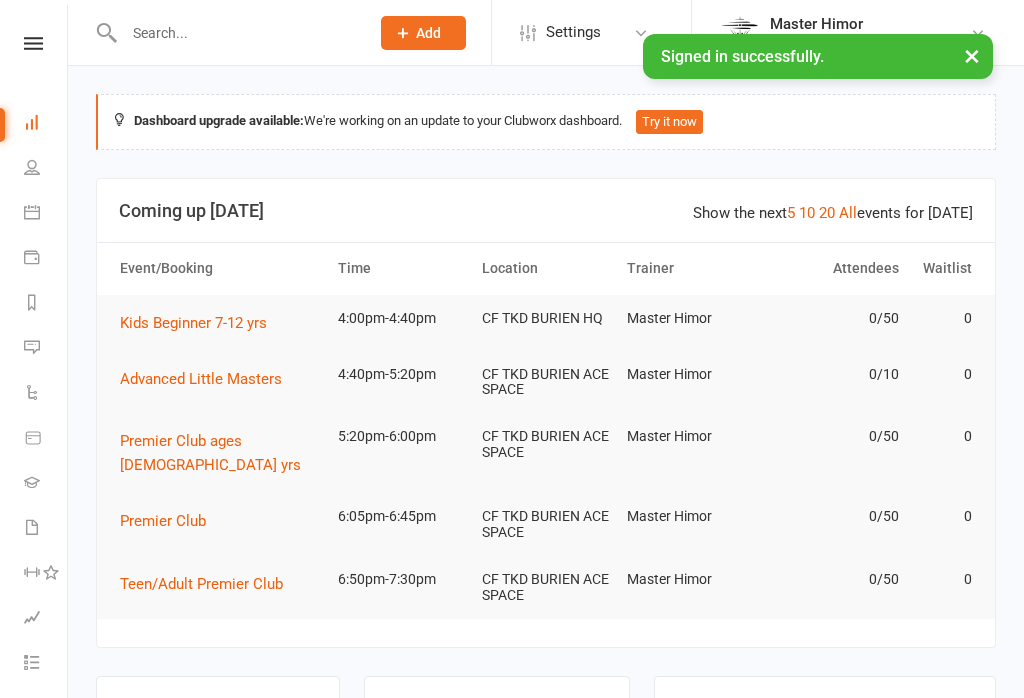 scroll, scrollTop: 0, scrollLeft: 0, axis: both 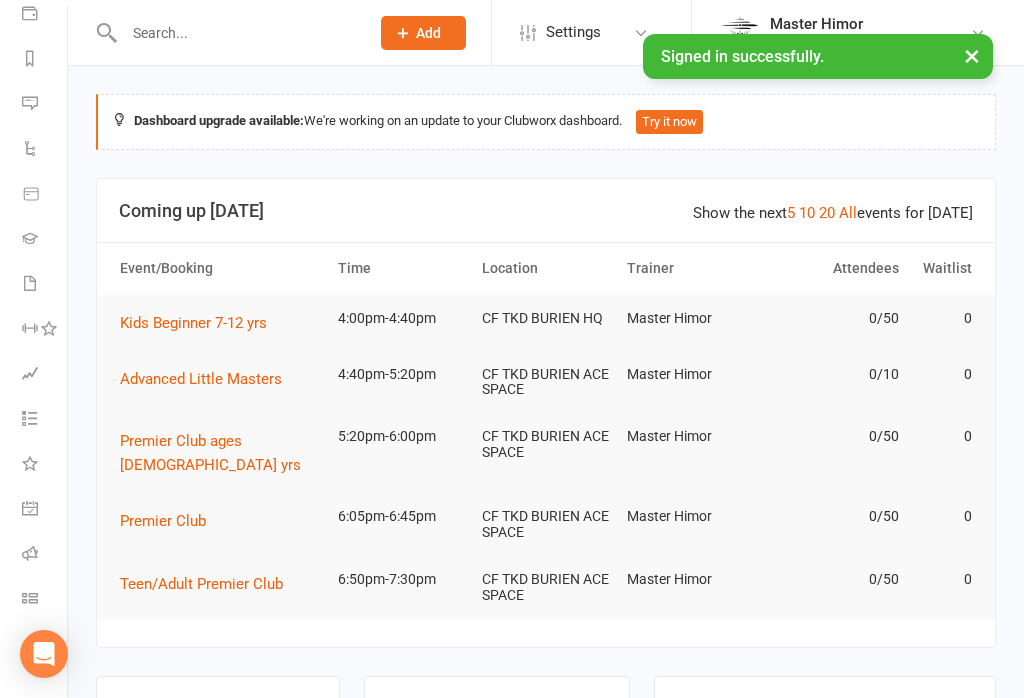 click on "Class check-in" at bounding box center [44, 600] 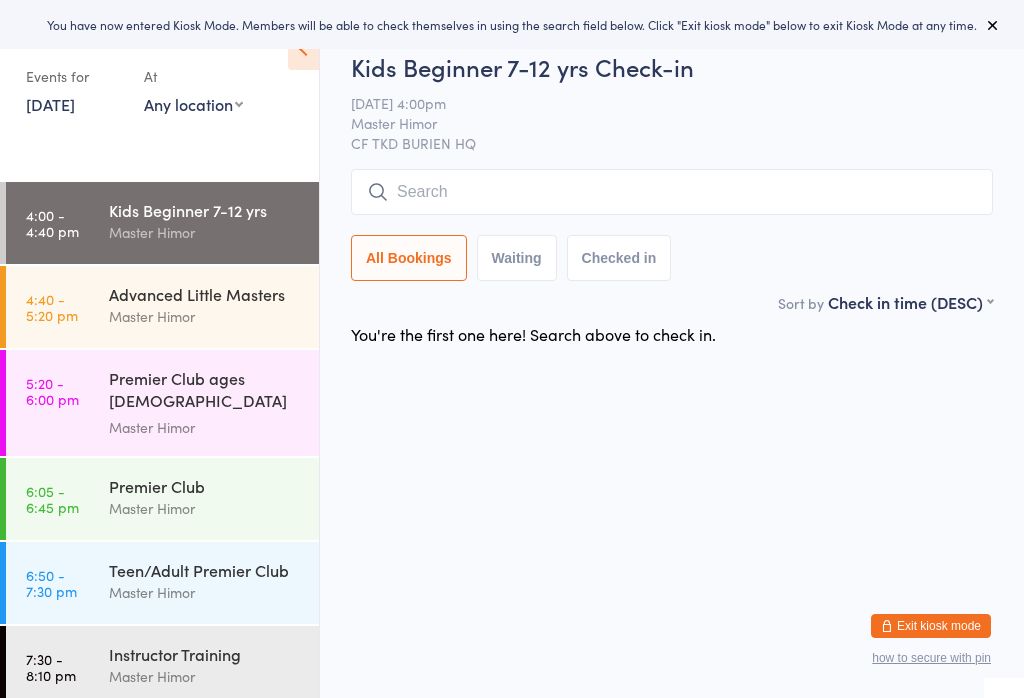 scroll, scrollTop: 0, scrollLeft: 0, axis: both 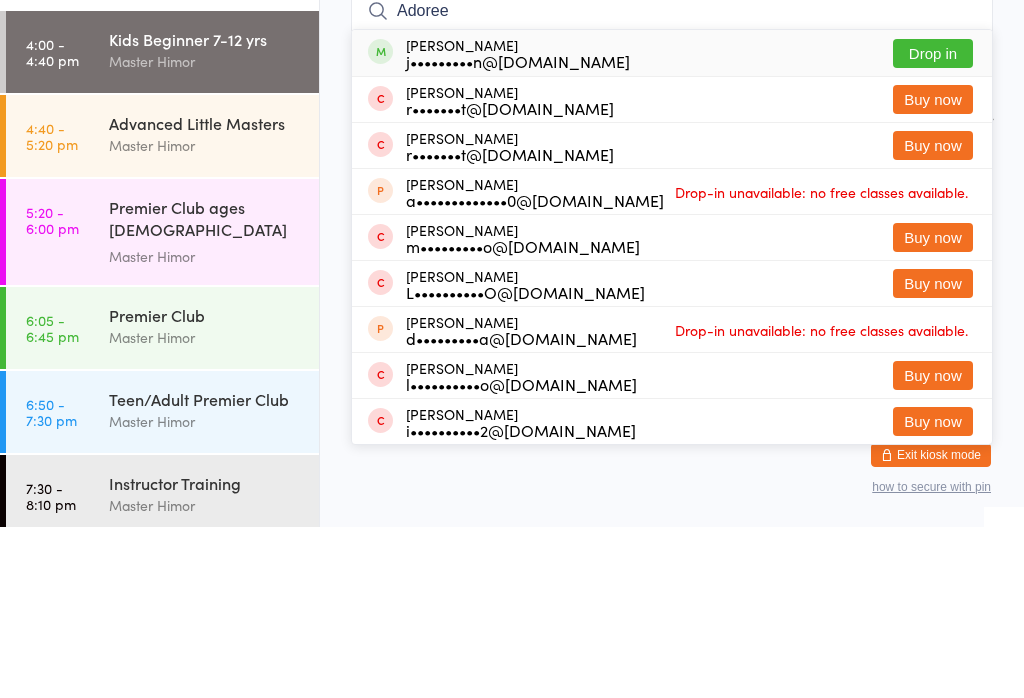 type on "Adoree" 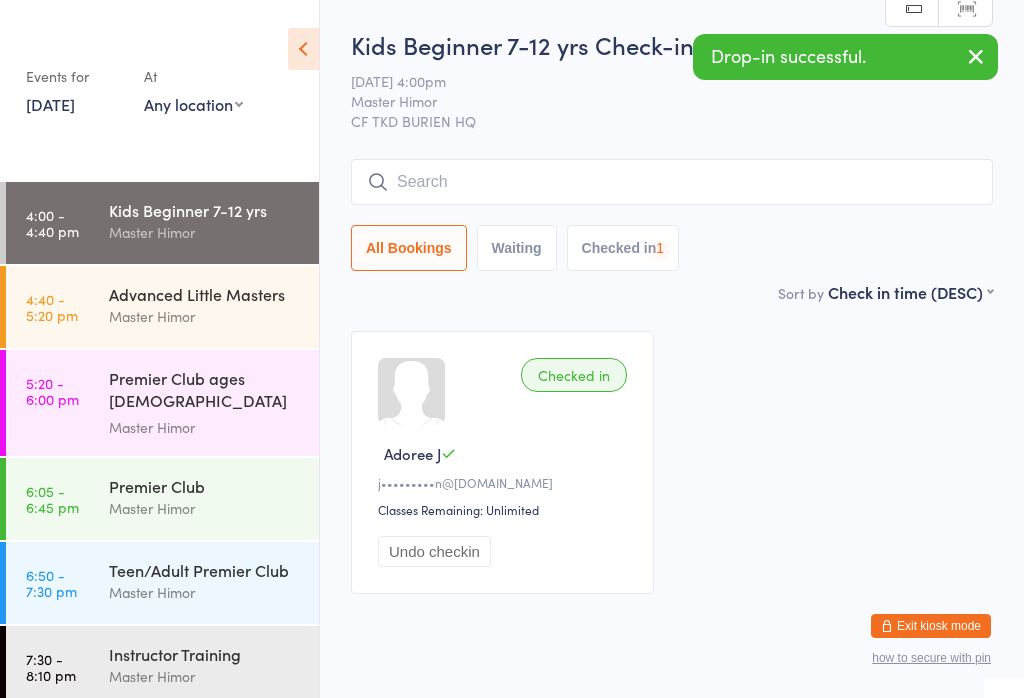 click at bounding box center [672, 182] 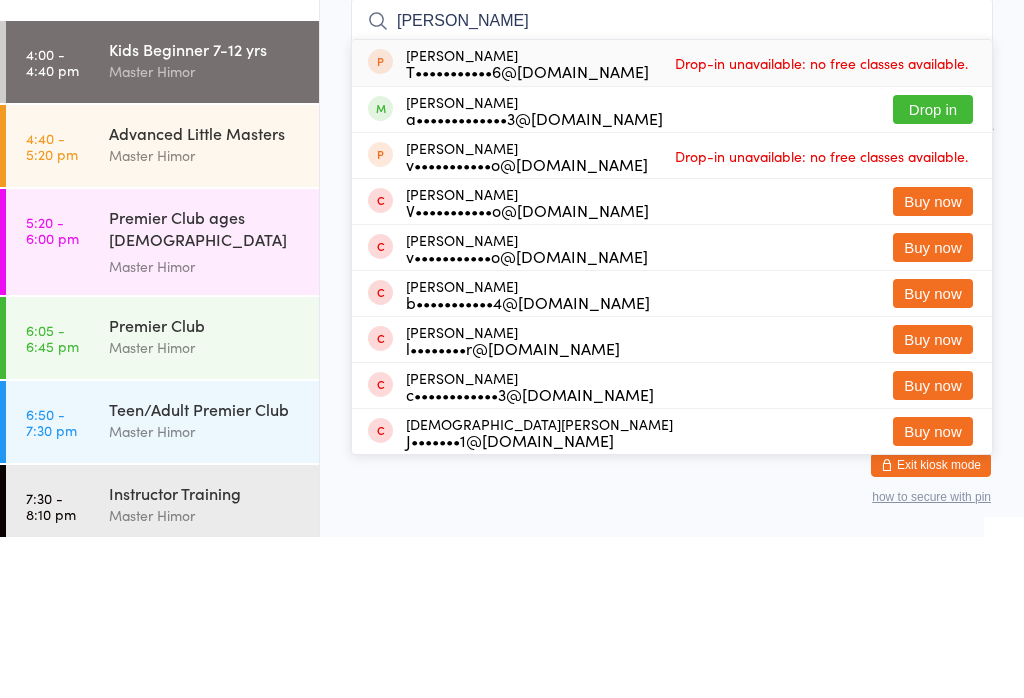 scroll, scrollTop: 53, scrollLeft: 0, axis: vertical 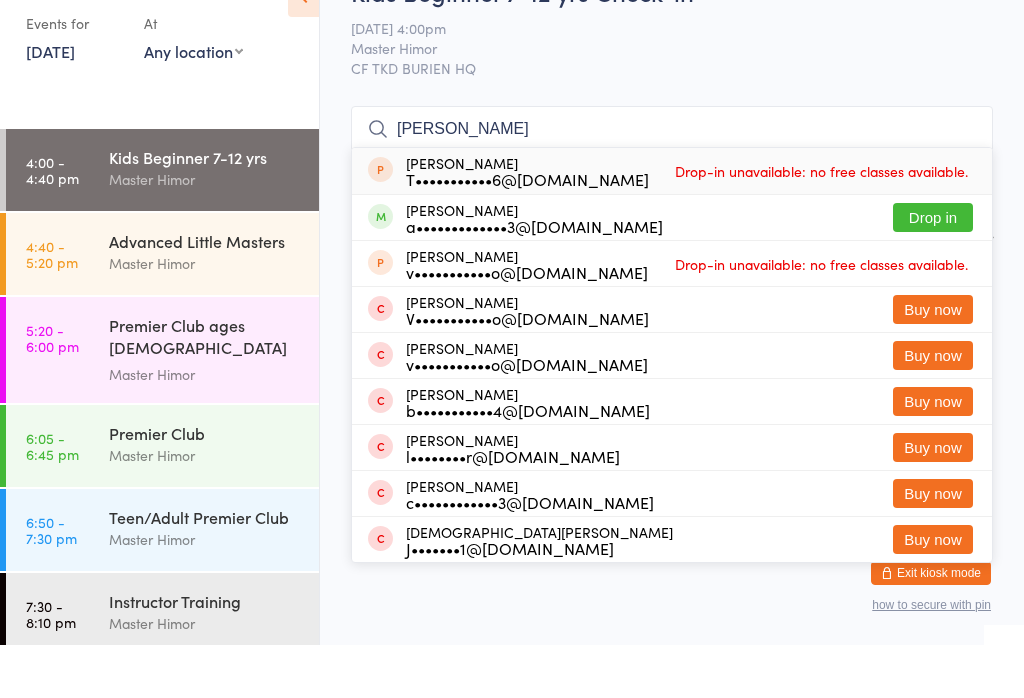 type on "Blanca" 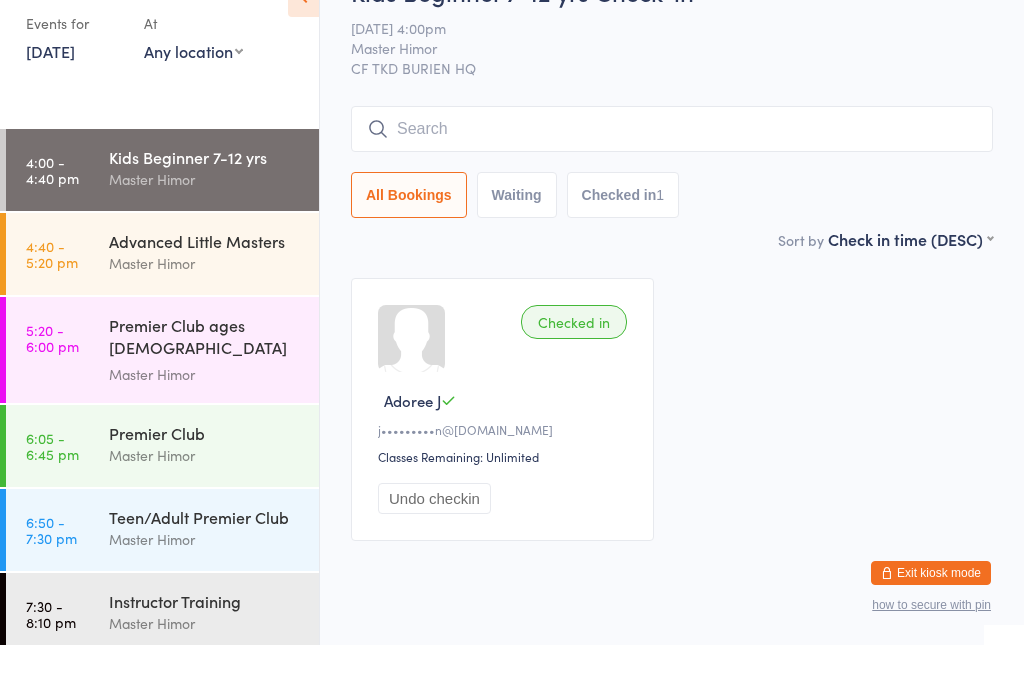 scroll, scrollTop: 53, scrollLeft: 0, axis: vertical 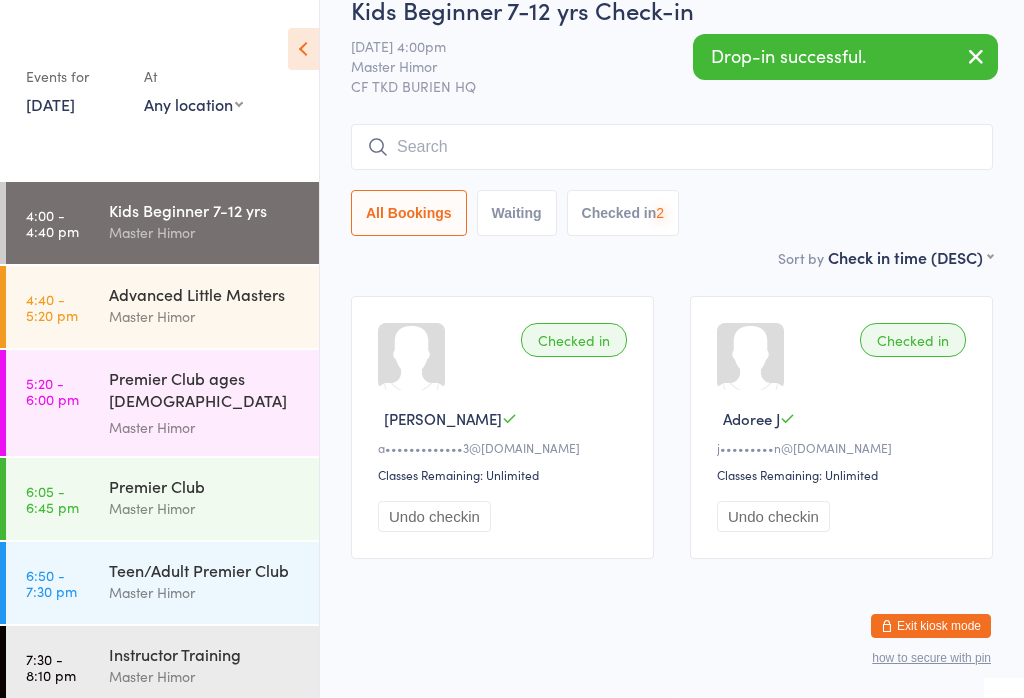 click at bounding box center (672, 147) 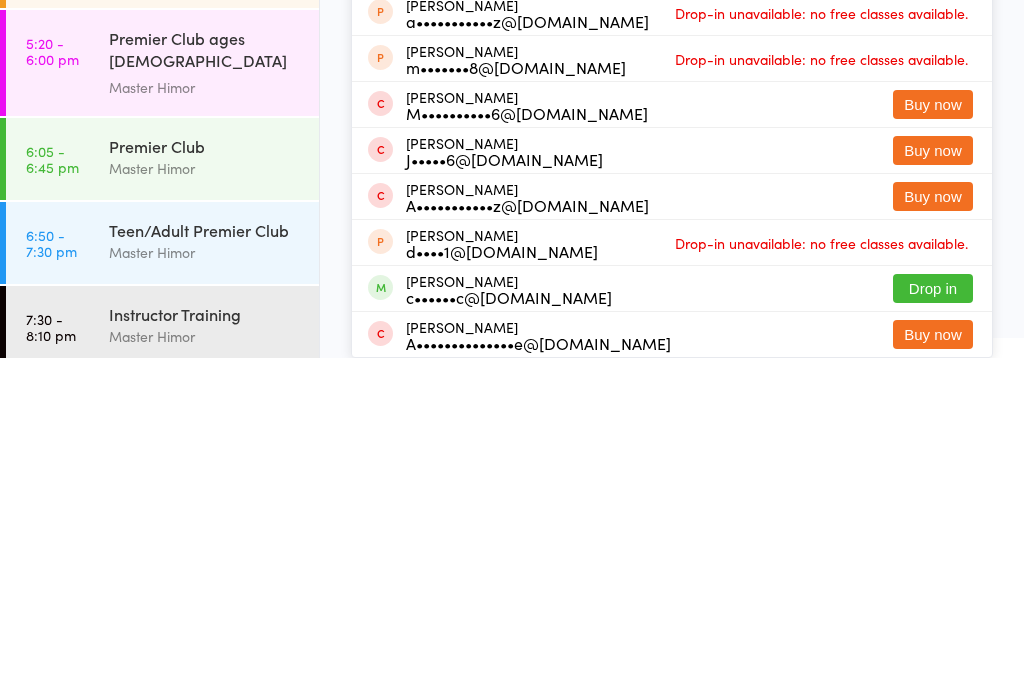 scroll, scrollTop: 3, scrollLeft: 0, axis: vertical 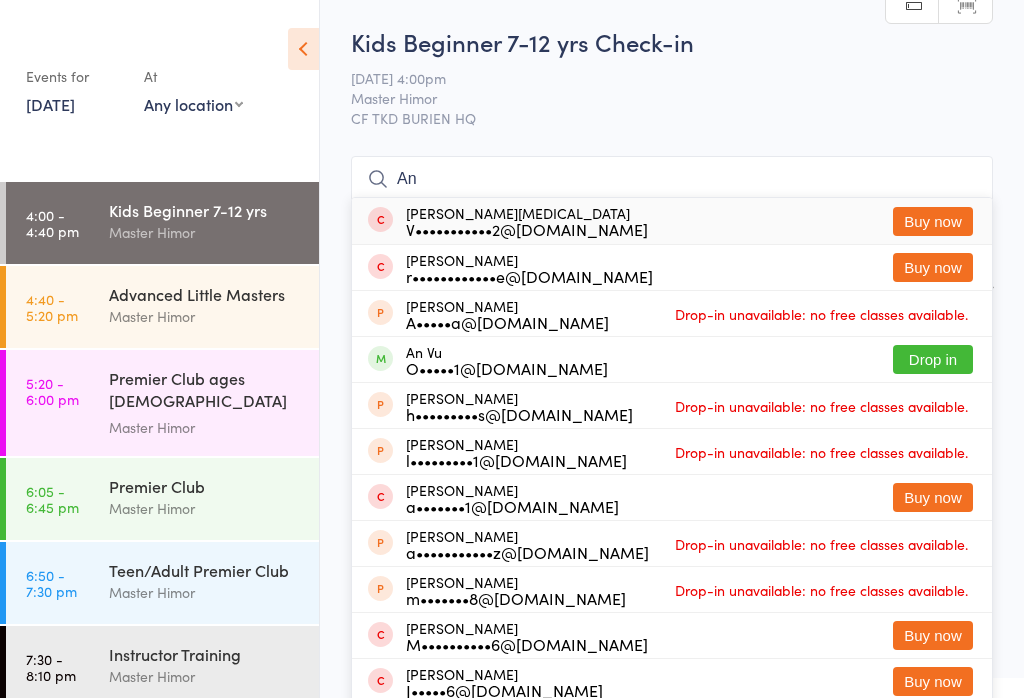 type on "A" 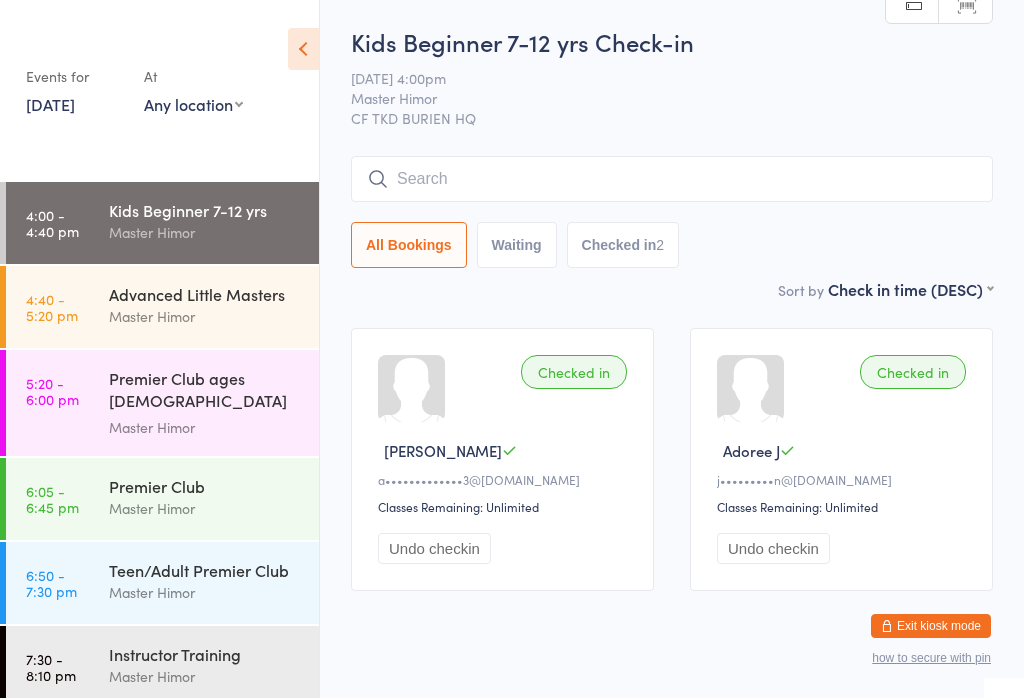scroll, scrollTop: 53, scrollLeft: 0, axis: vertical 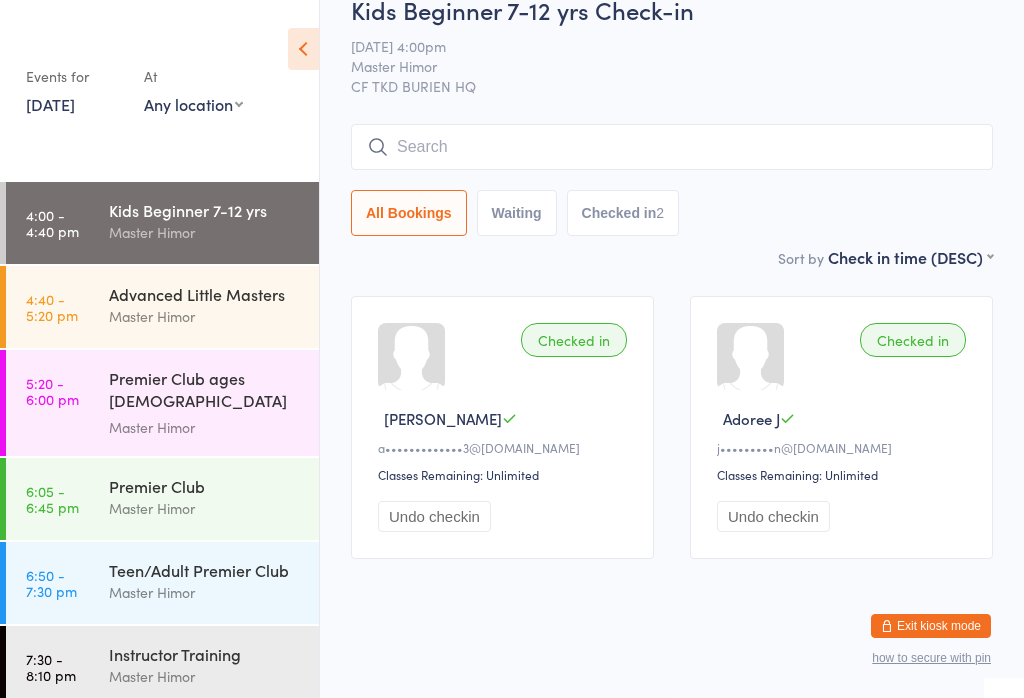 click at bounding box center [672, 147] 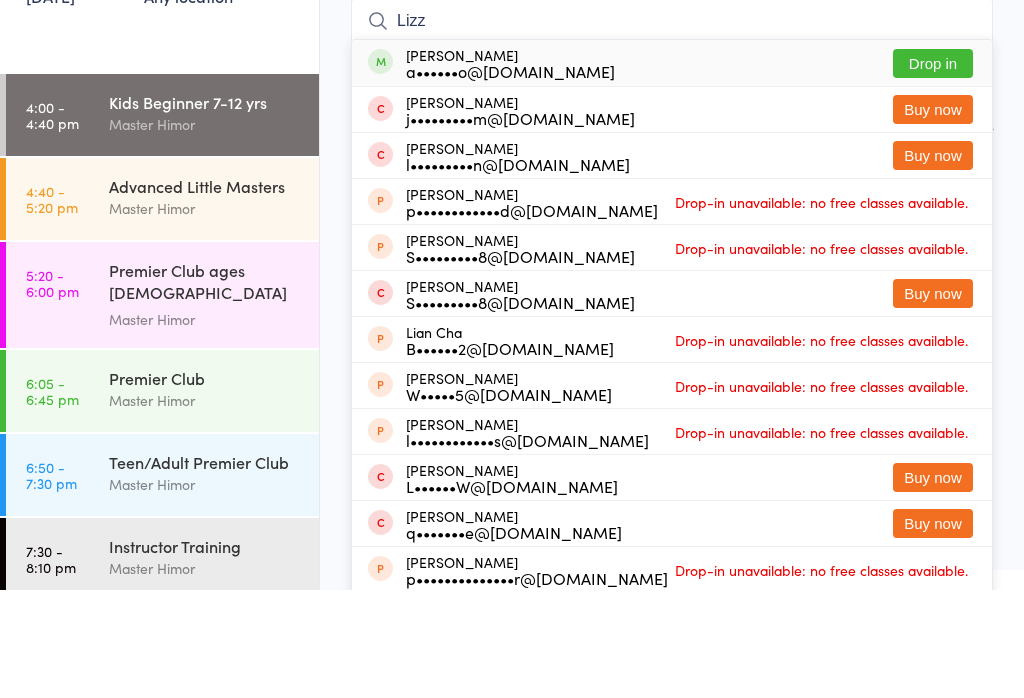 type on "Lizz" 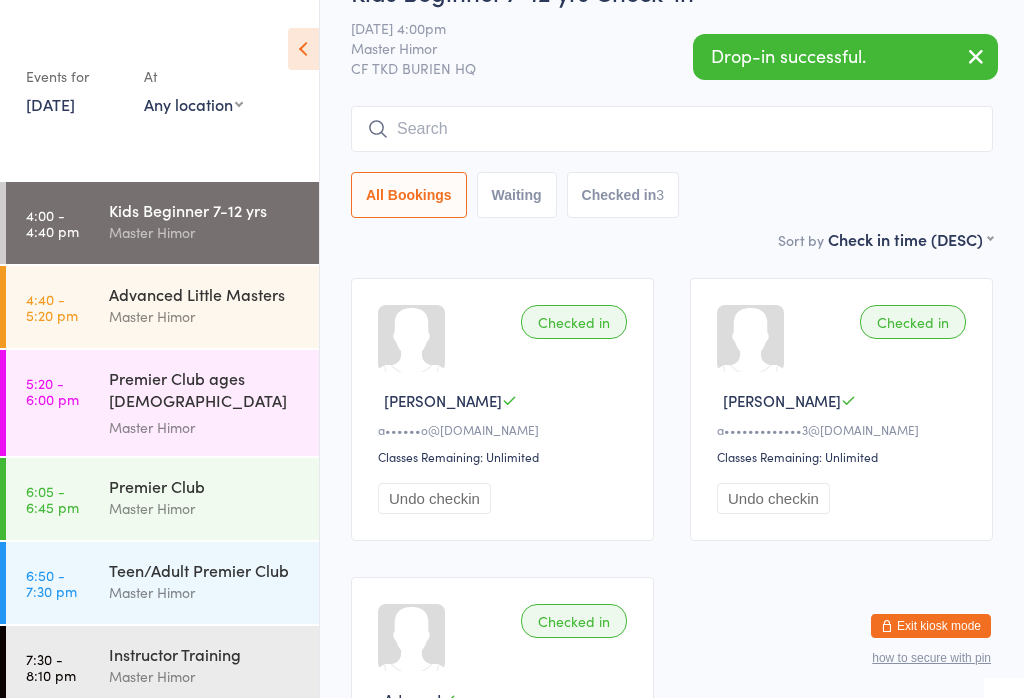click on "Exit kiosk mode" at bounding box center [931, 626] 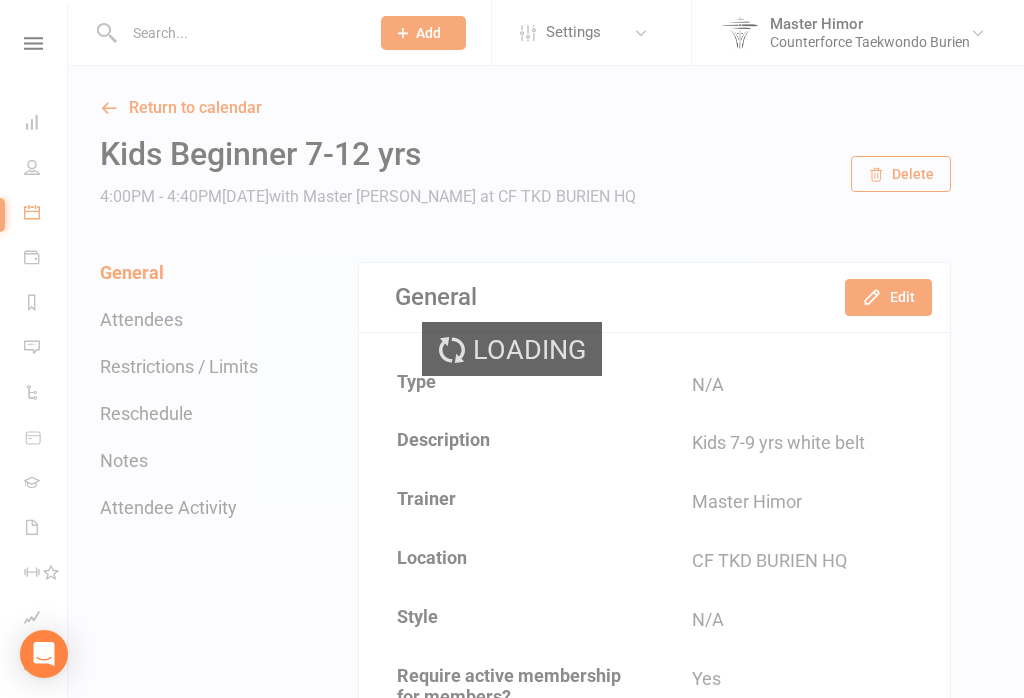 scroll, scrollTop: 0, scrollLeft: 0, axis: both 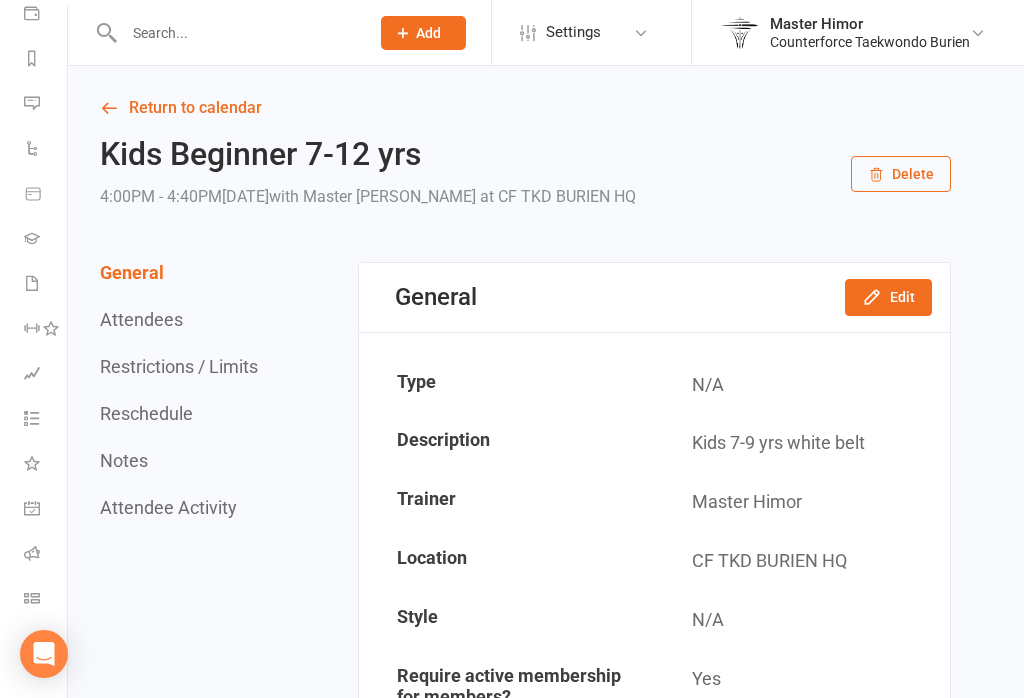 click at bounding box center [236, 33] 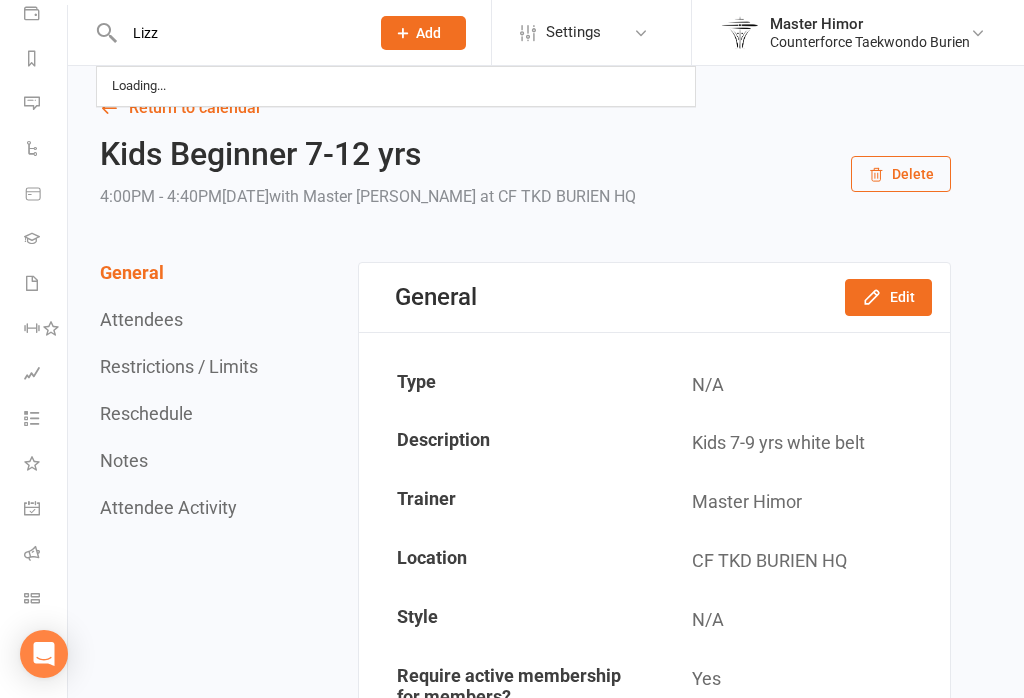type on "Lizz" 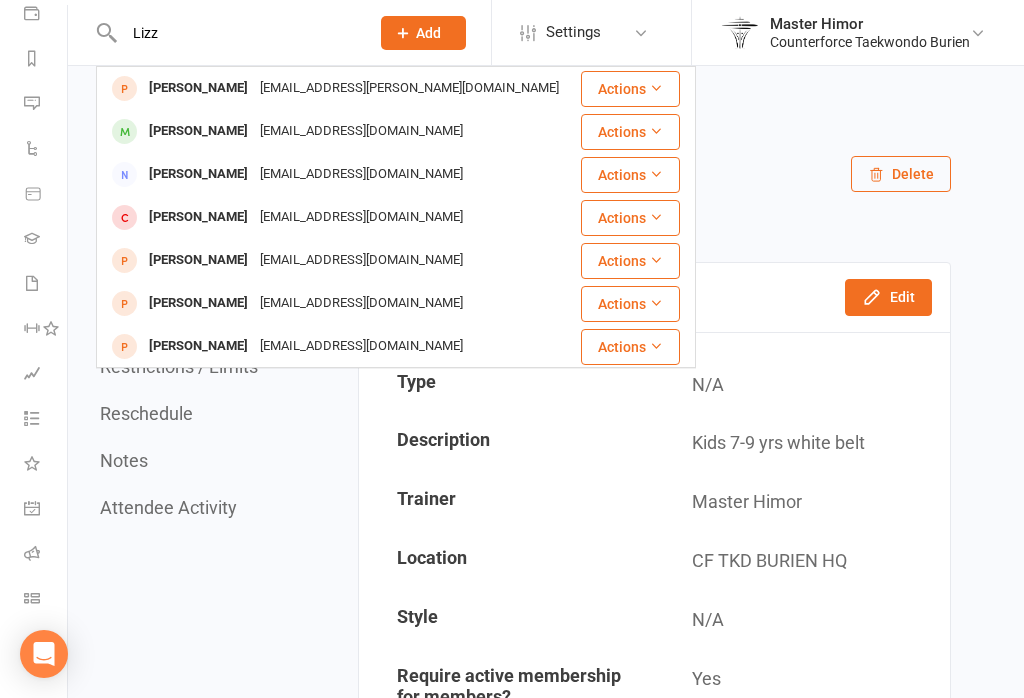 click on "atilivao@gmail.com" at bounding box center [361, 131] 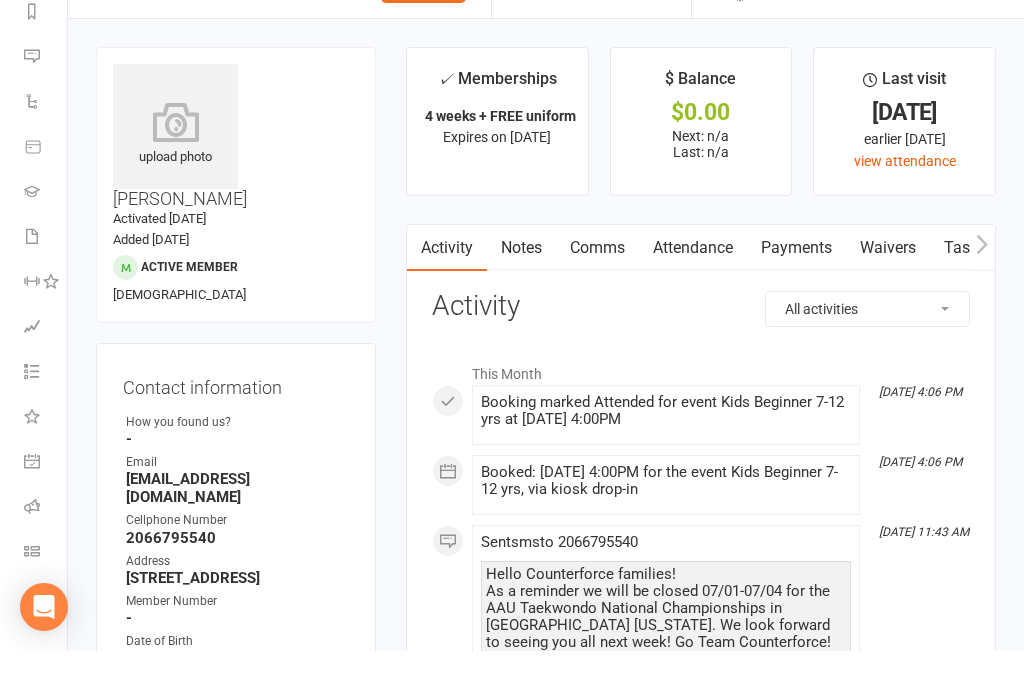 scroll, scrollTop: 98, scrollLeft: 0, axis: vertical 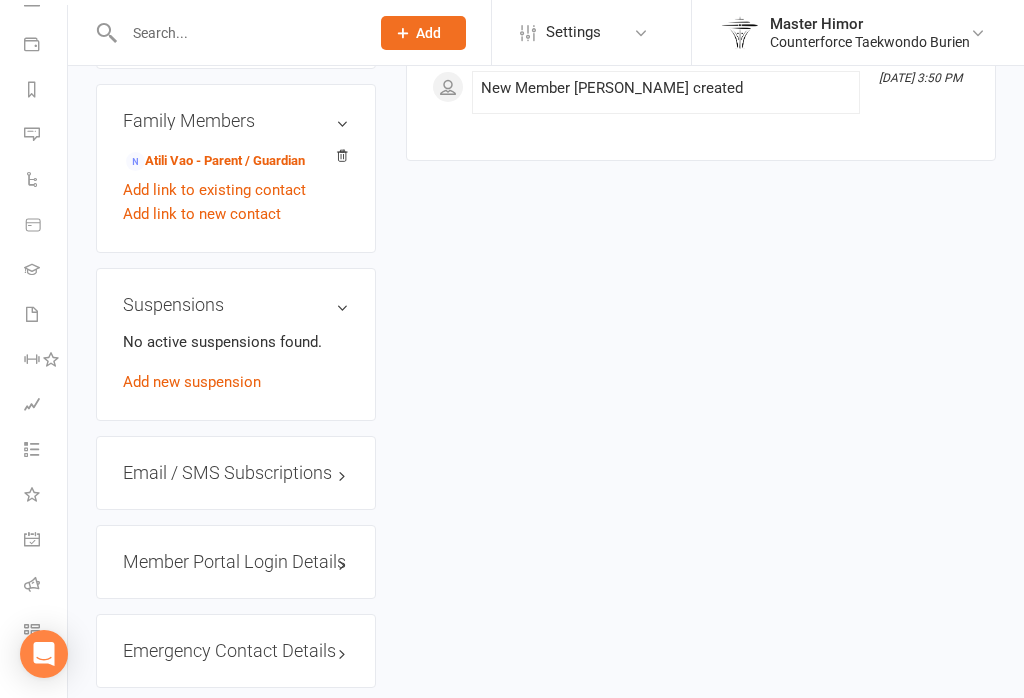 click on "Emergency Contact Details  edit" at bounding box center [236, 651] 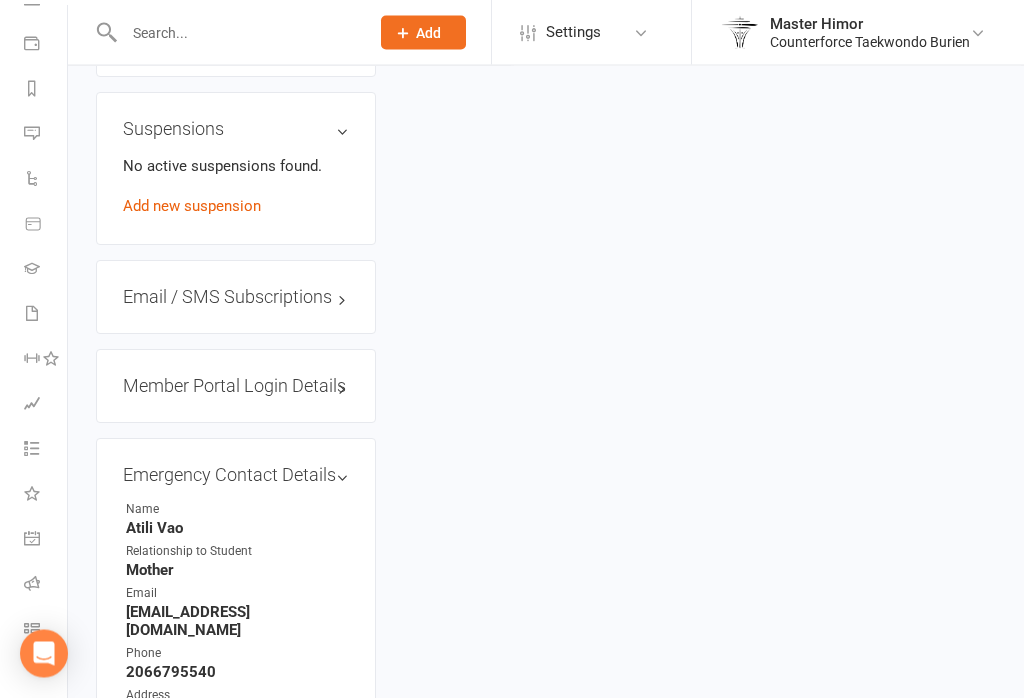 scroll, scrollTop: 1622, scrollLeft: 0, axis: vertical 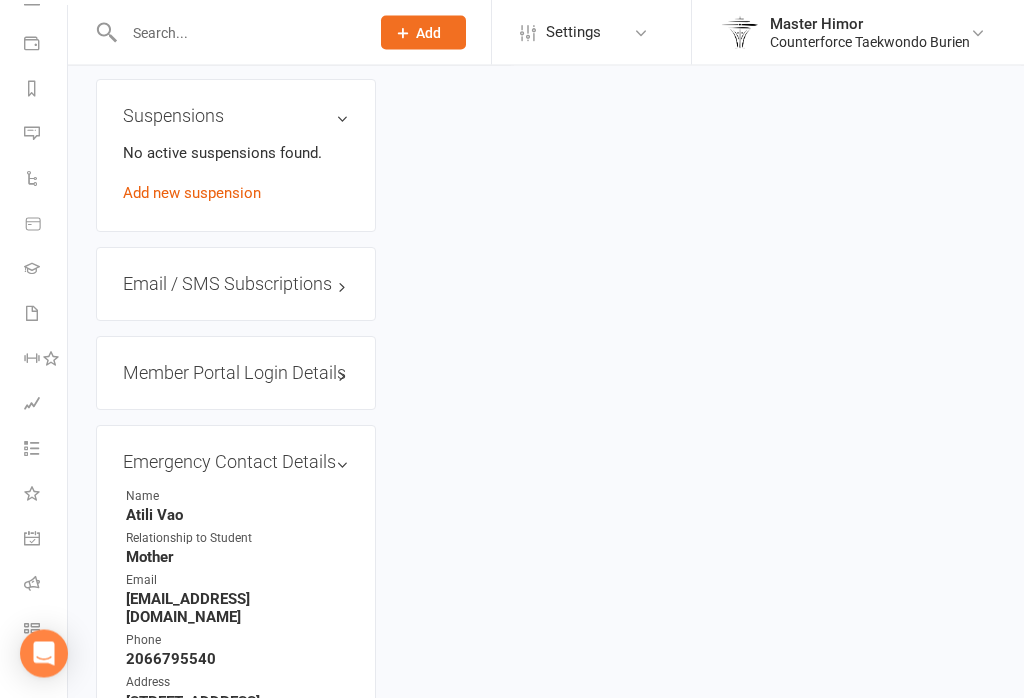 click on "Waivers   113" at bounding box center (46, 316) 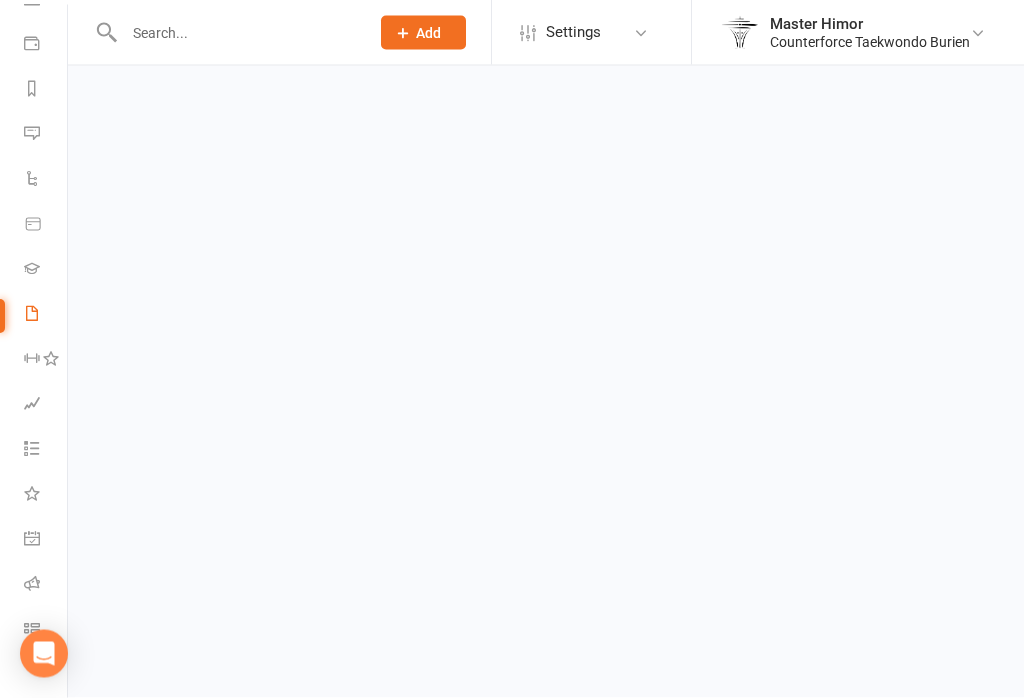 scroll, scrollTop: 0, scrollLeft: 0, axis: both 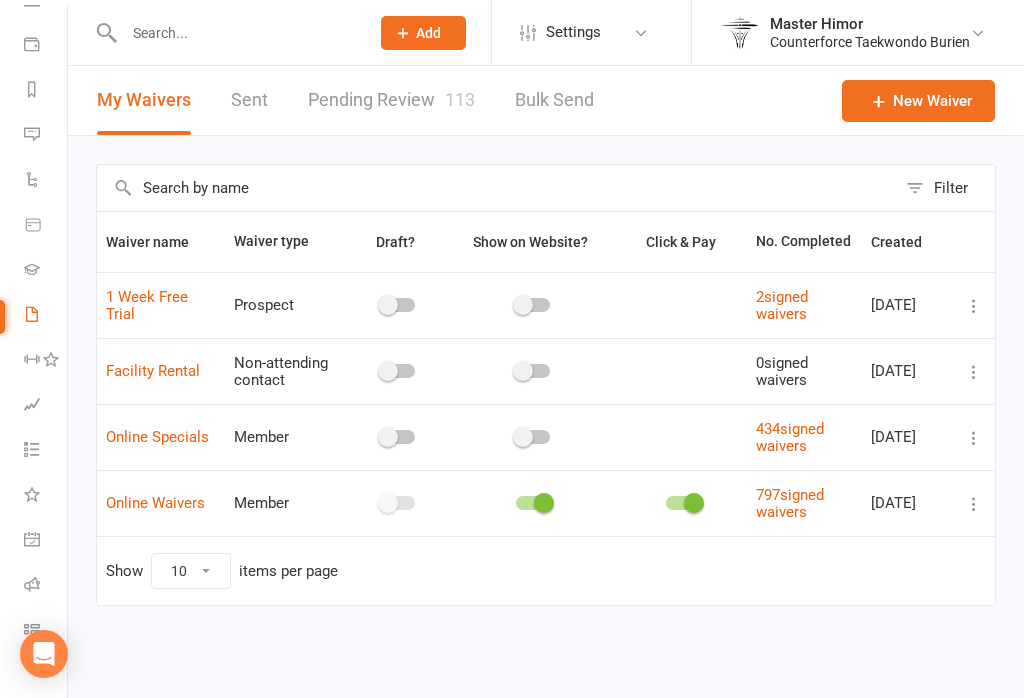 click on "Pending Review 113" at bounding box center (391, 100) 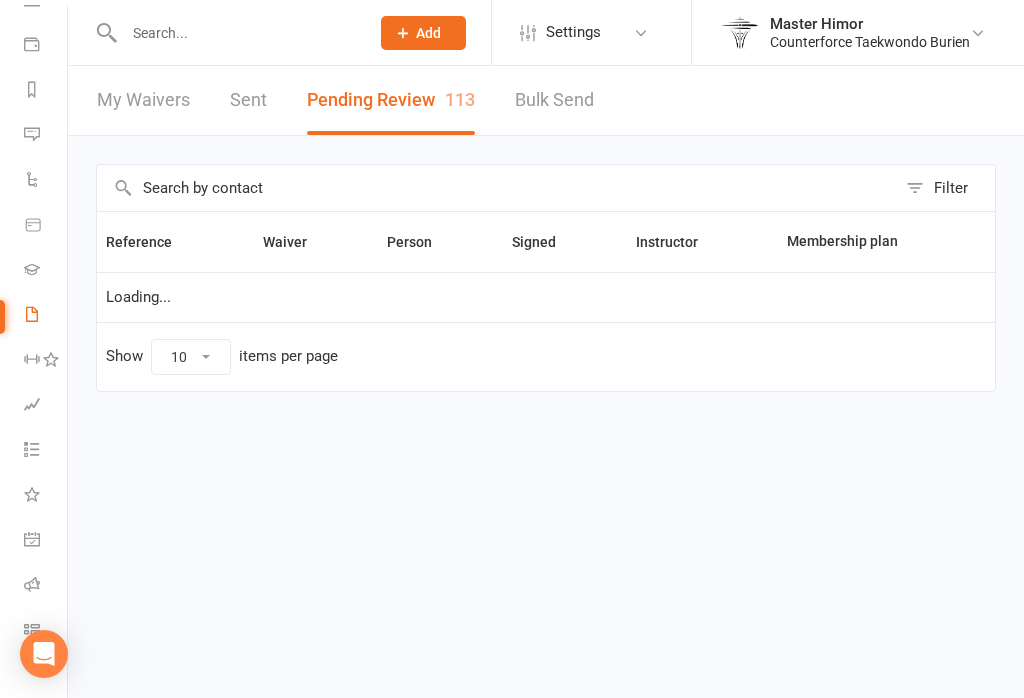 select on "100" 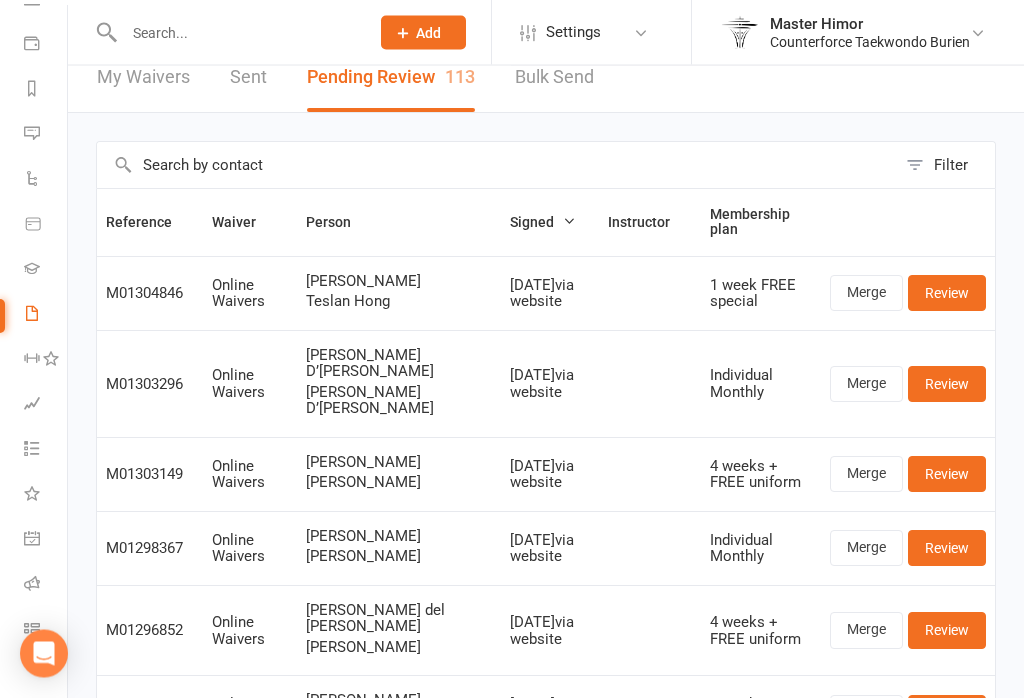 scroll, scrollTop: 23, scrollLeft: 0, axis: vertical 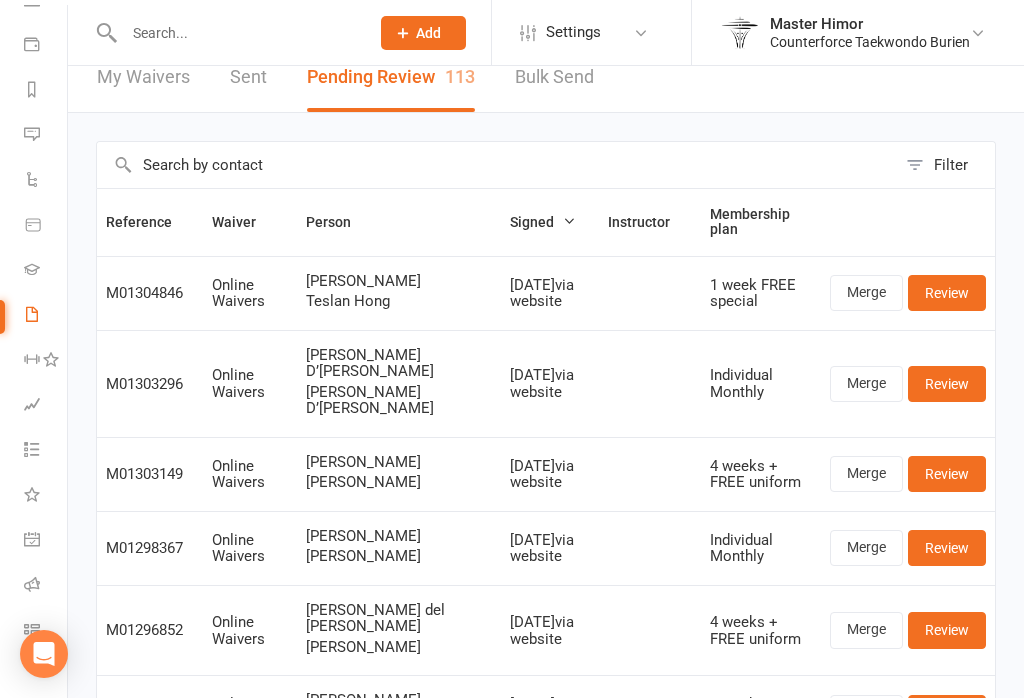 click on "Review" at bounding box center (947, 293) 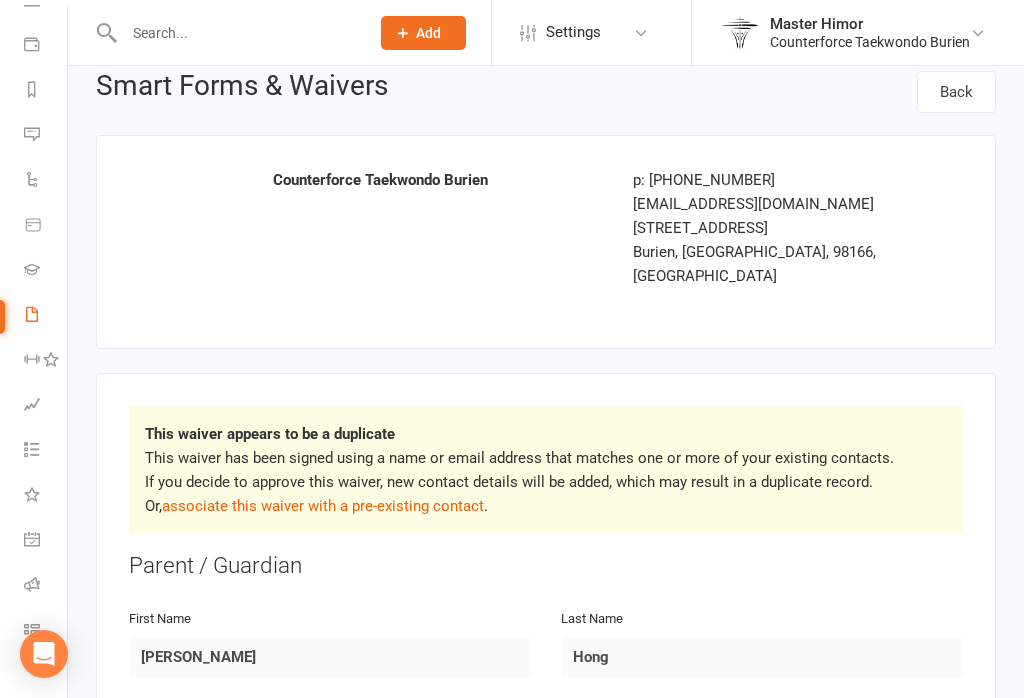 scroll, scrollTop: 0, scrollLeft: 0, axis: both 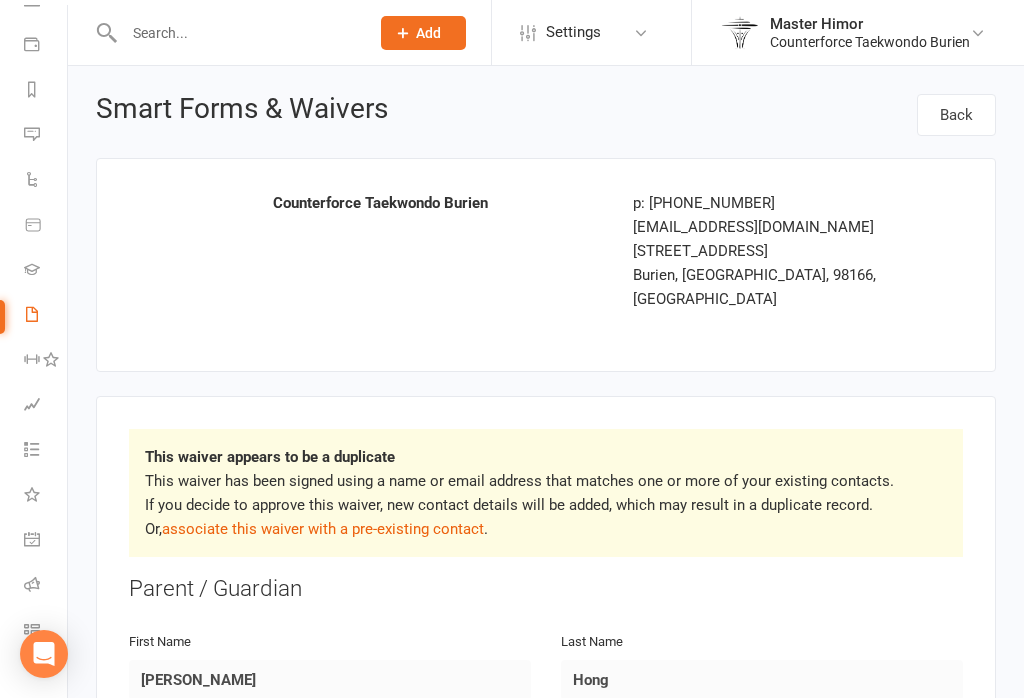 click on "associate this waiver with a pre-existing contact" at bounding box center [323, 529] 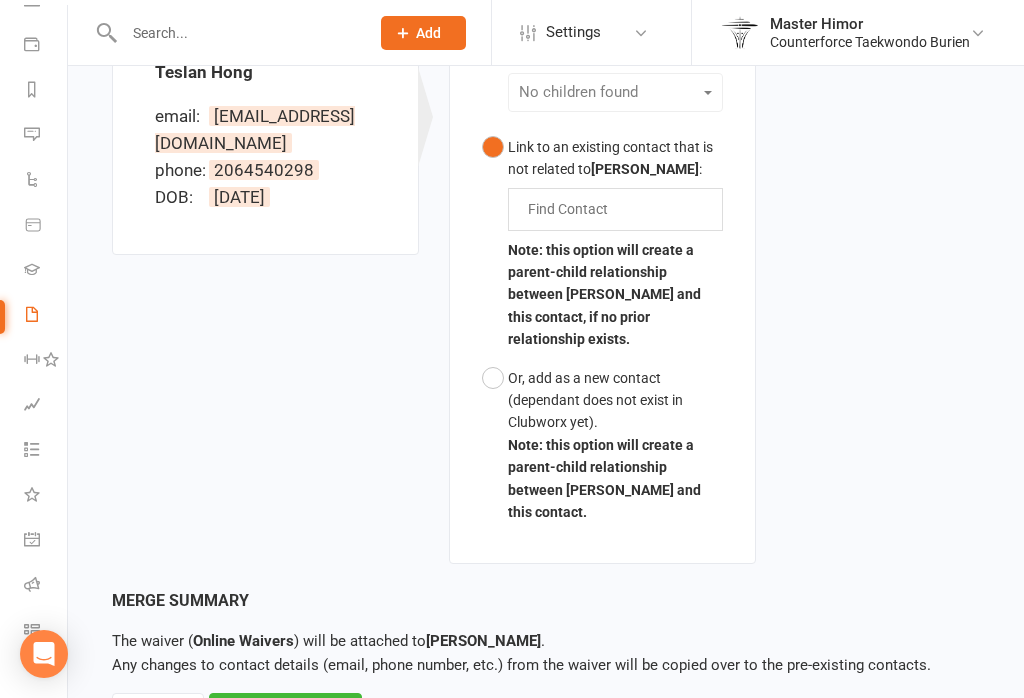 scroll, scrollTop: 686, scrollLeft: 0, axis: vertical 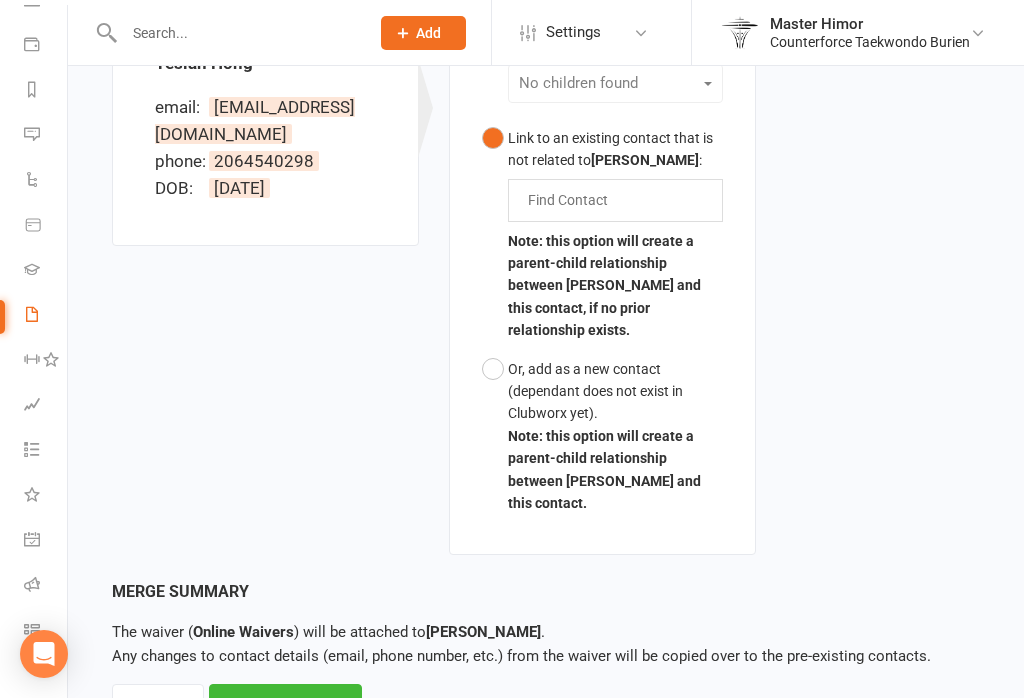 click on "Or, add as a new contact (dependant does not exist in Clubworx yet). Note: this option will create a parent-child relationship between Thao Hong and this contact." at bounding box center (602, 436) 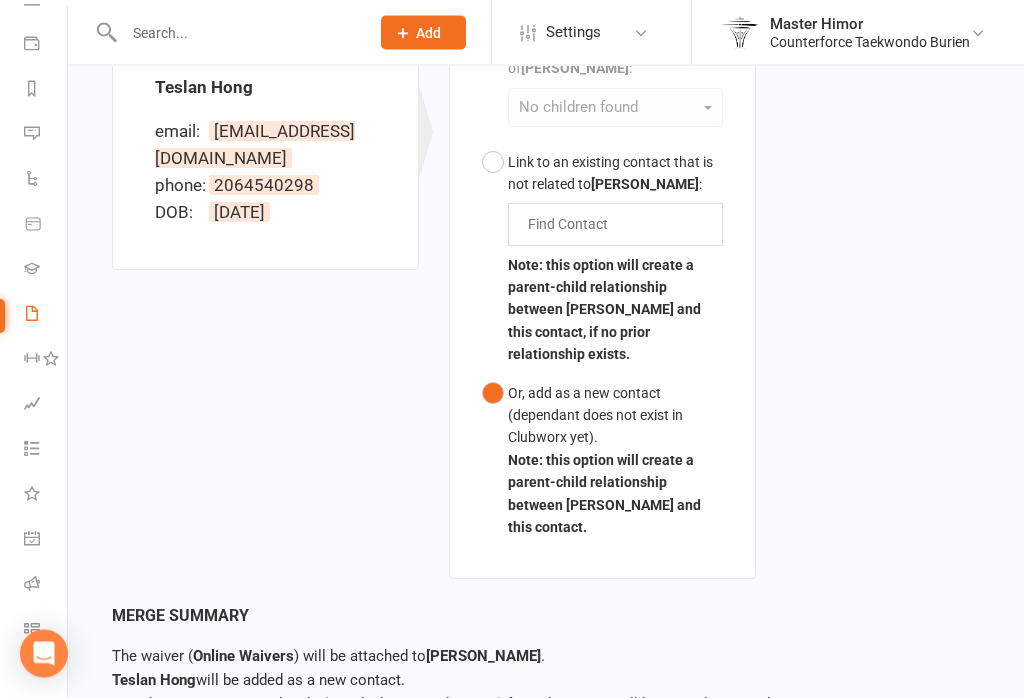 scroll, scrollTop: 722, scrollLeft: 0, axis: vertical 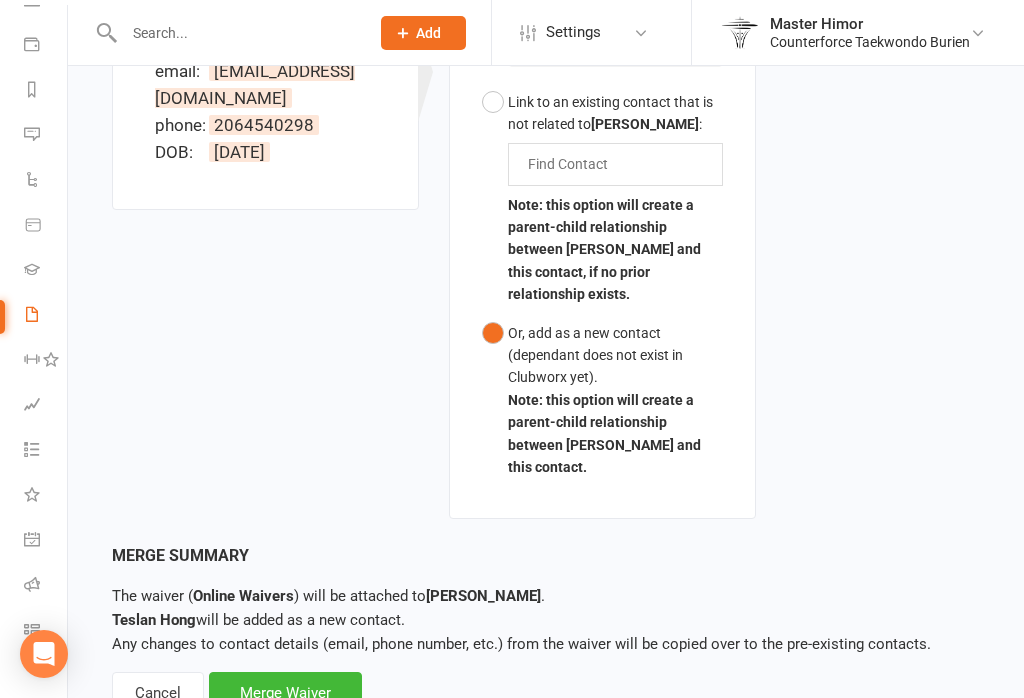 click on "Merge Waiver" at bounding box center (285, 693) 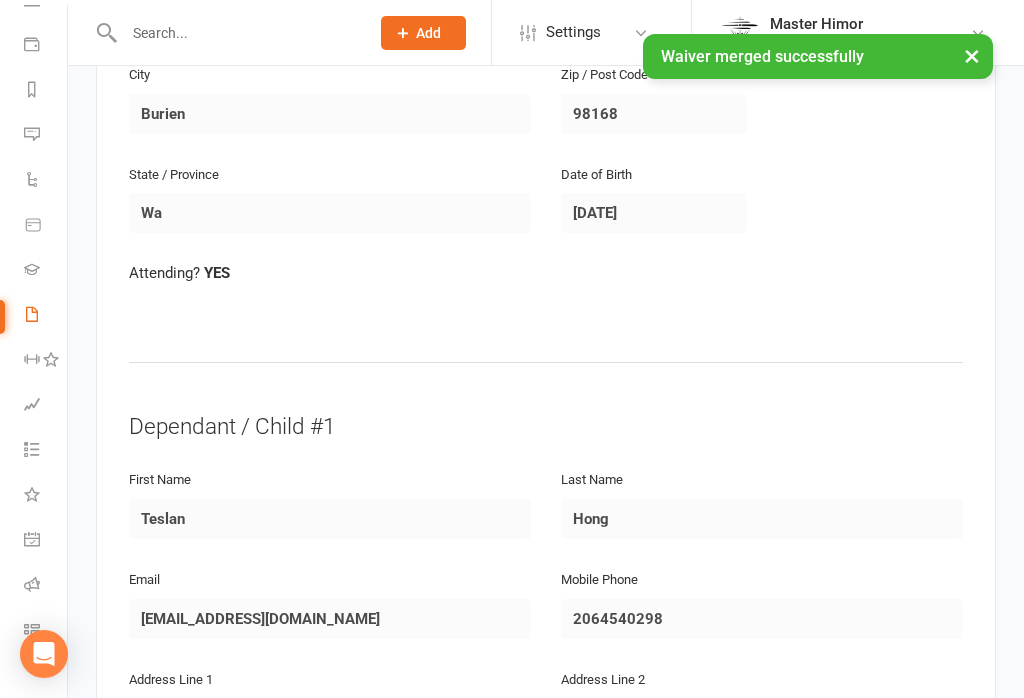 scroll, scrollTop: 0, scrollLeft: 0, axis: both 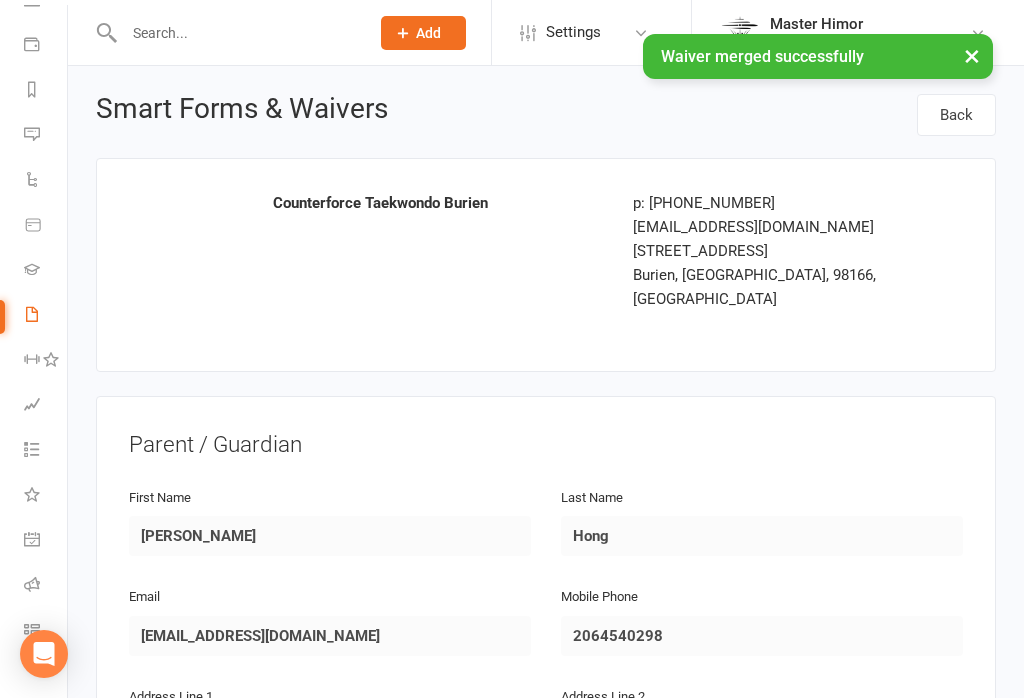 click on "×" at bounding box center (972, 55) 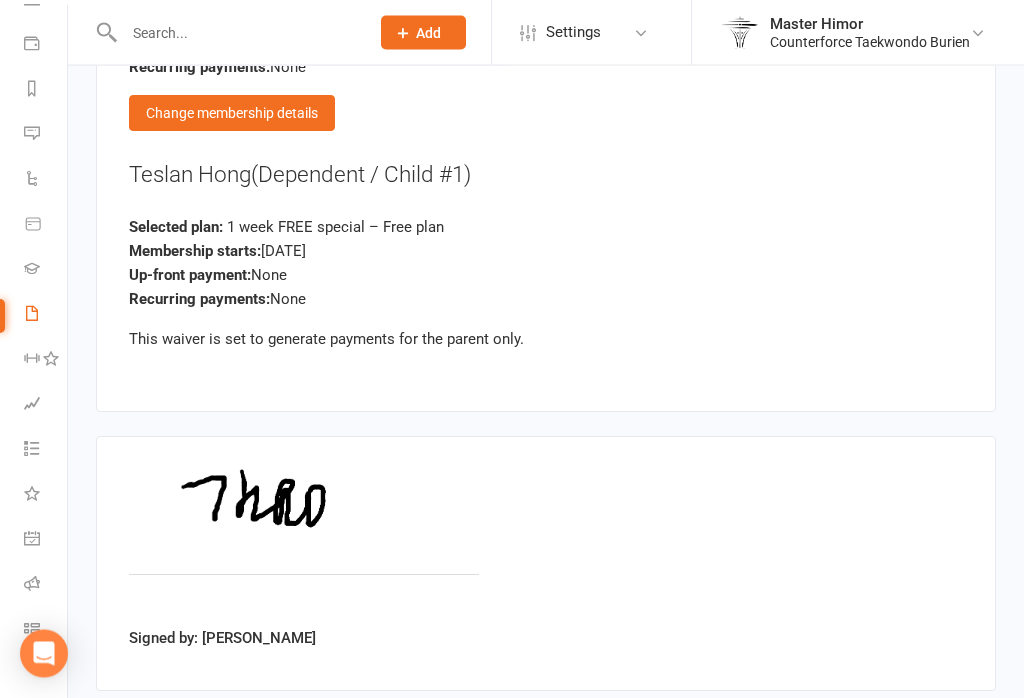 scroll, scrollTop: 2888, scrollLeft: 0, axis: vertical 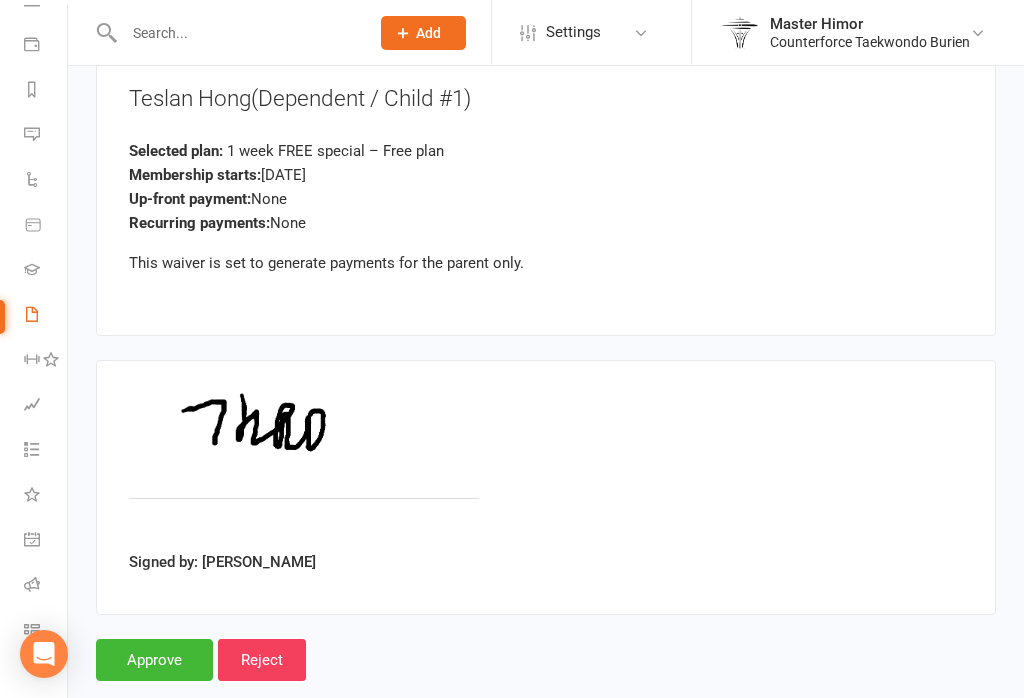 click on "Approve" at bounding box center [154, 660] 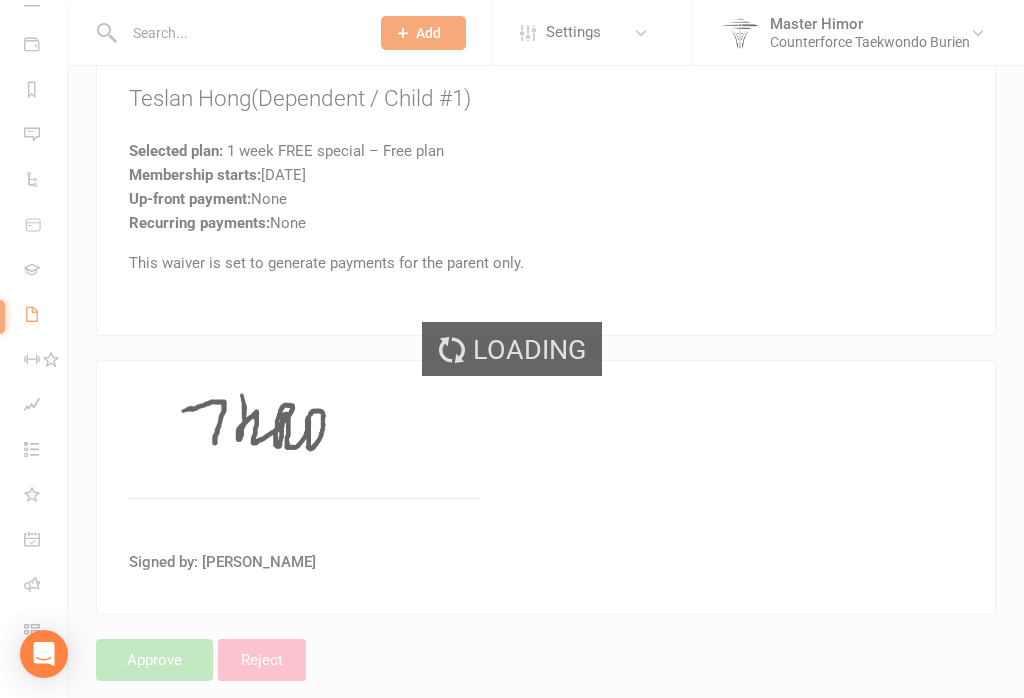 scroll, scrollTop: 0, scrollLeft: 0, axis: both 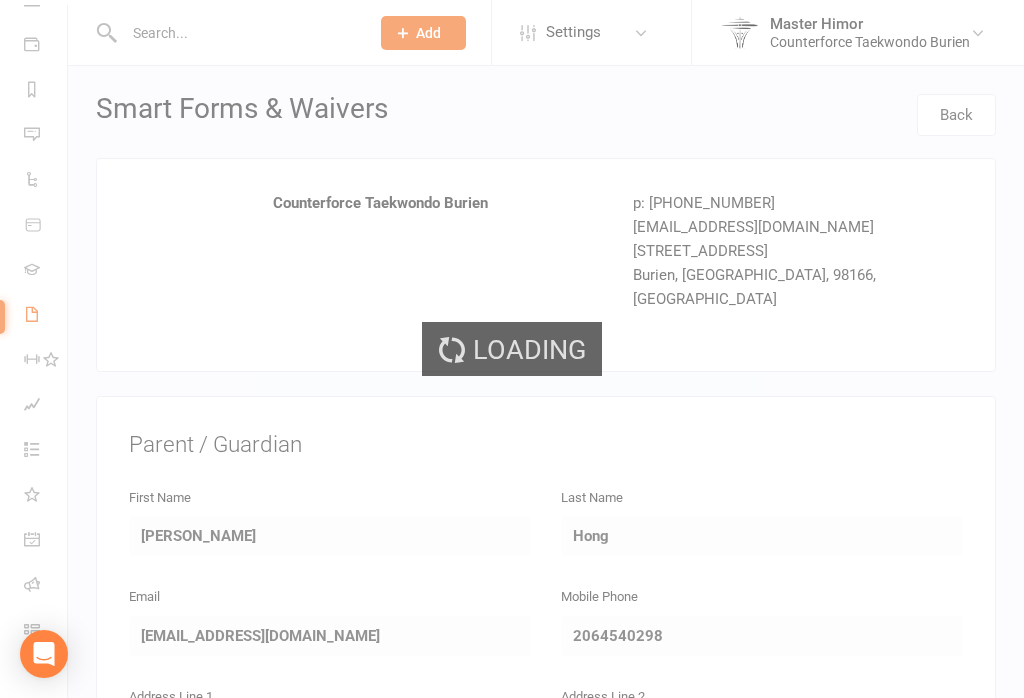 select on "100" 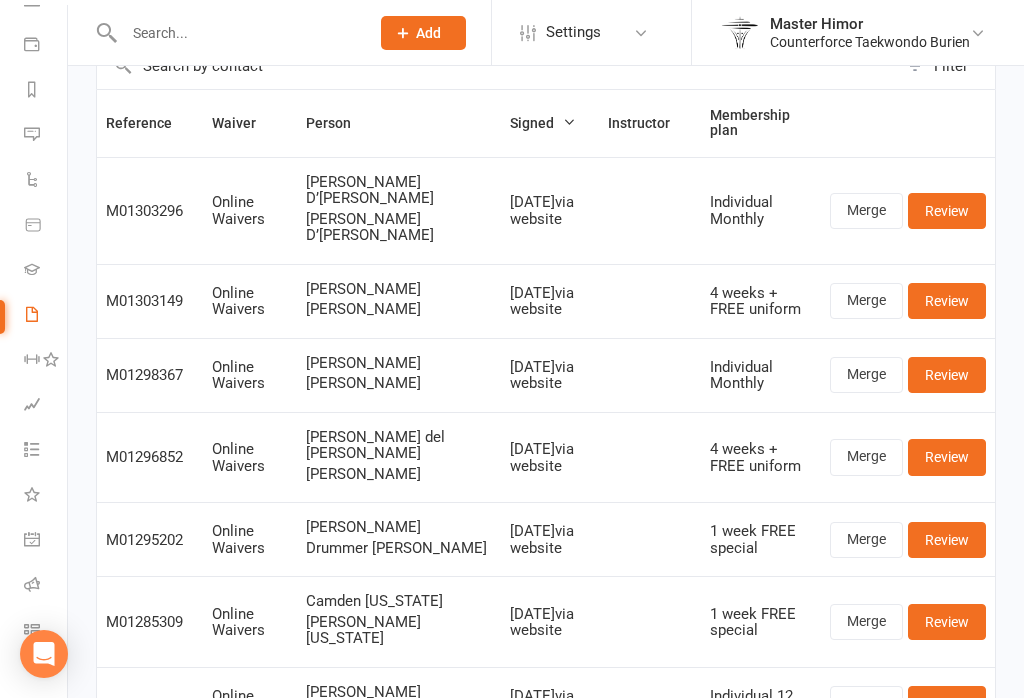 scroll, scrollTop: 119, scrollLeft: 0, axis: vertical 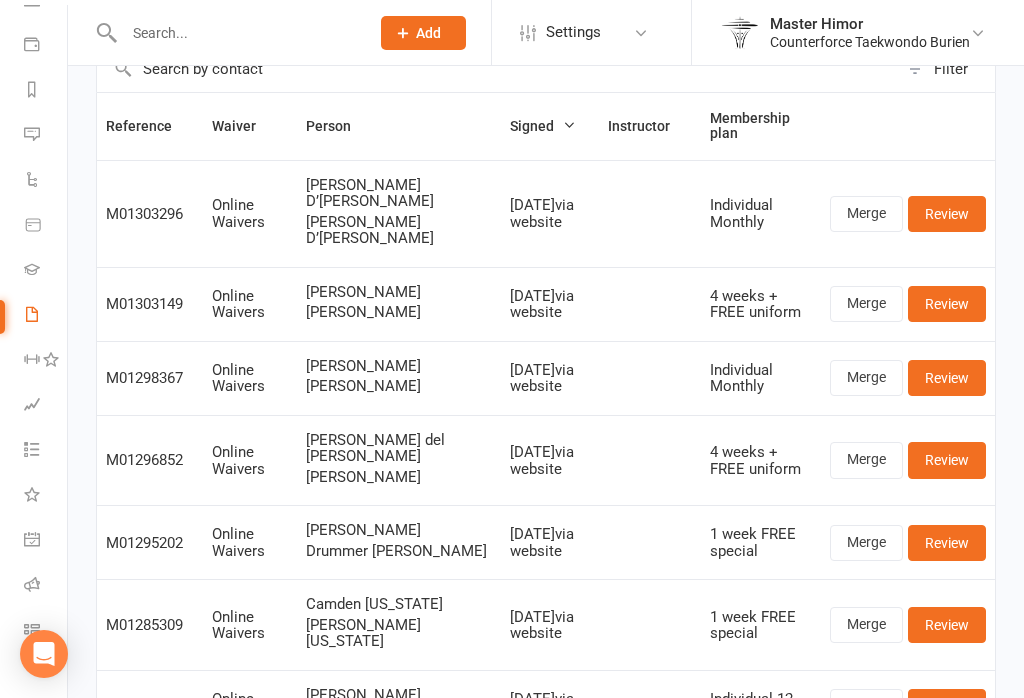click on "Review" at bounding box center [947, 214] 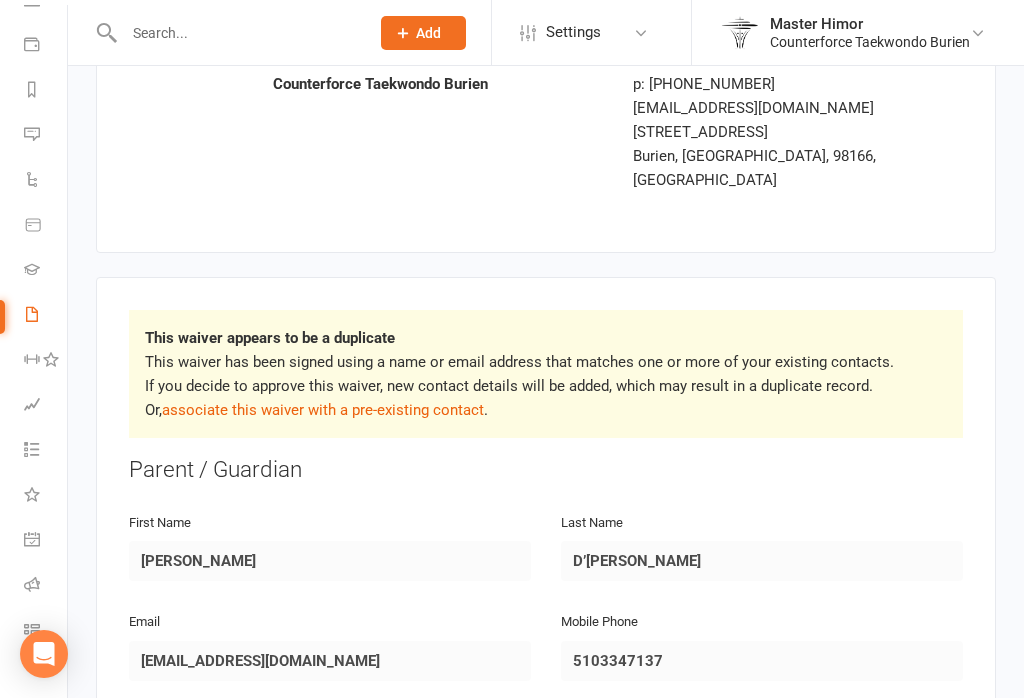 scroll, scrollTop: 0, scrollLeft: 0, axis: both 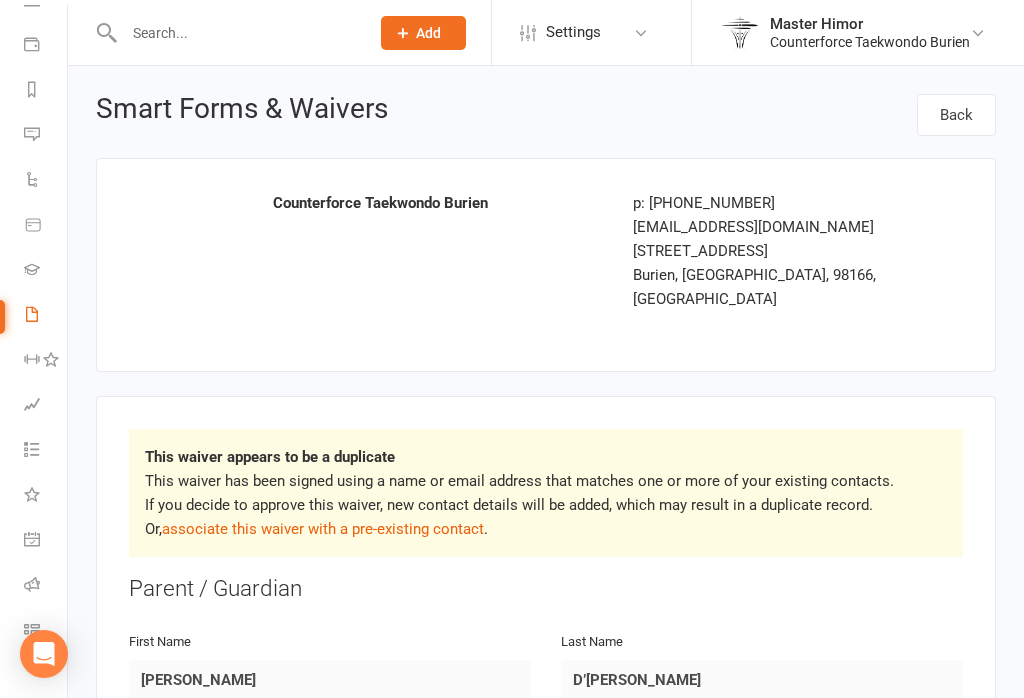 click on "associate this waiver with a pre-existing contact" at bounding box center [323, 529] 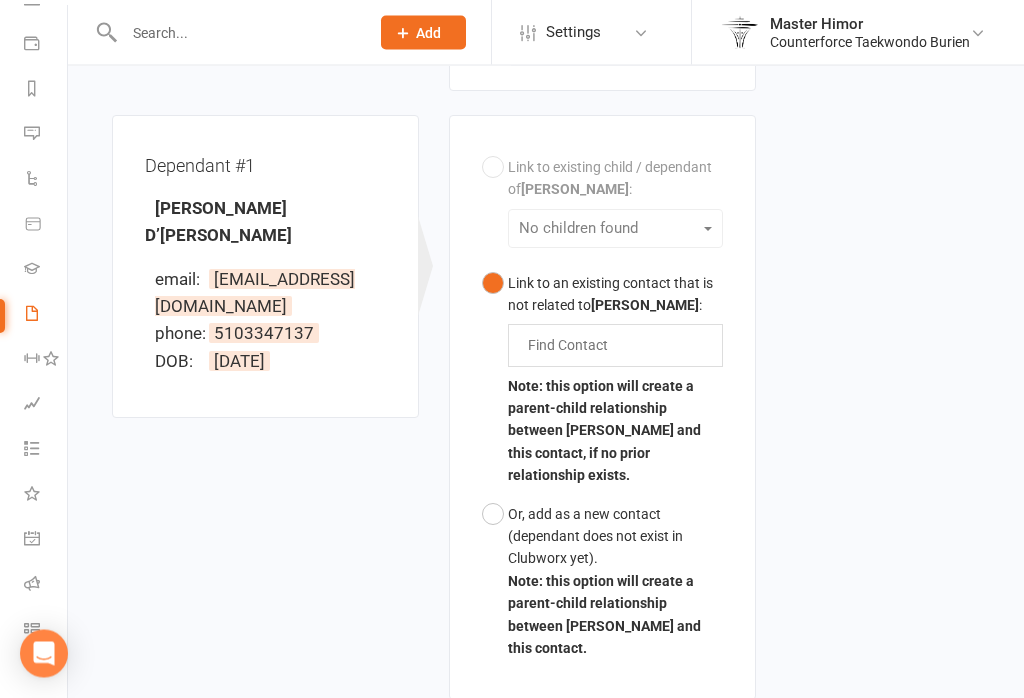 click on "Or, add as a new contact (dependant does not exist in Clubworx yet). Note: this option will create a parent-child relationship between Gregory DAndrea and this contact." at bounding box center [602, 582] 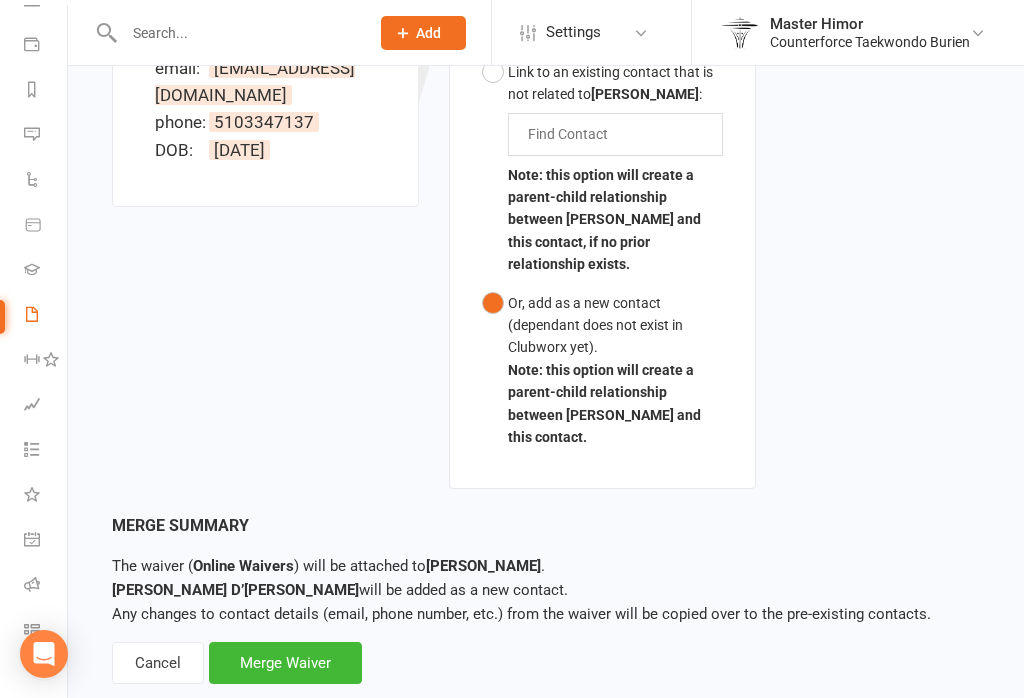 scroll, scrollTop: 766, scrollLeft: 0, axis: vertical 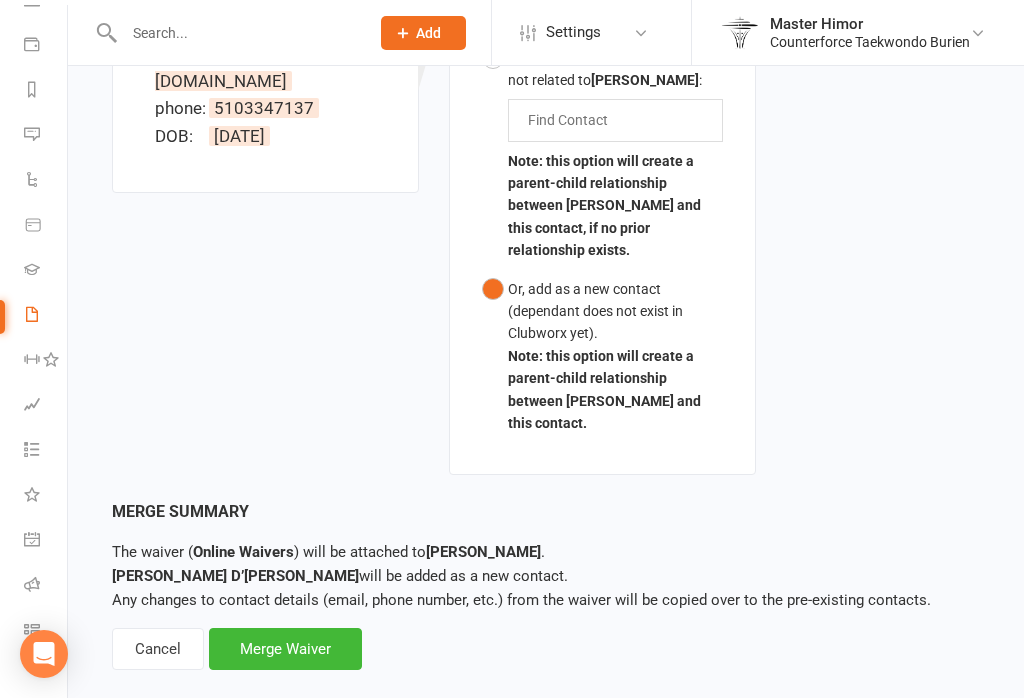 click on "Merge Waiver" at bounding box center (285, 649) 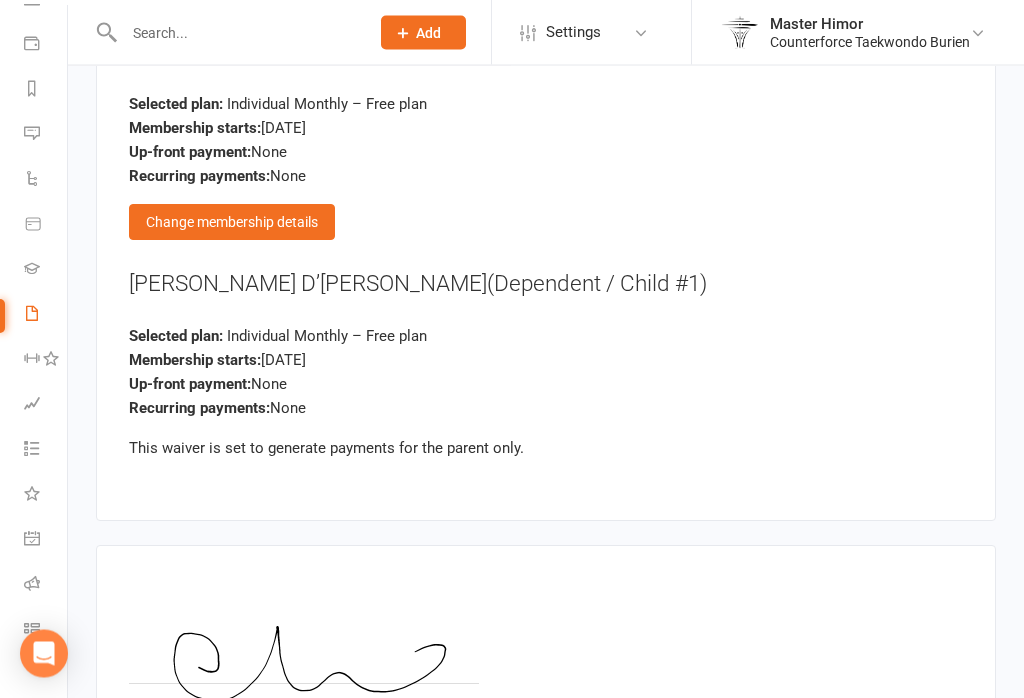 scroll, scrollTop: 2888, scrollLeft: 0, axis: vertical 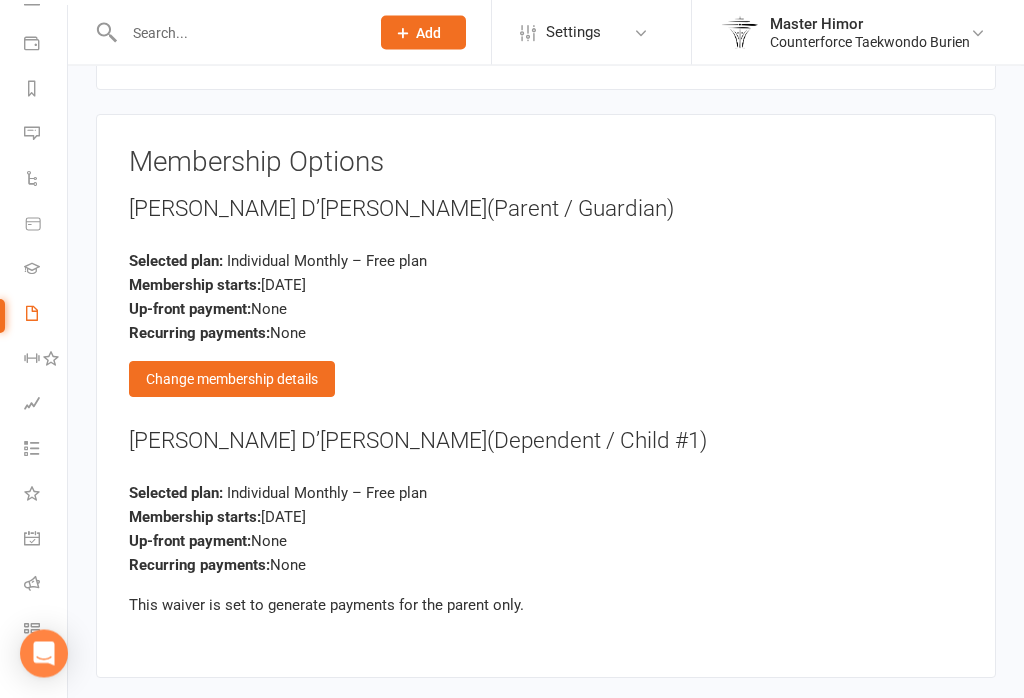 click on "Change membership details" at bounding box center (232, 380) 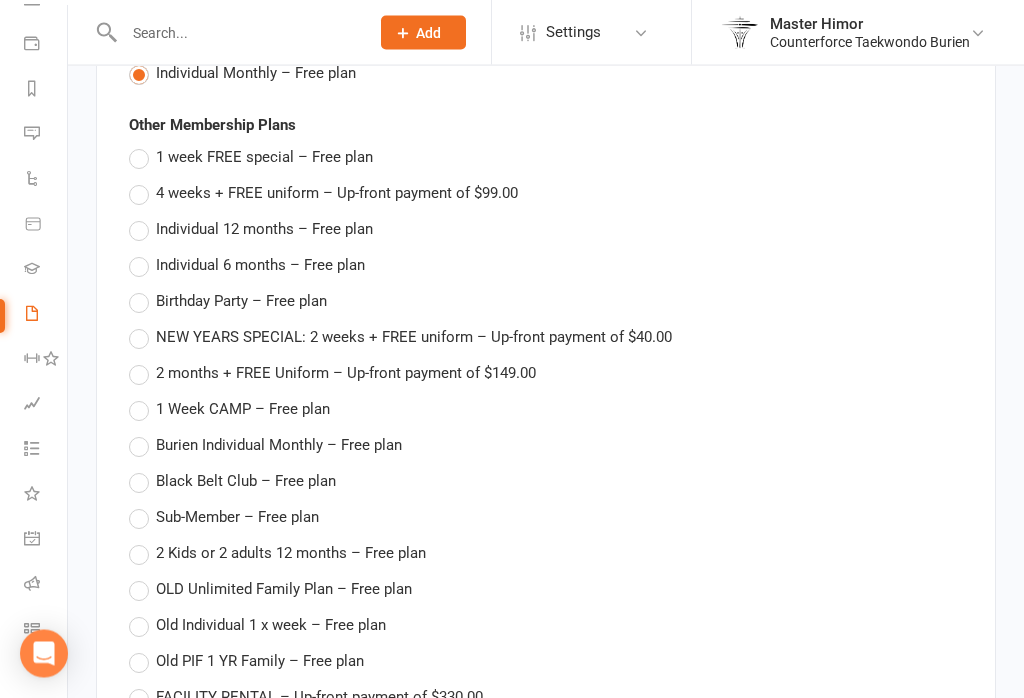 scroll, scrollTop: 2746, scrollLeft: 0, axis: vertical 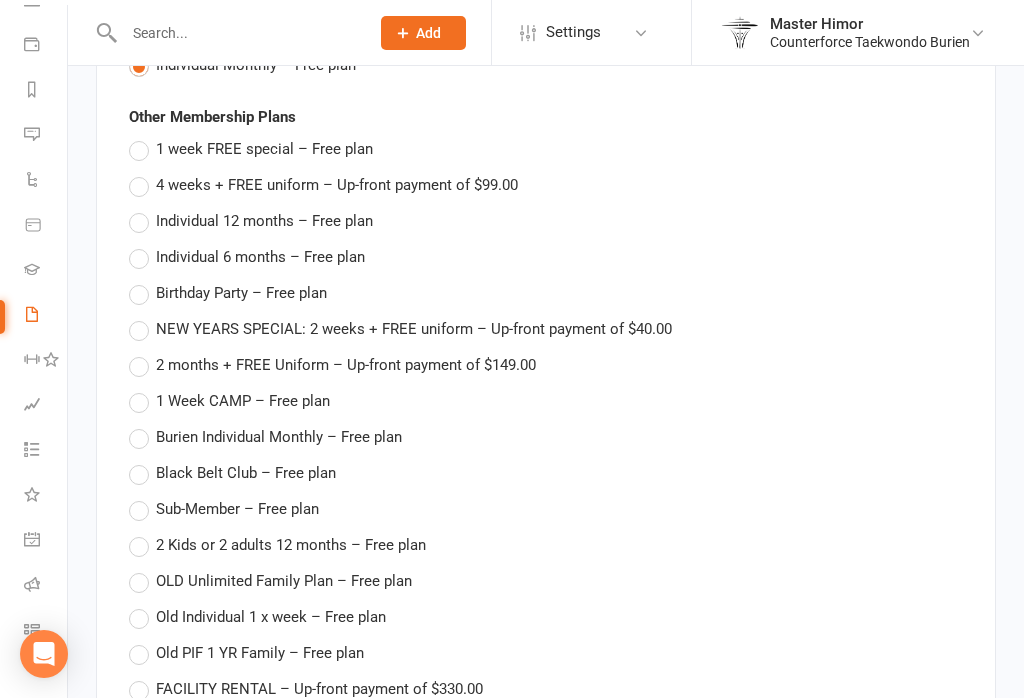 click on "4 weeks + FREE uniform – Up-front payment of $99.00" at bounding box center [323, 185] 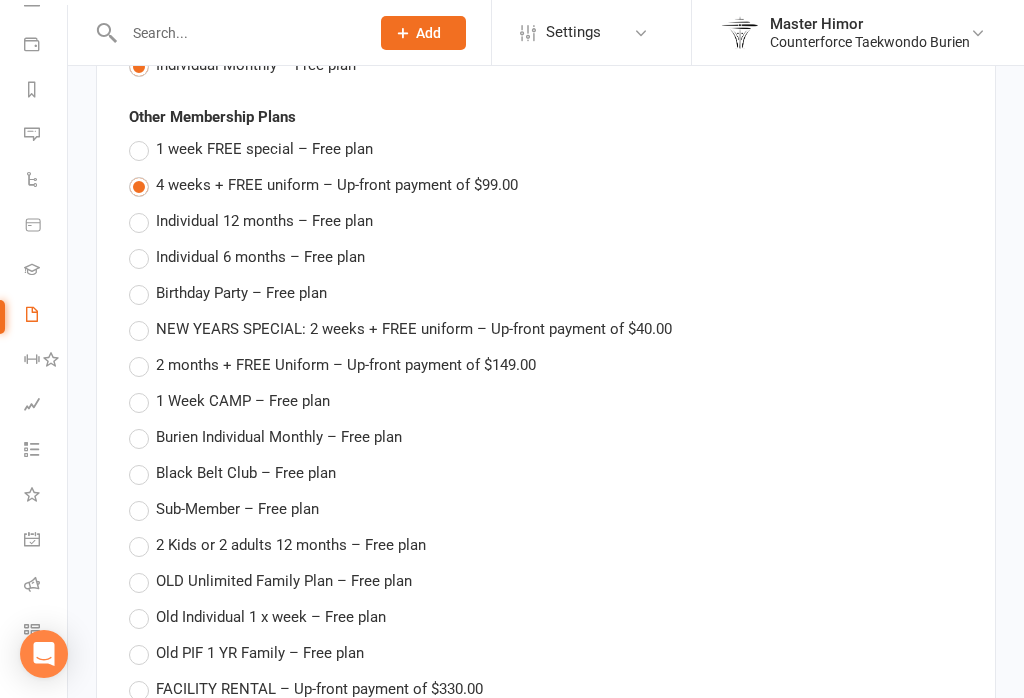 type on "4 weeks + FREE uniform" 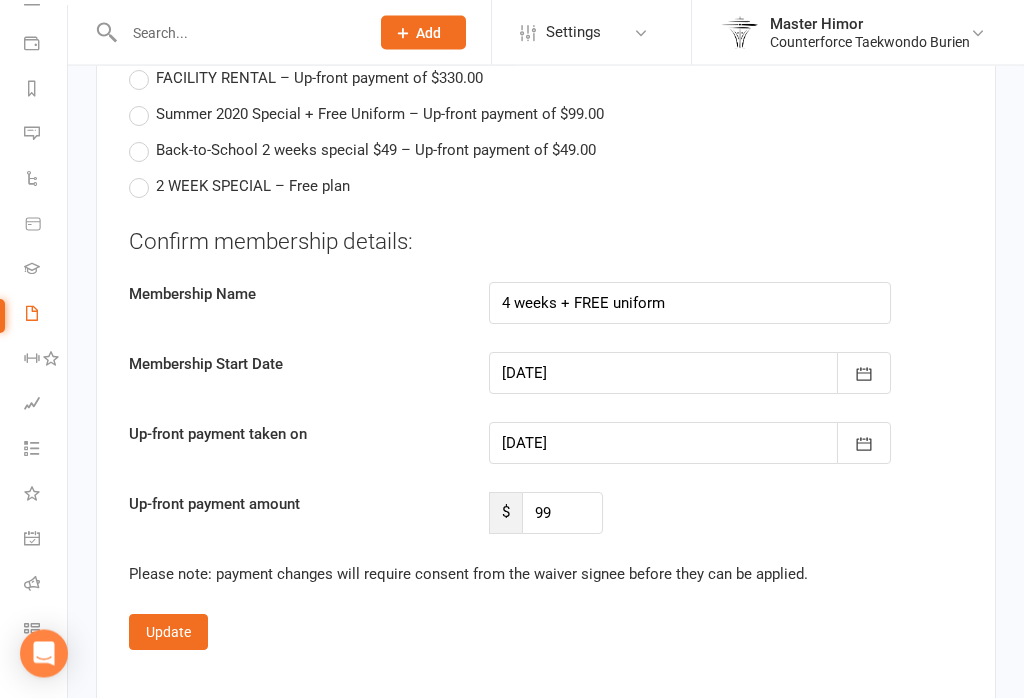 scroll, scrollTop: 3385, scrollLeft: 0, axis: vertical 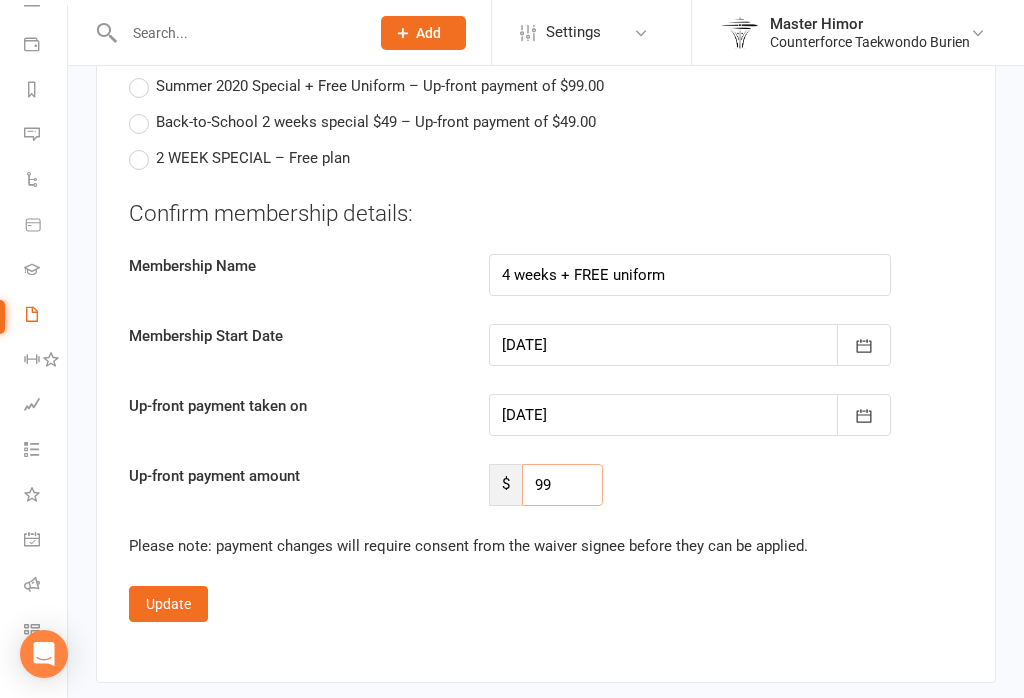 click on "99" at bounding box center [562, 485] 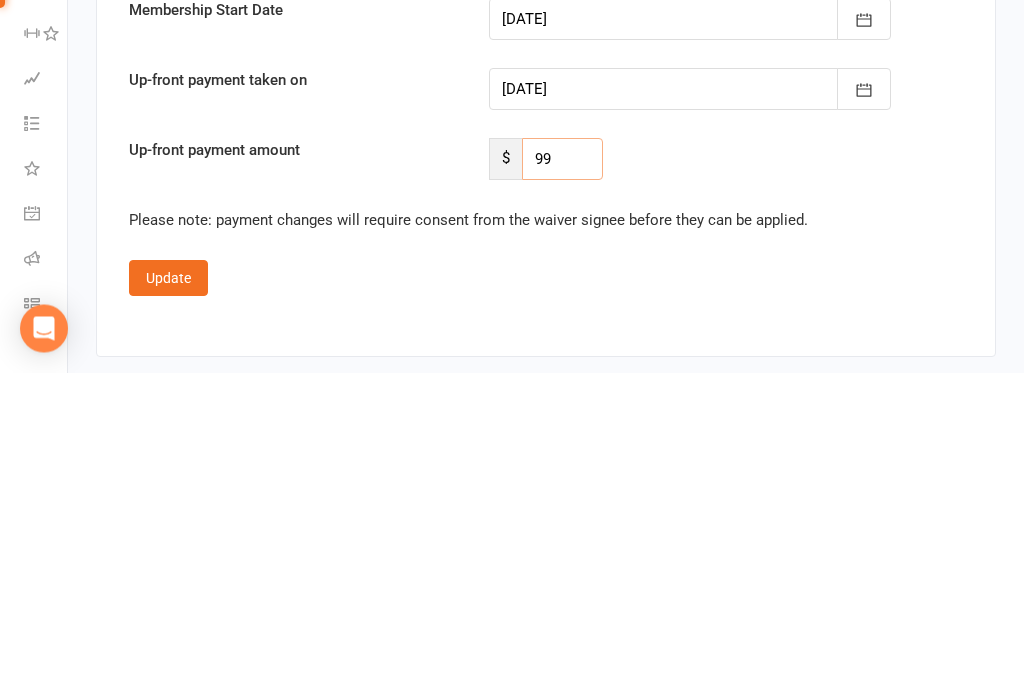 type on "9" 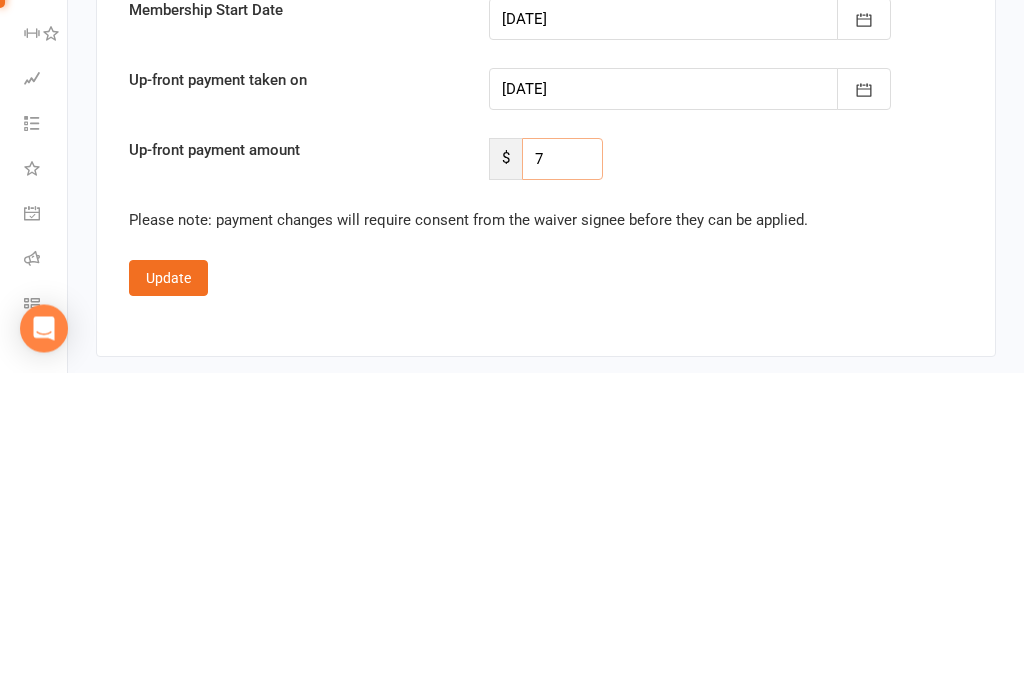 type on "79" 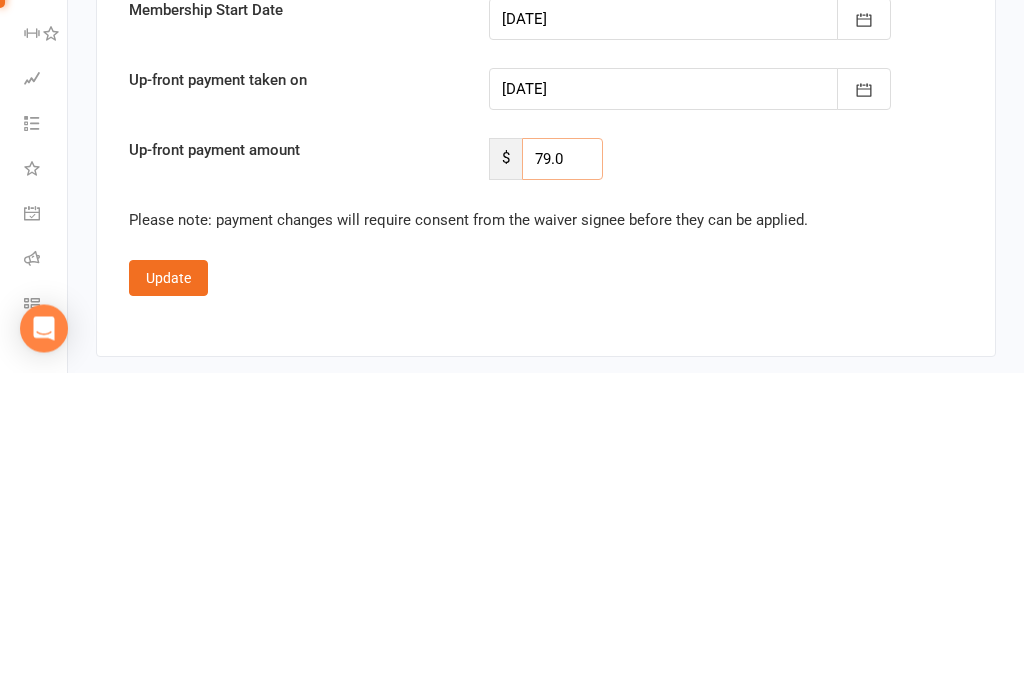 type on "79.00" 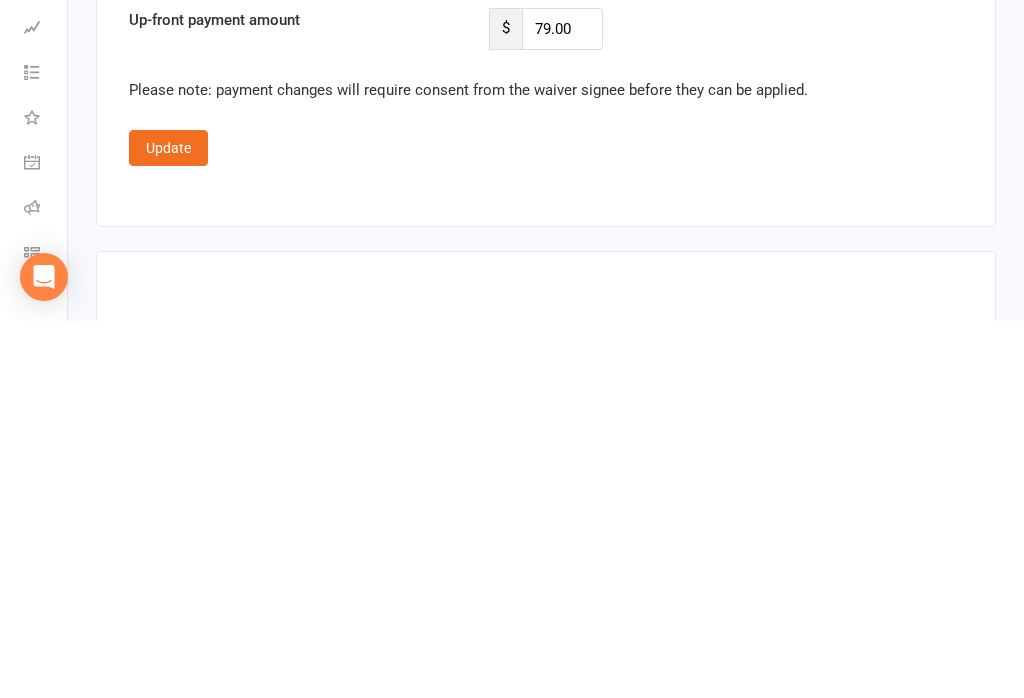click on "Update" at bounding box center (168, 525) 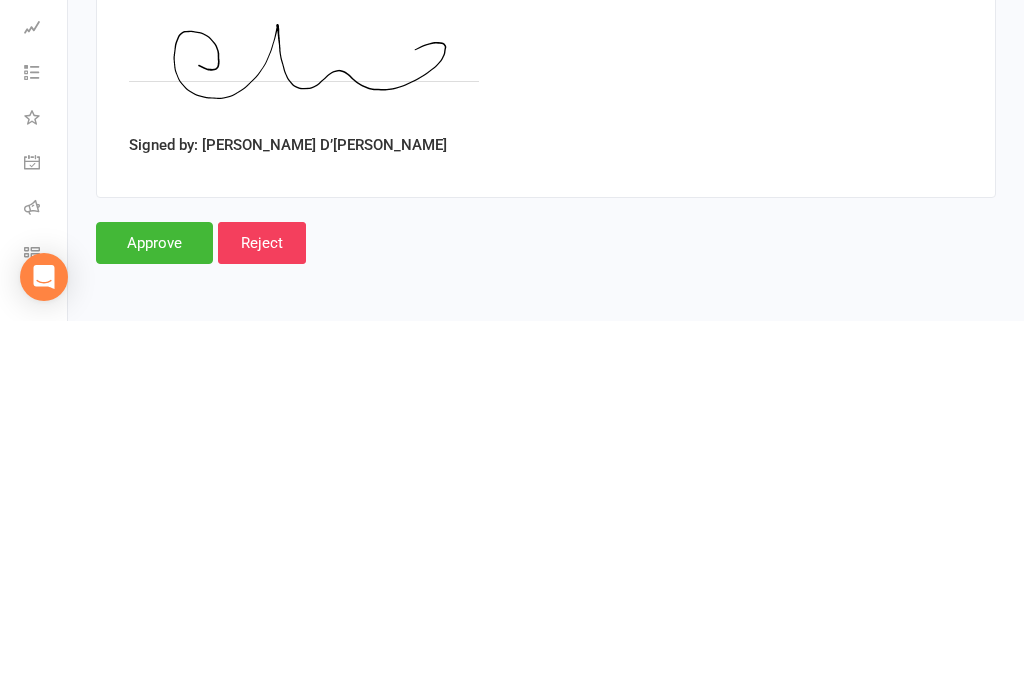 scroll, scrollTop: 2888, scrollLeft: 0, axis: vertical 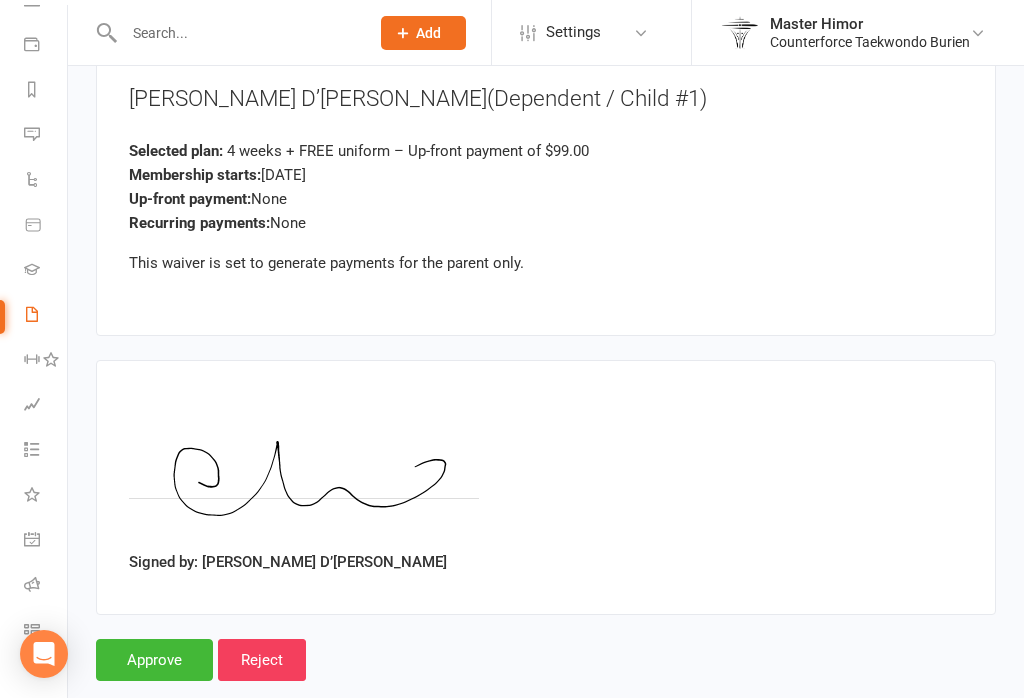 click on "Approve" at bounding box center [154, 660] 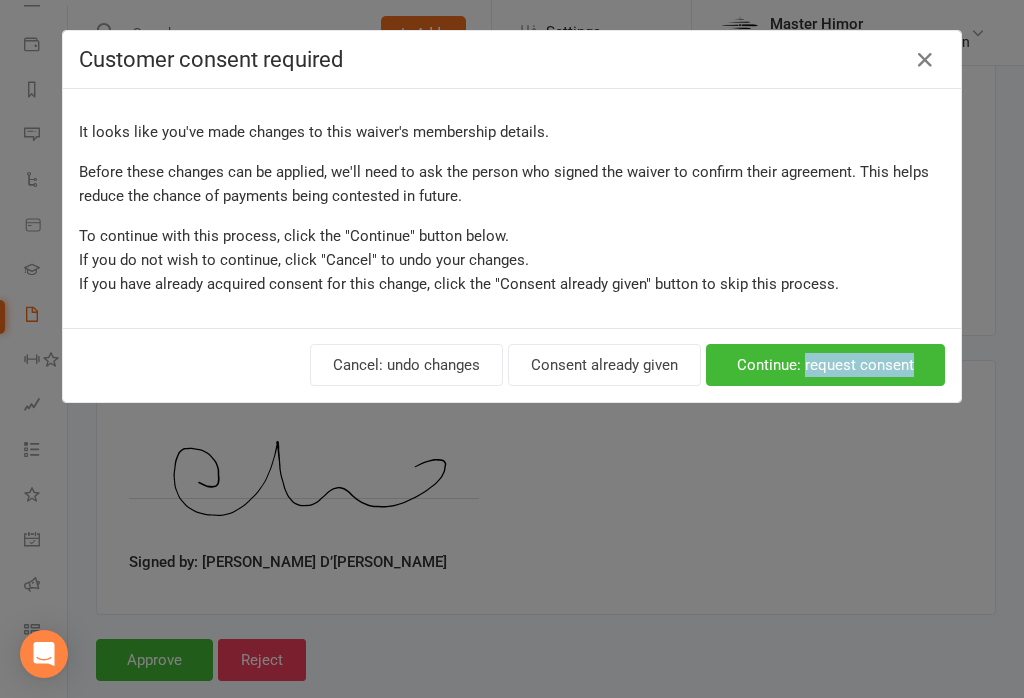 click on "Customer consent required It looks like you've made changes to this waiver's membership details. Before these changes can be applied, we'll need to ask the person who signed the waiver to confirm their agreement. This helps reduce the chance of payments being contested in future. To continue with this process, click the "Continue" button below. If you do not wish to continue, click "Cancel" to undo your changes. If you have already acquired consent for this change, click the "Consent already given" button to skip this process. Cancel: undo changes Consent already given Continue: request consent" at bounding box center (512, 349) 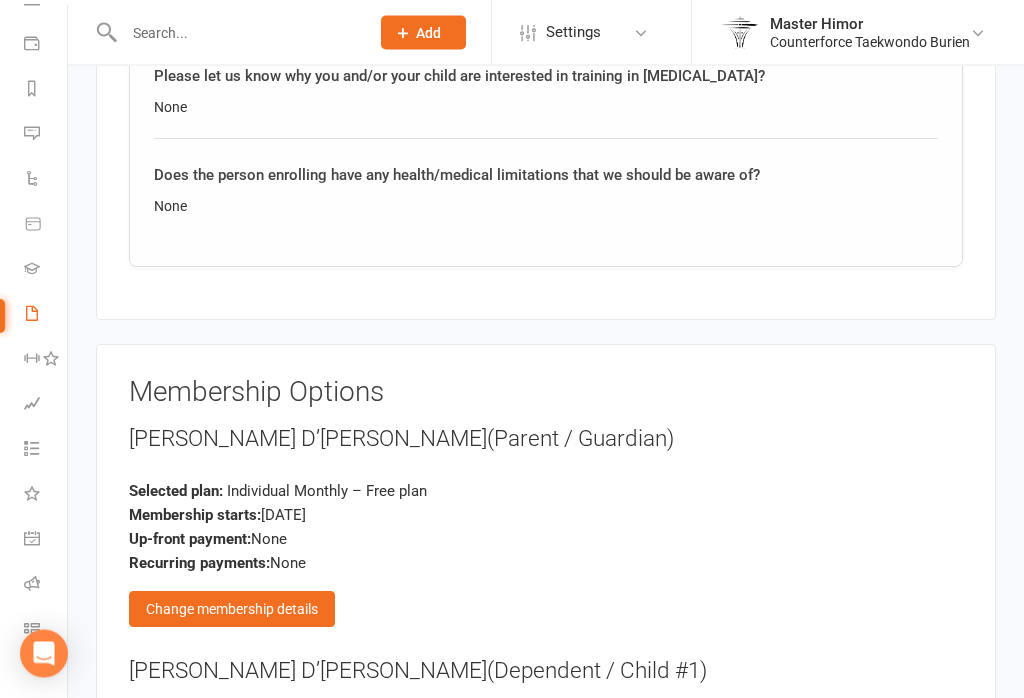 scroll, scrollTop: 2310, scrollLeft: 0, axis: vertical 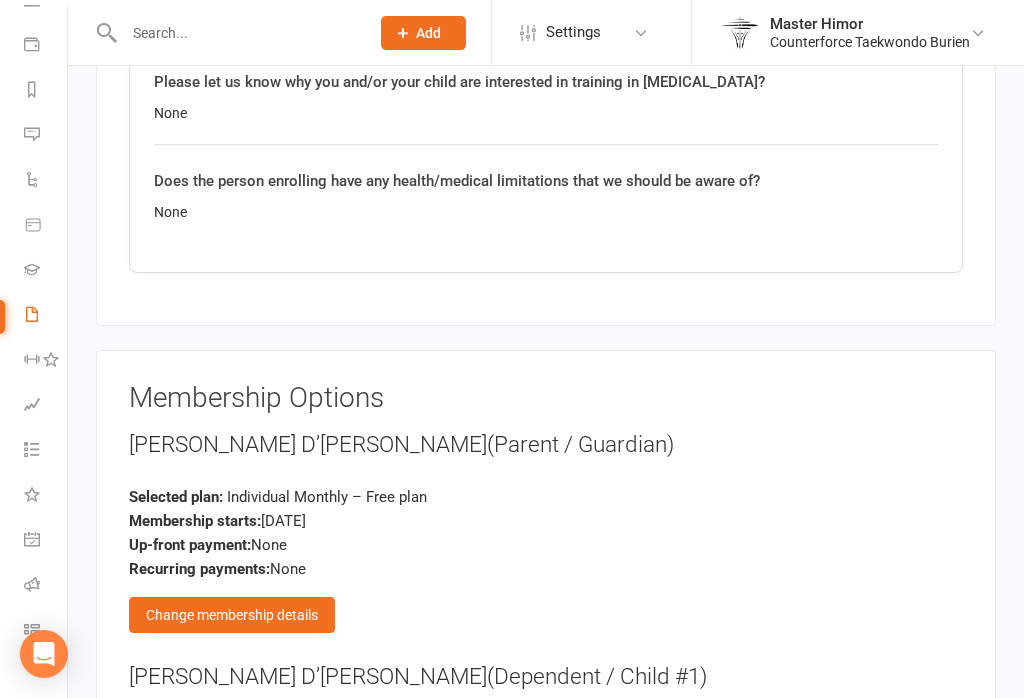 click on "Change membership details" at bounding box center (232, 615) 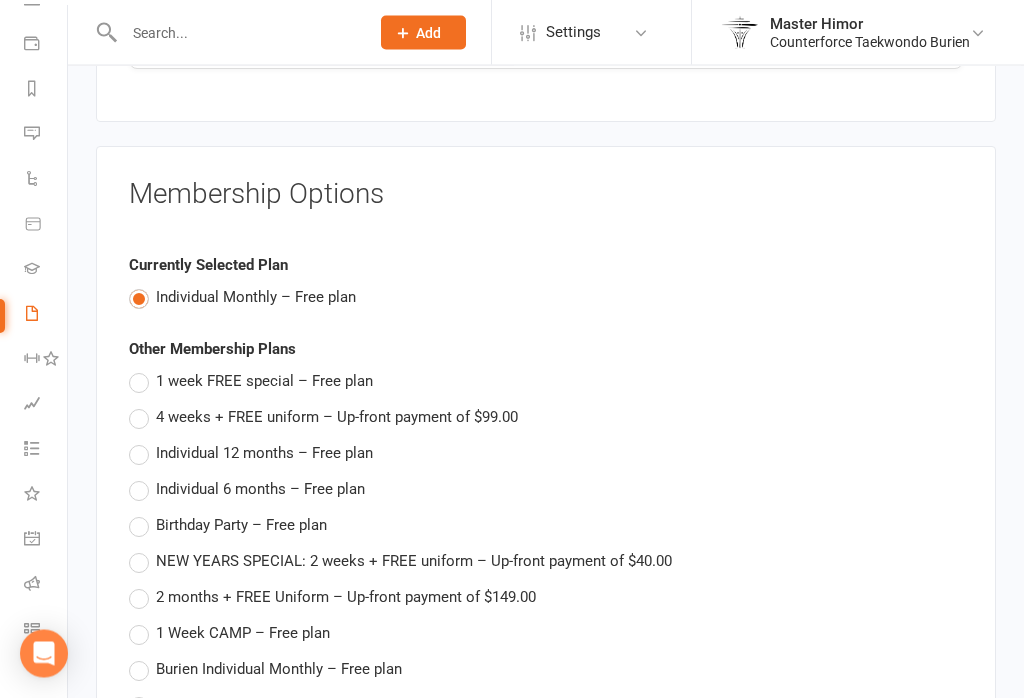click on "4 weeks + FREE uniform – Up-front payment of $99.00" at bounding box center [323, 418] 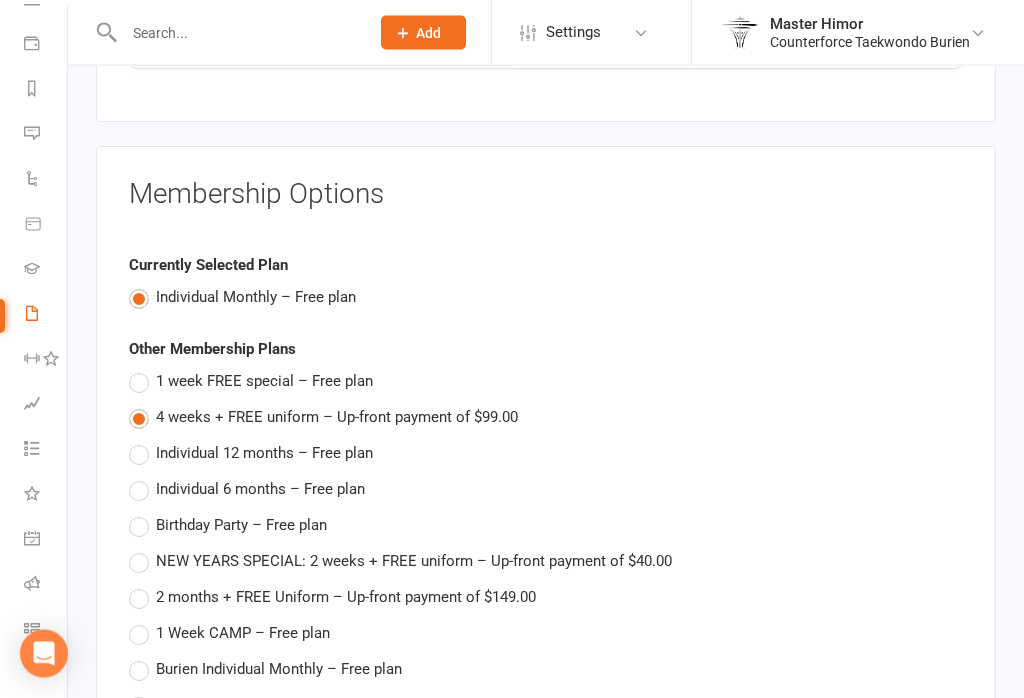type on "4 weeks + FREE uniform" 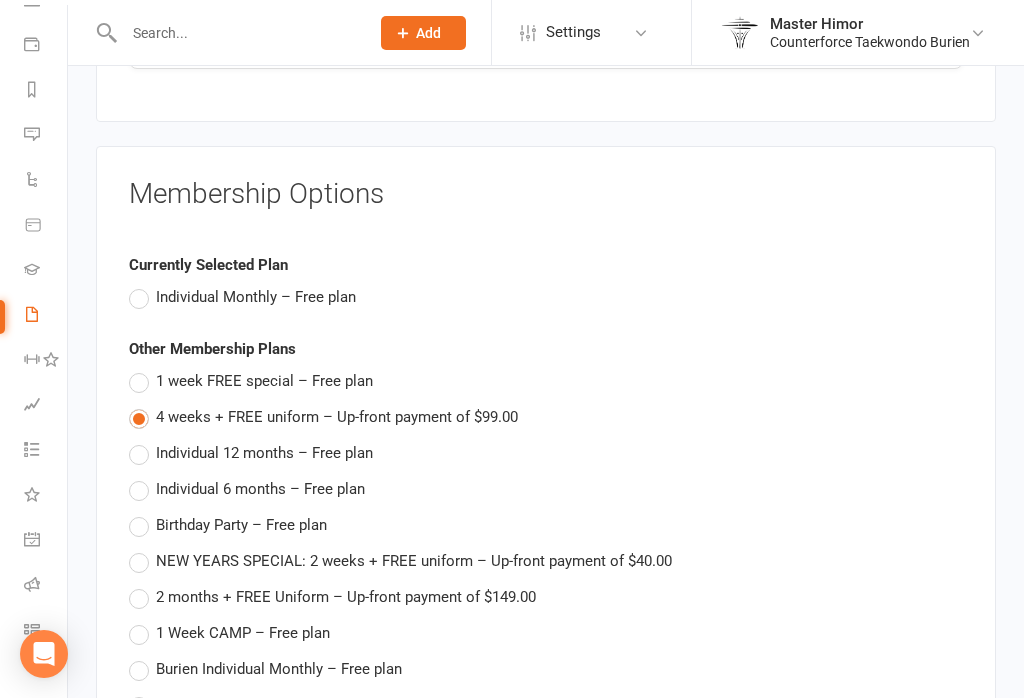 type on "09 Jul 2025" 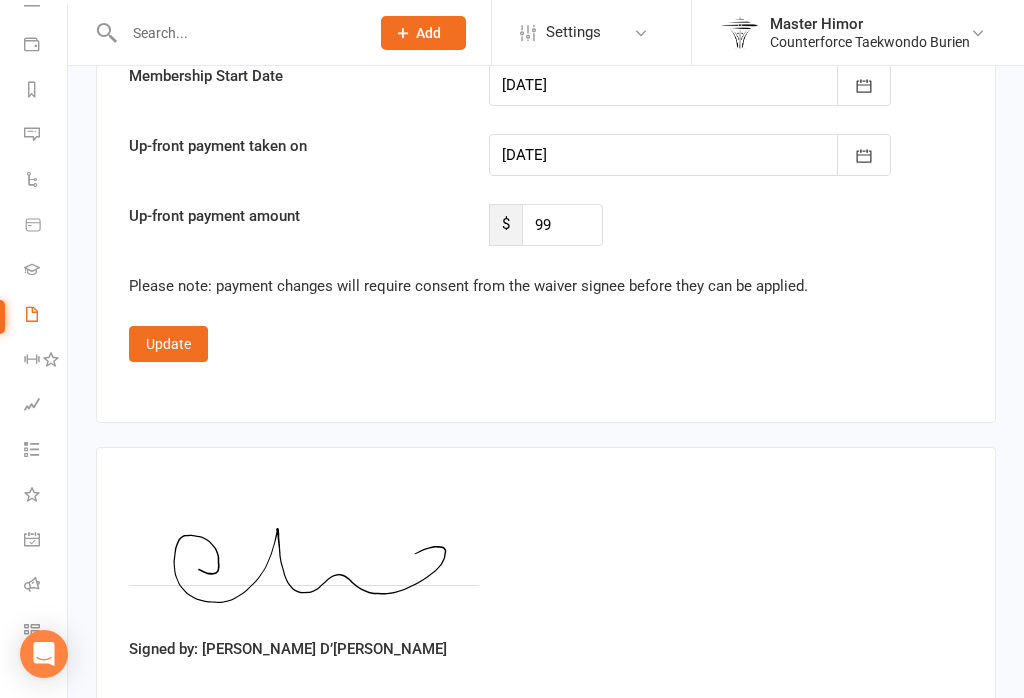 scroll, scrollTop: 3647, scrollLeft: 0, axis: vertical 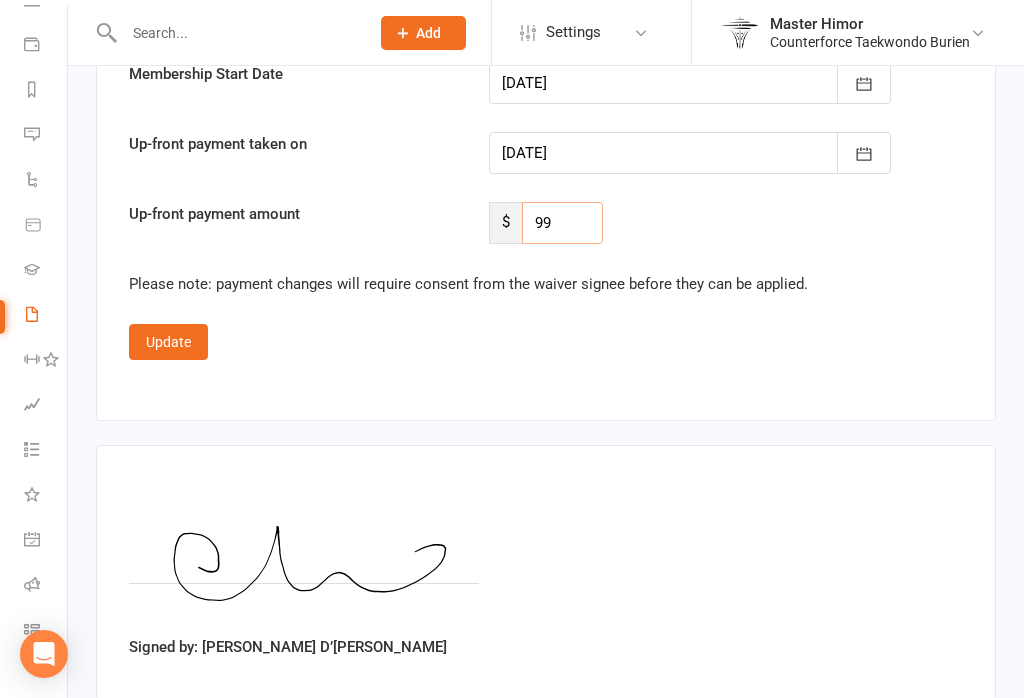 click on "99" at bounding box center (562, 223) 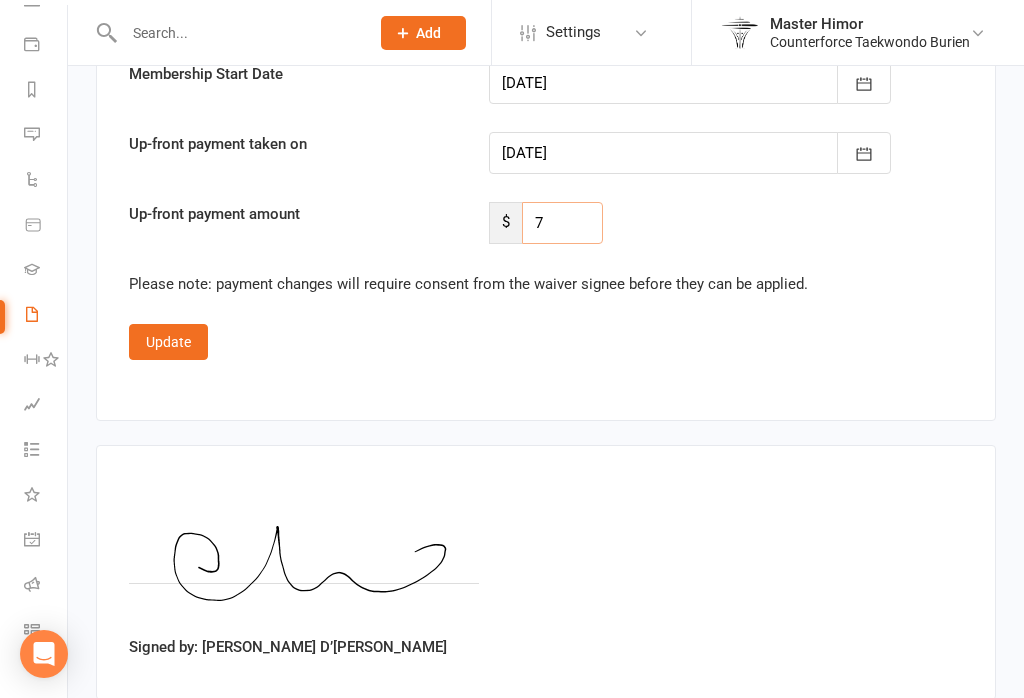 type on "79" 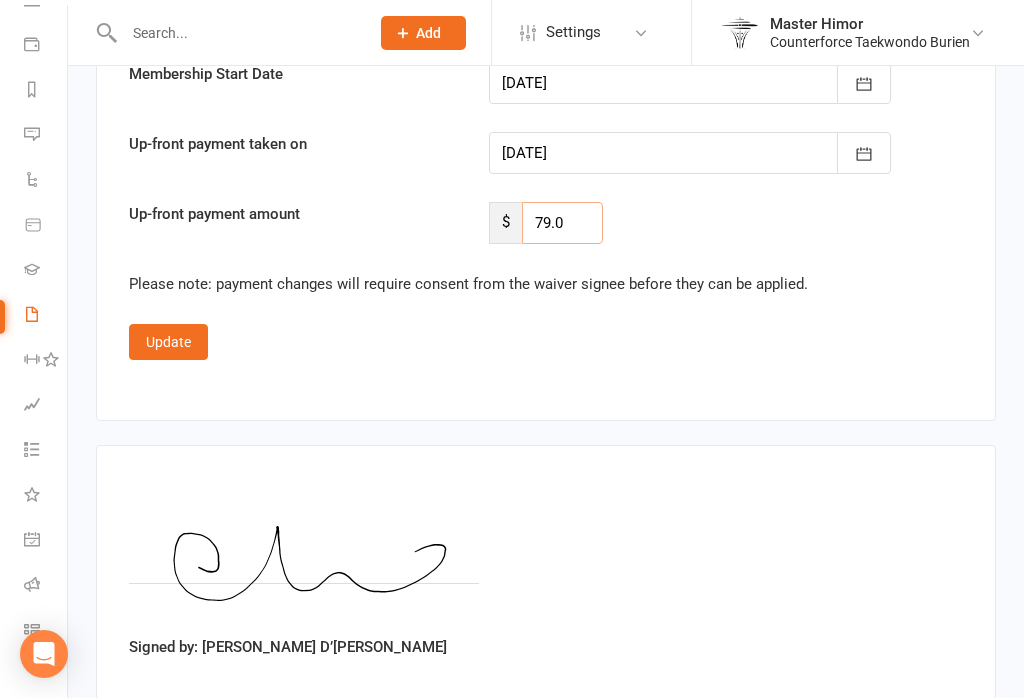 type on "79.00" 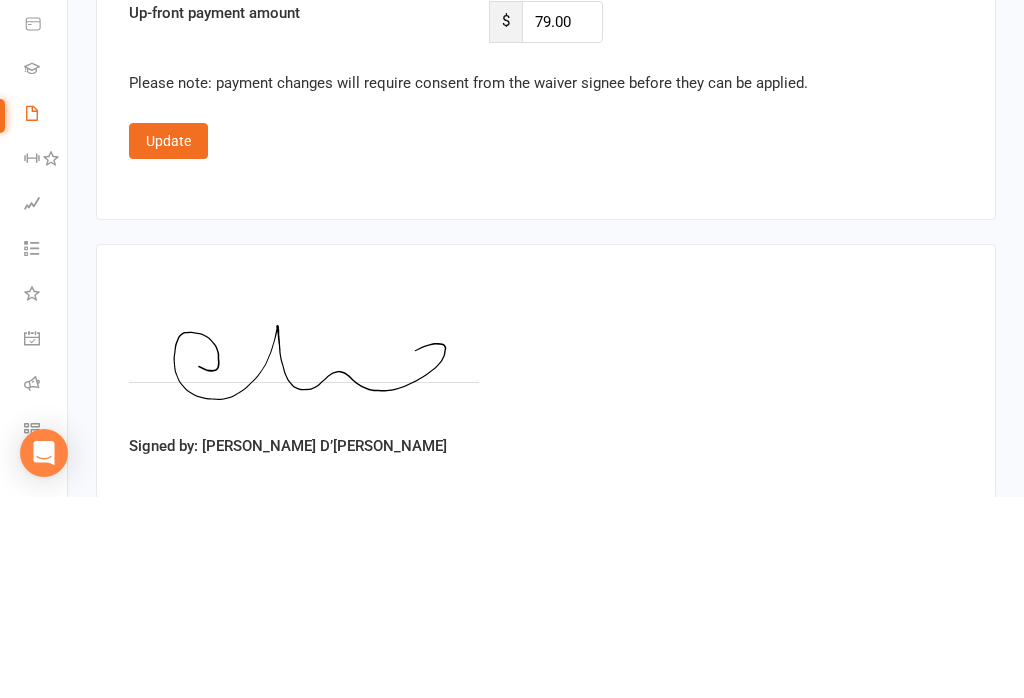 click on "Update" at bounding box center (168, 342) 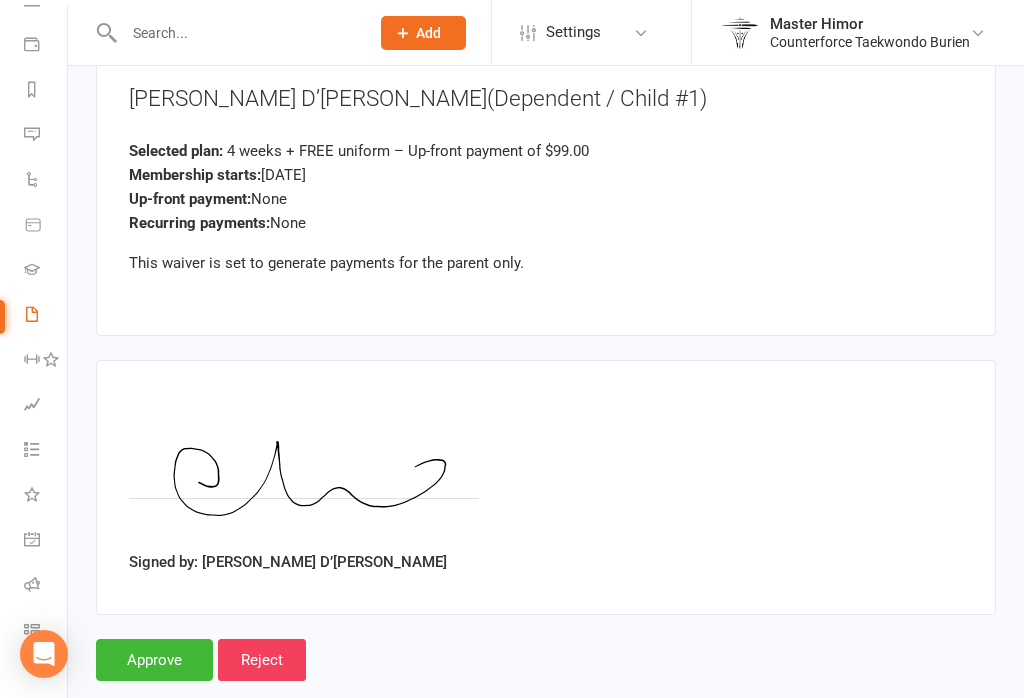 click on "Approve" at bounding box center (154, 660) 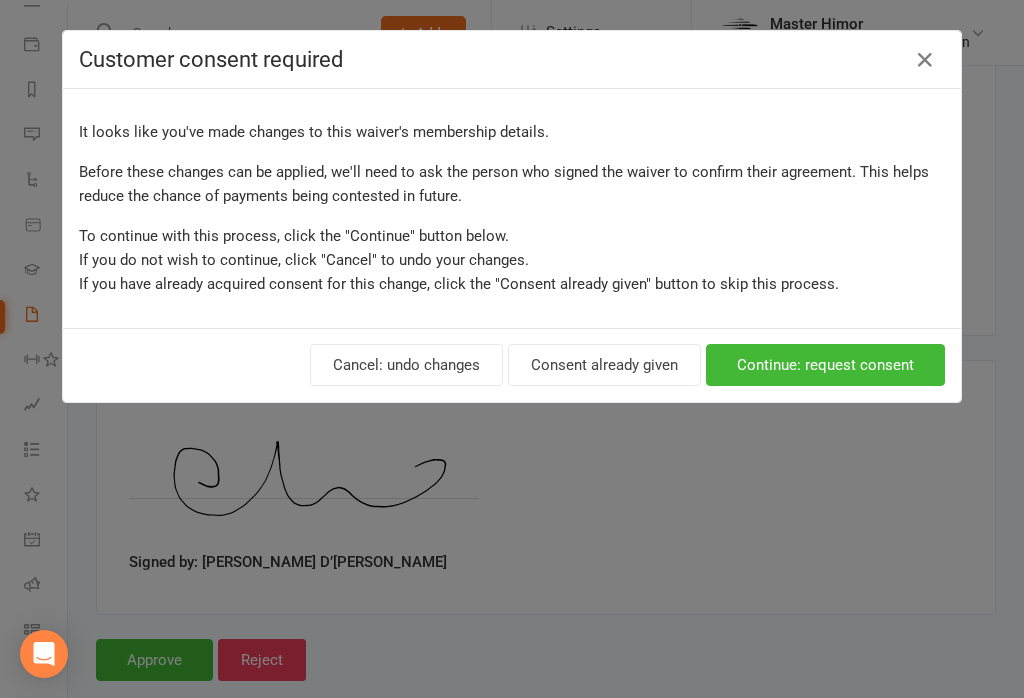 click on "Consent already given" at bounding box center [604, 365] 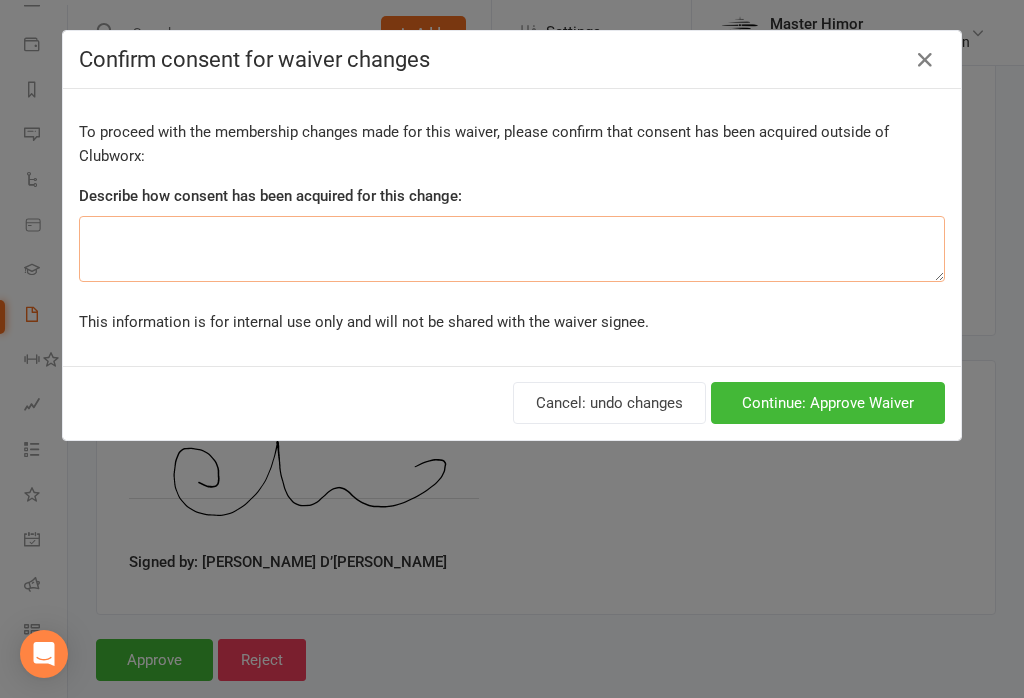 click at bounding box center [512, 249] 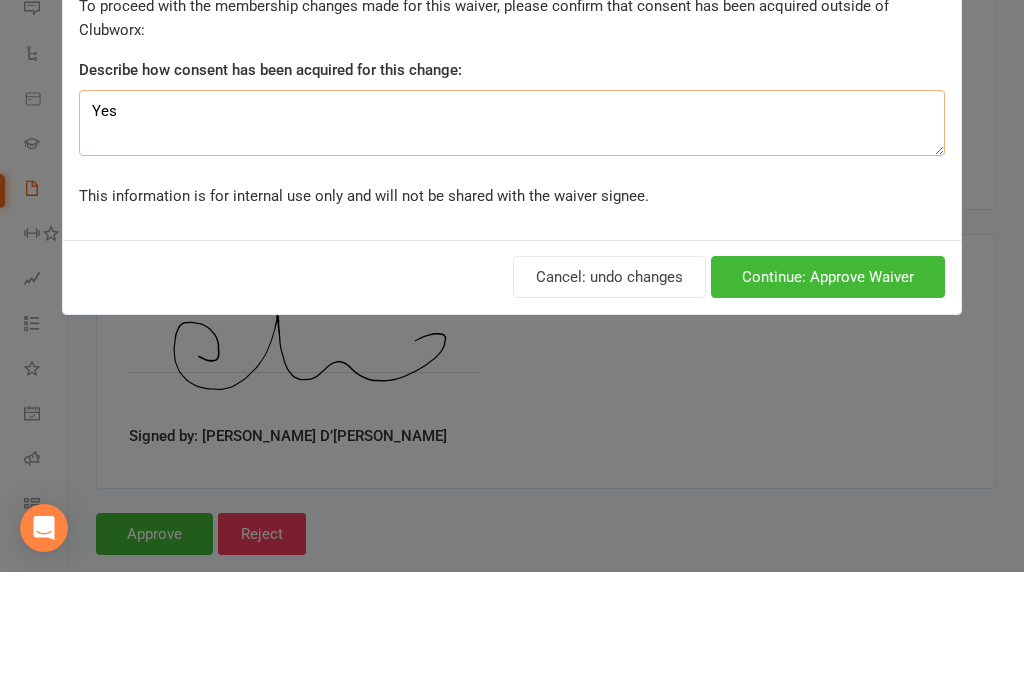type on "Yes" 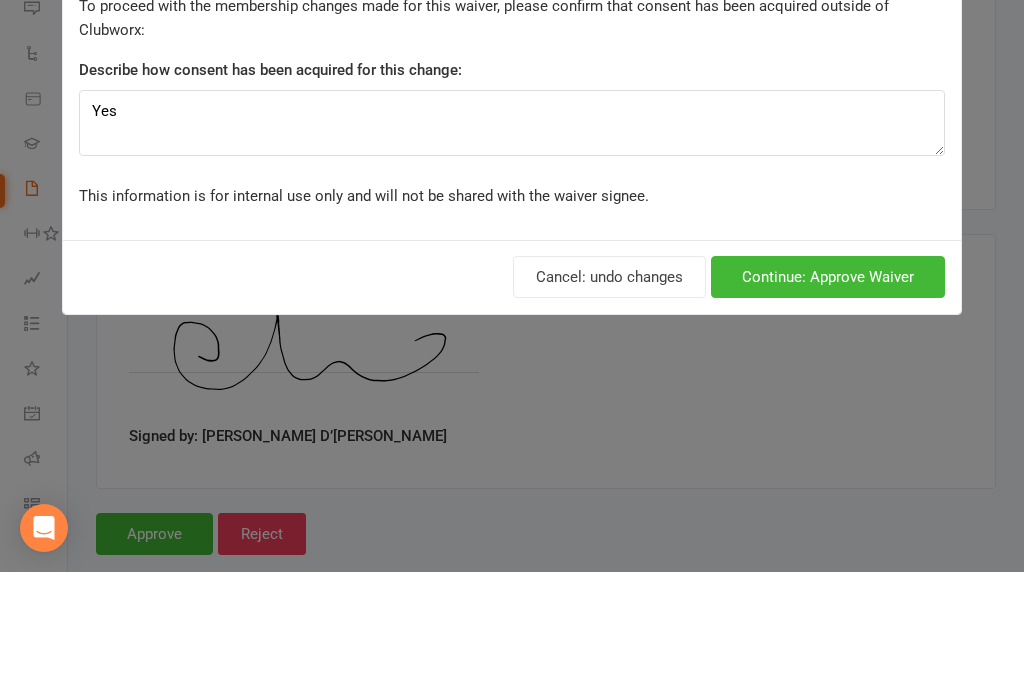 click on "Continue: Approve Waiver" at bounding box center [828, 403] 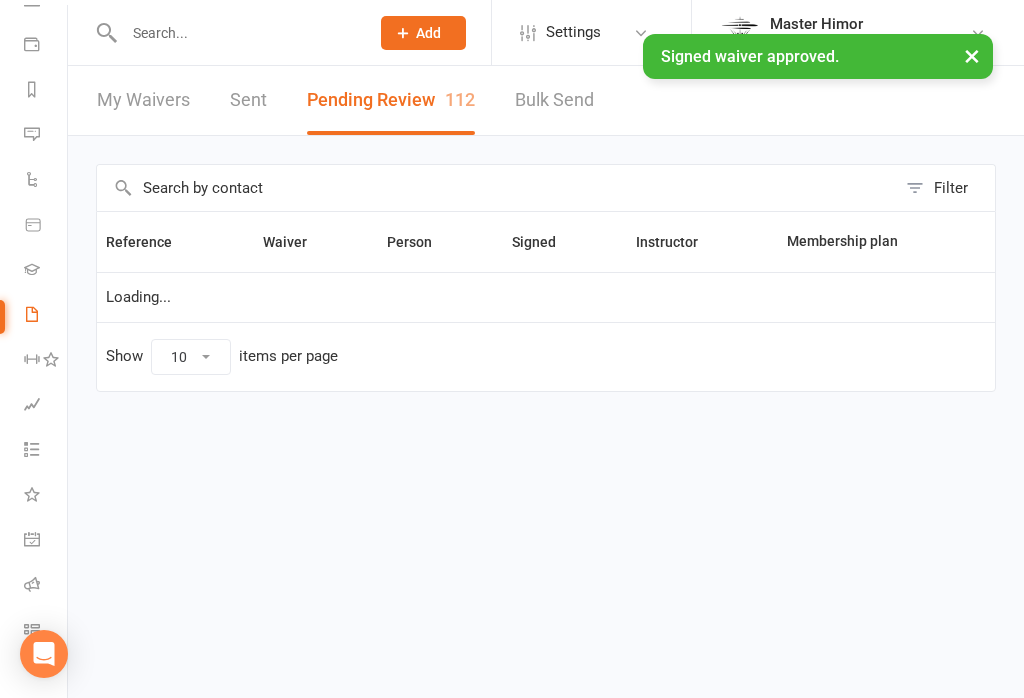select on "100" 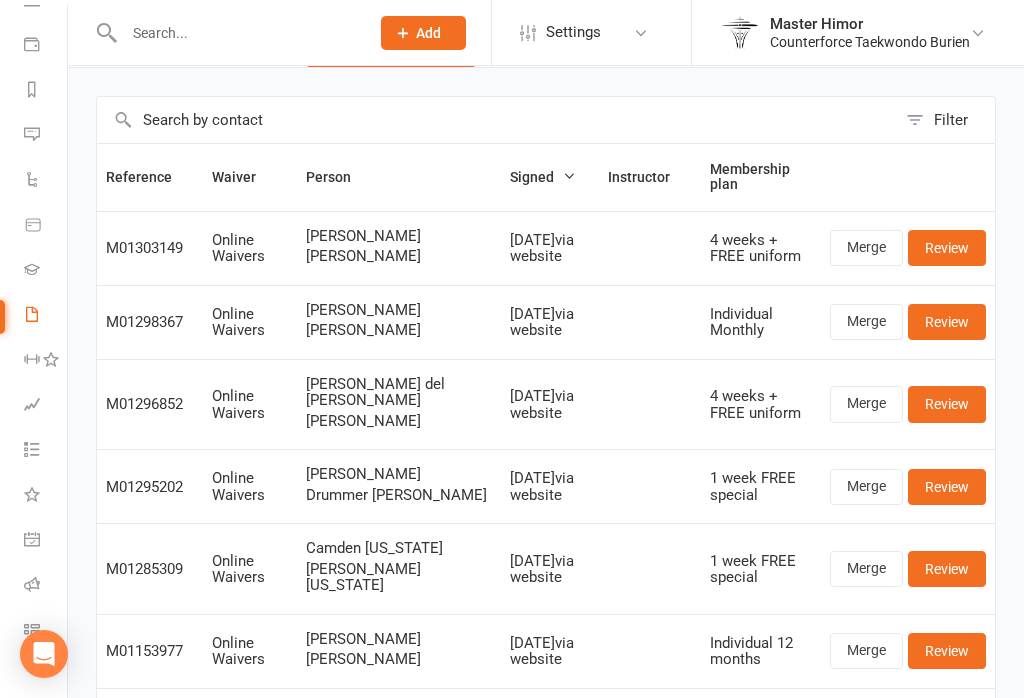 scroll, scrollTop: 56, scrollLeft: 0, axis: vertical 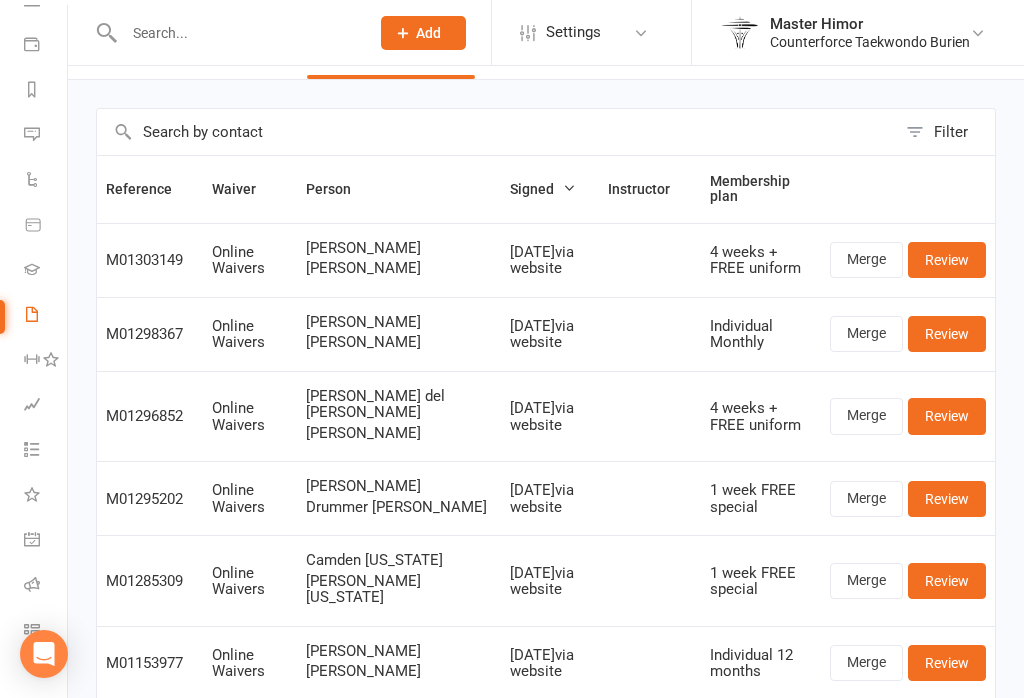 click on "Review" at bounding box center (947, 260) 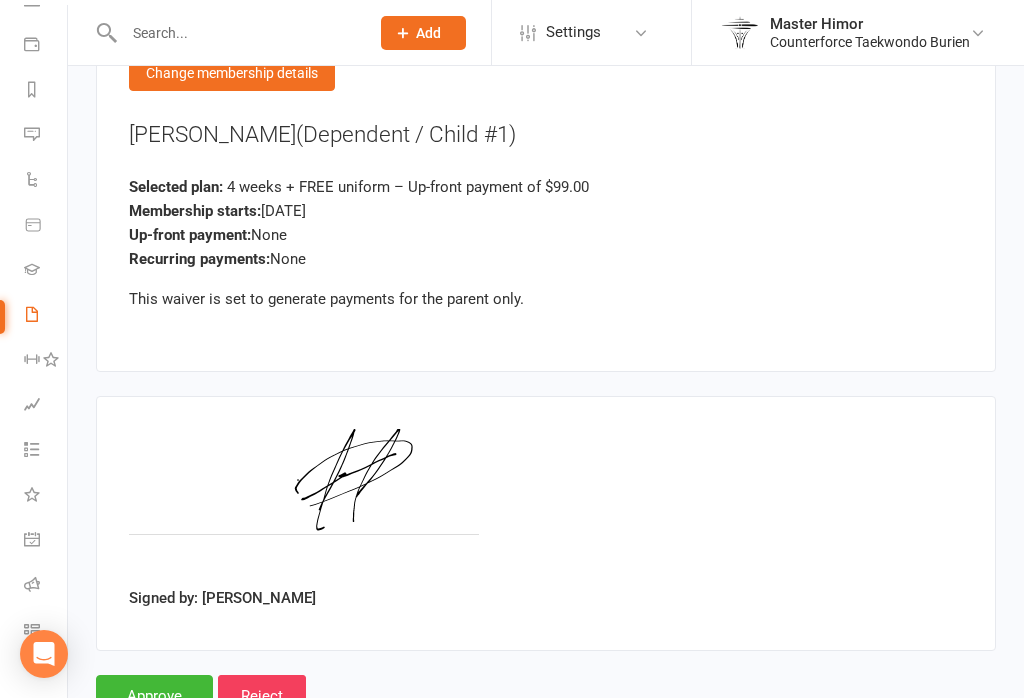 scroll, scrollTop: 2888, scrollLeft: 0, axis: vertical 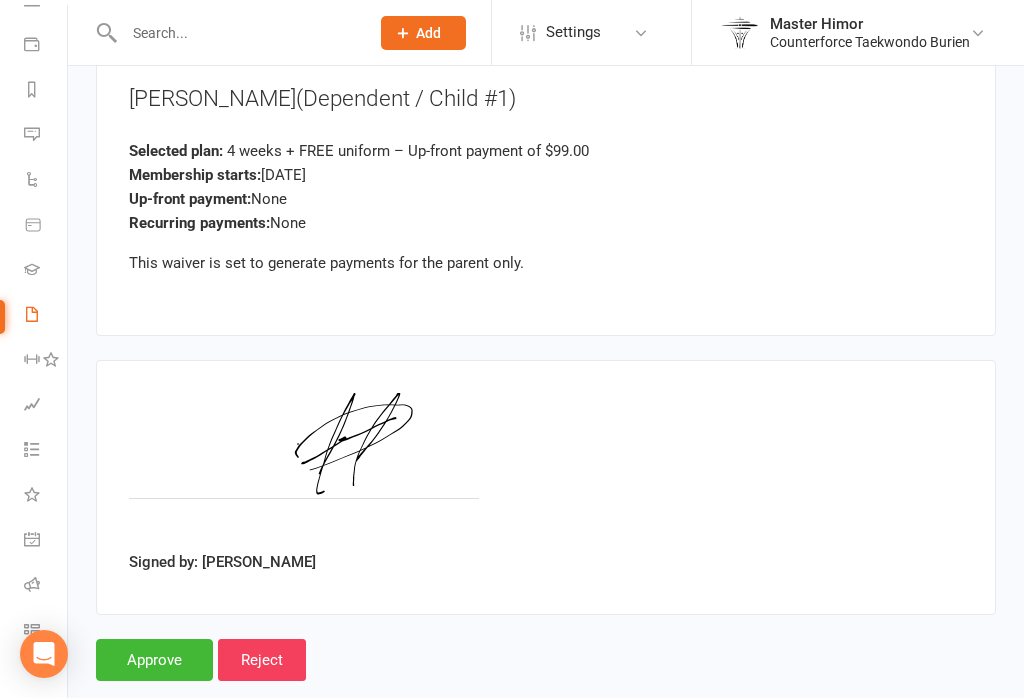 click on "Signed by: Martha Leon" at bounding box center (546, 487) 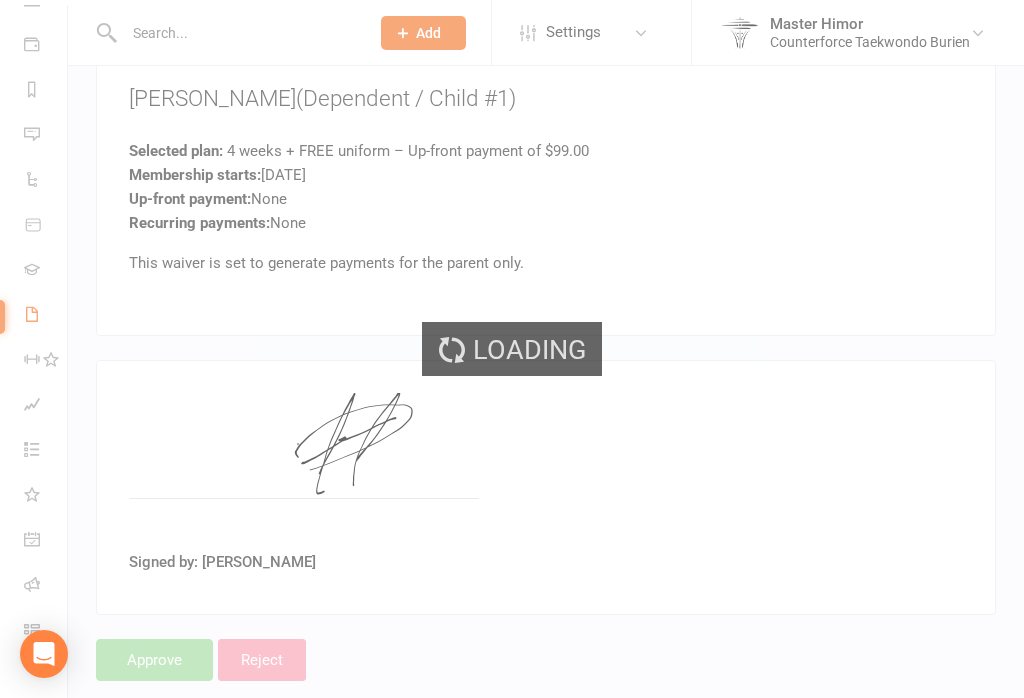 select on "100" 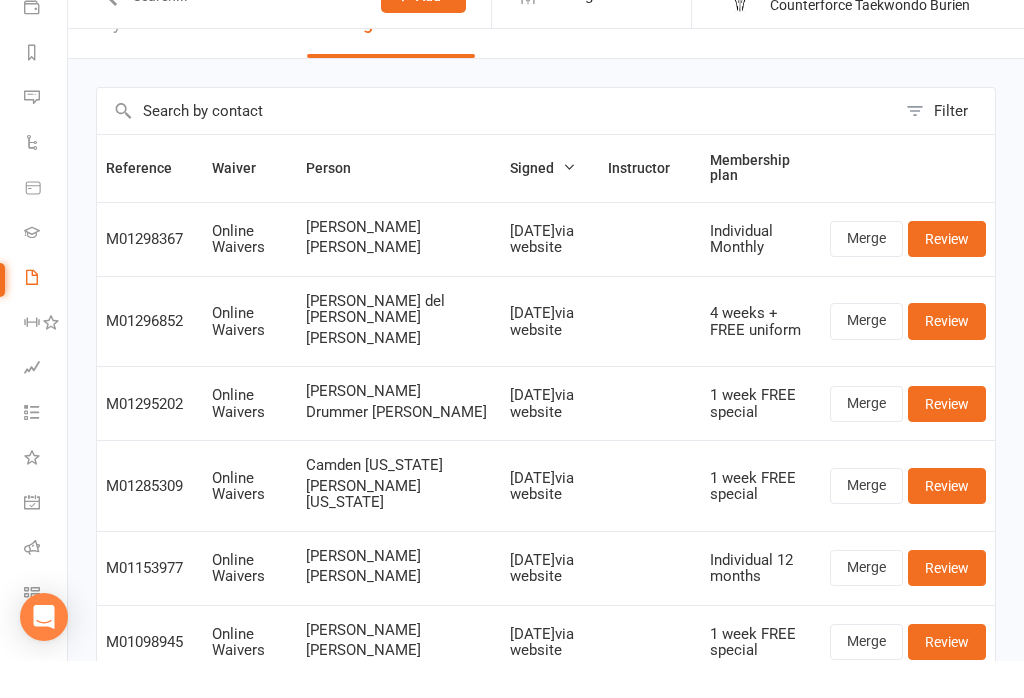 scroll, scrollTop: 91, scrollLeft: 0, axis: vertical 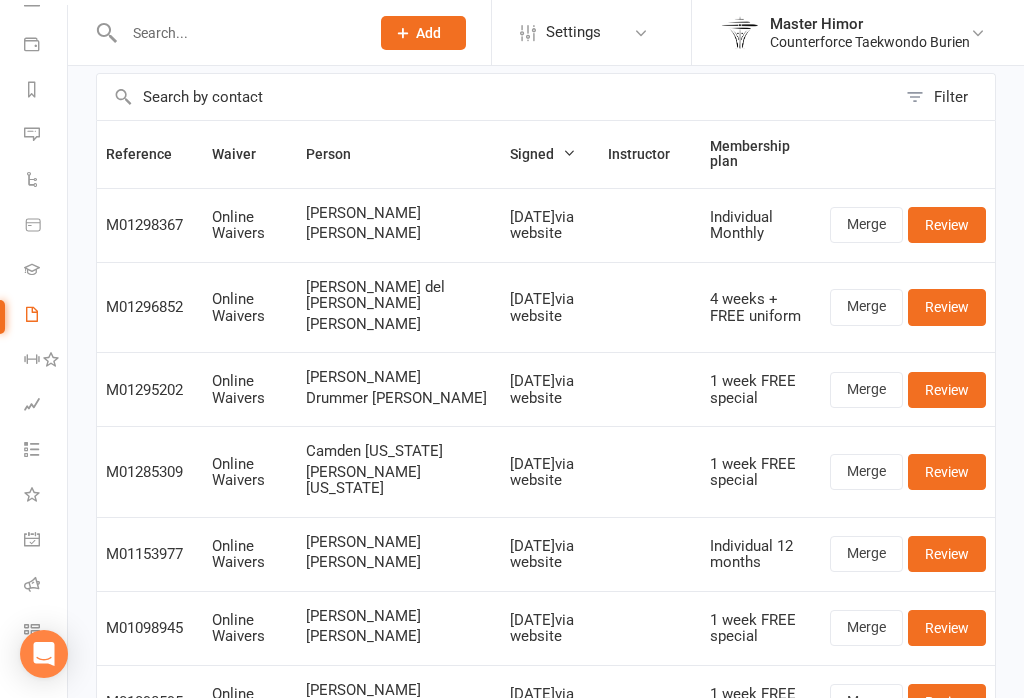 click on "Review" at bounding box center [947, 225] 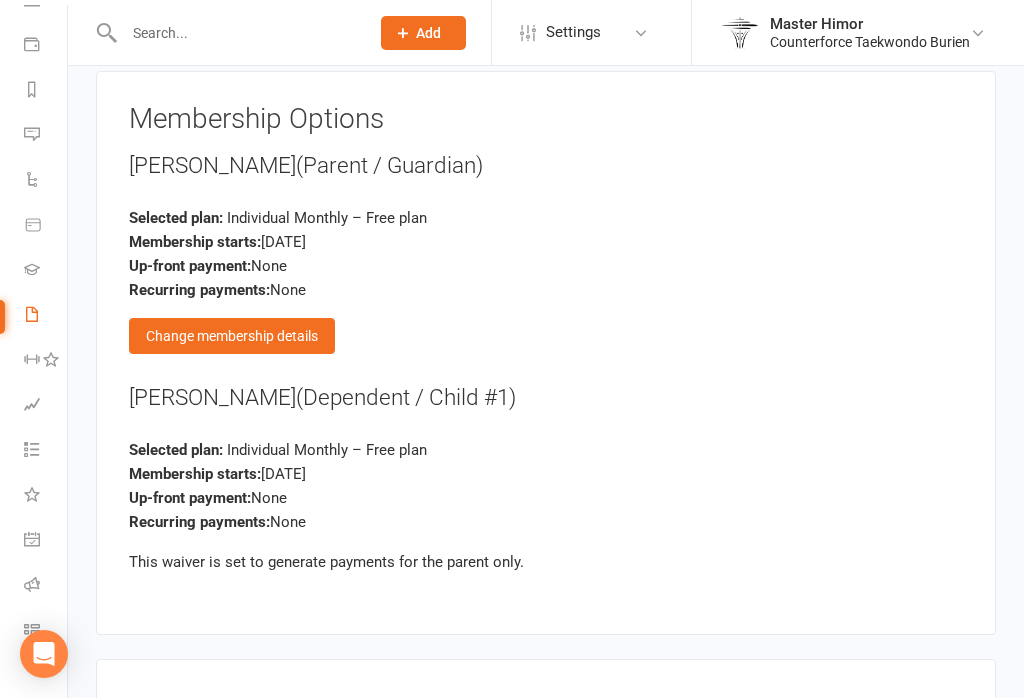 scroll, scrollTop: 2584, scrollLeft: 0, axis: vertical 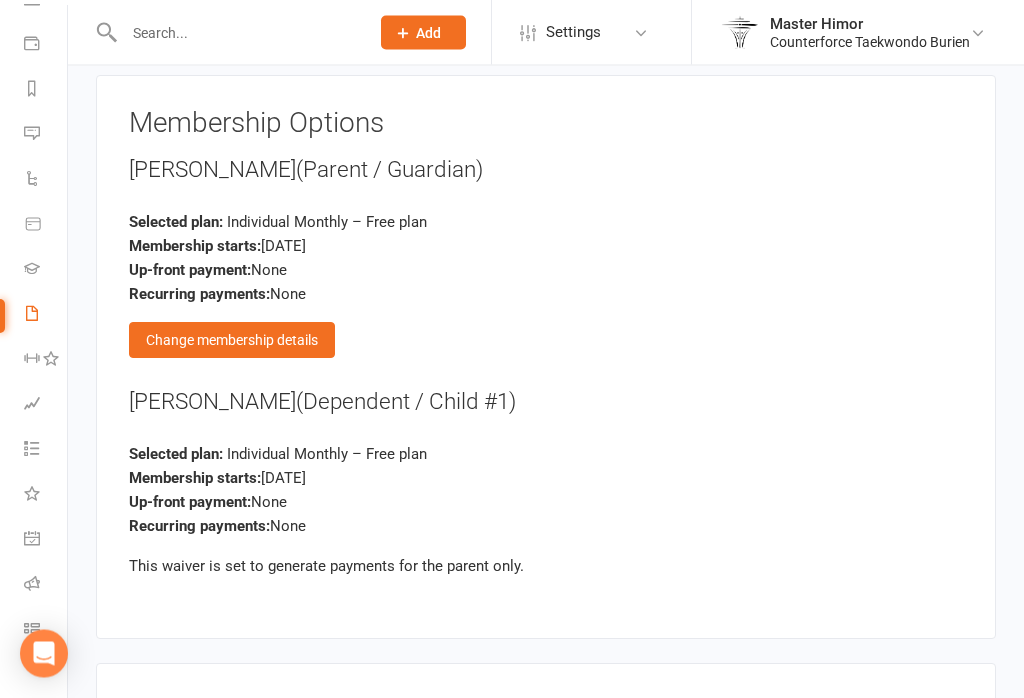 click on "Change membership details" at bounding box center [232, 341] 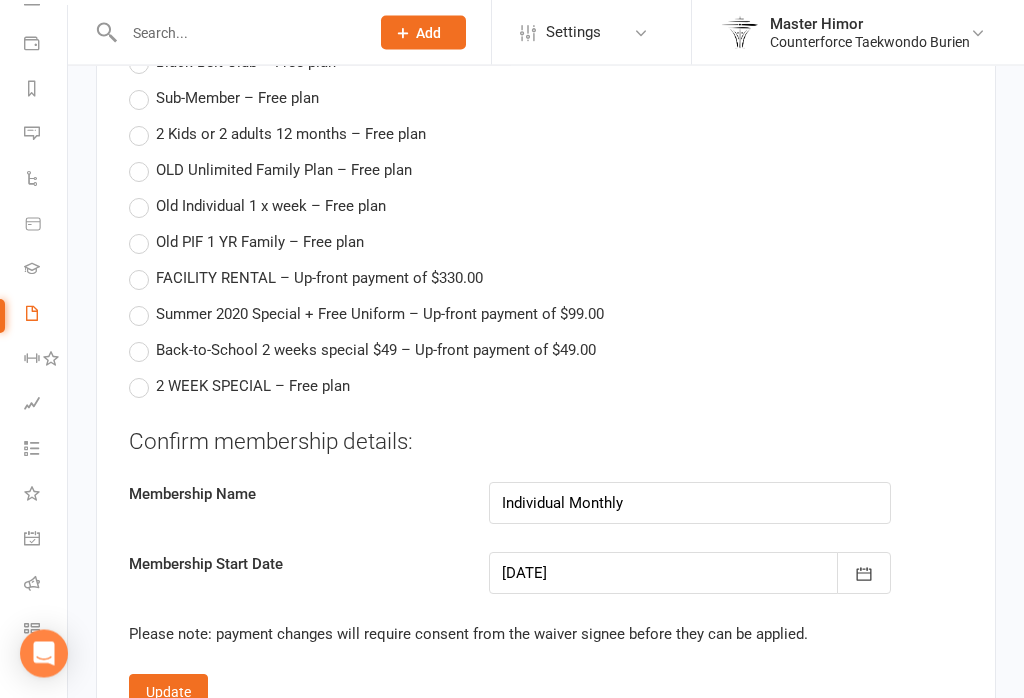 scroll, scrollTop: 3160, scrollLeft: 0, axis: vertical 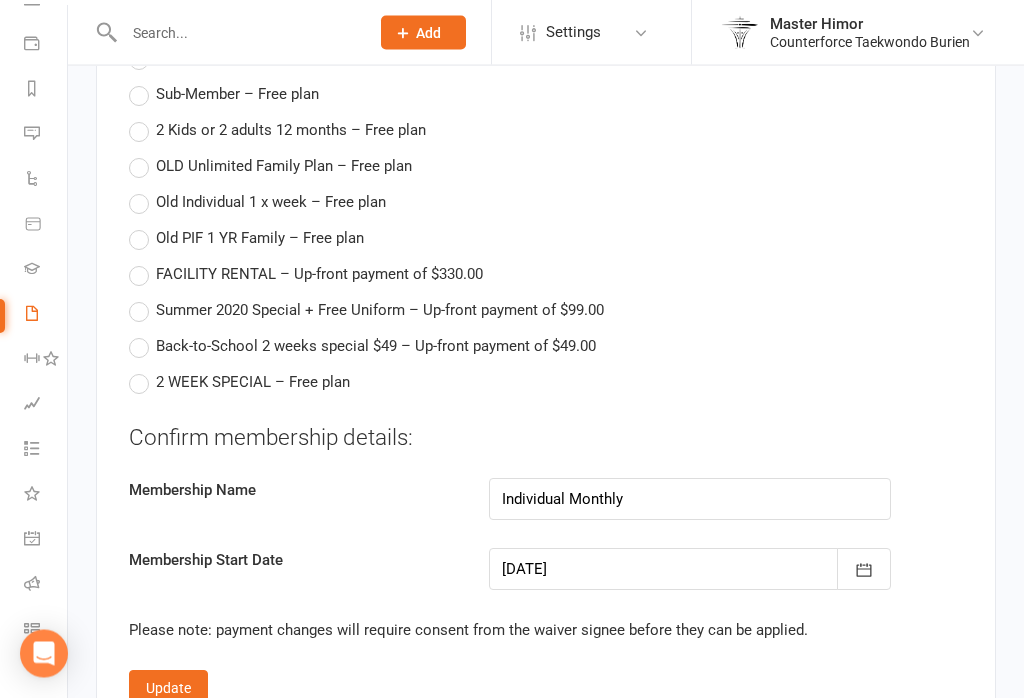 click on "Back-to-School 2 weeks special $49 – Up-front payment of $49.00" at bounding box center (362, 347) 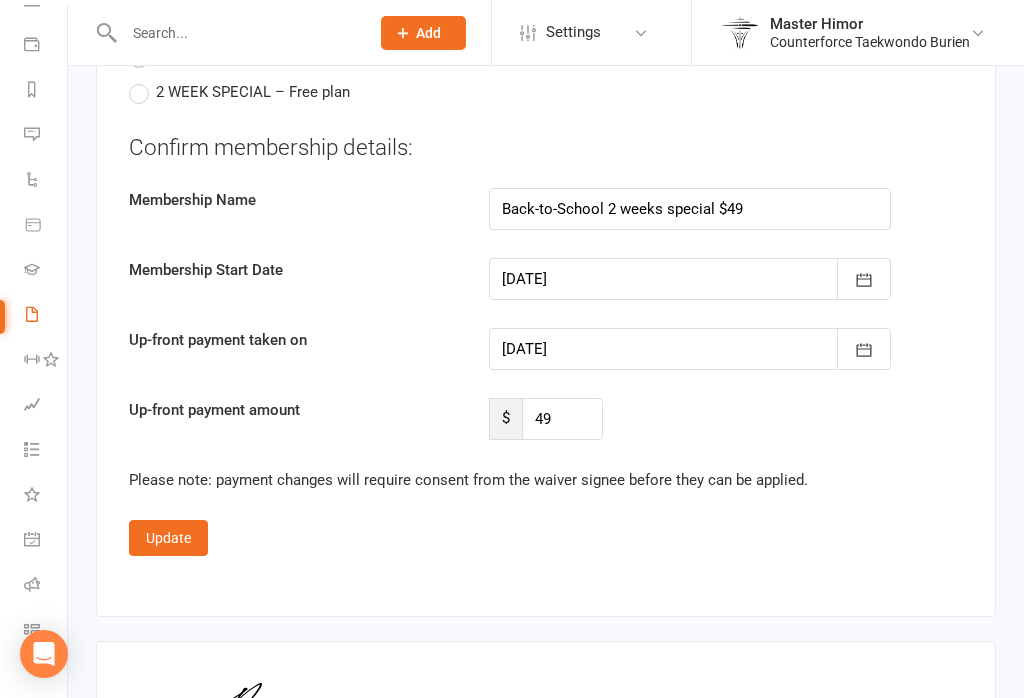 scroll, scrollTop: 3461, scrollLeft: 0, axis: vertical 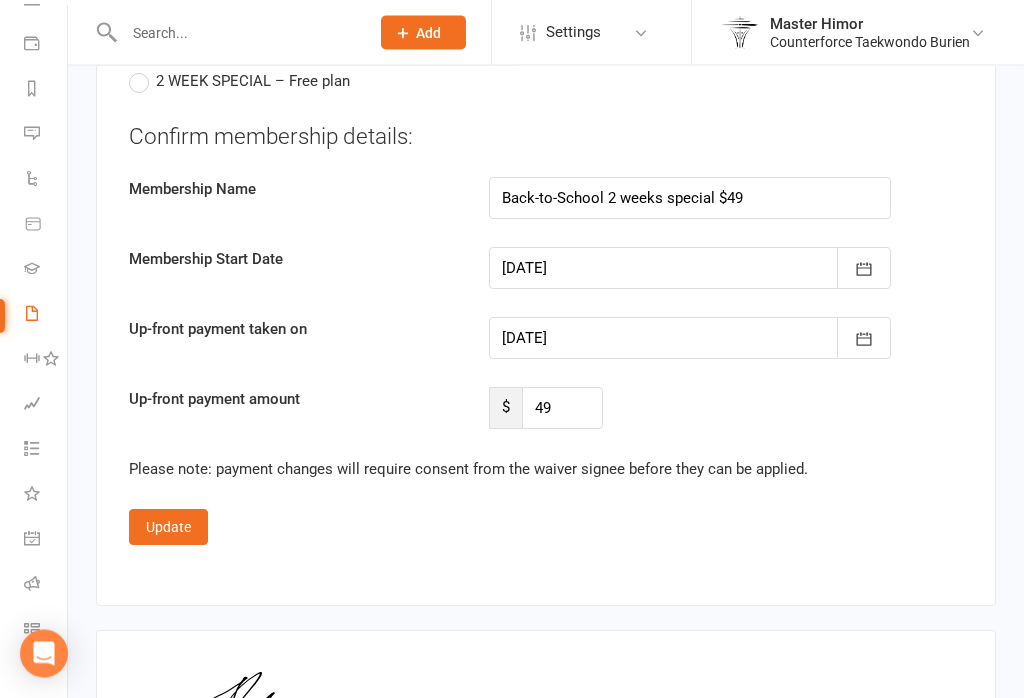 click 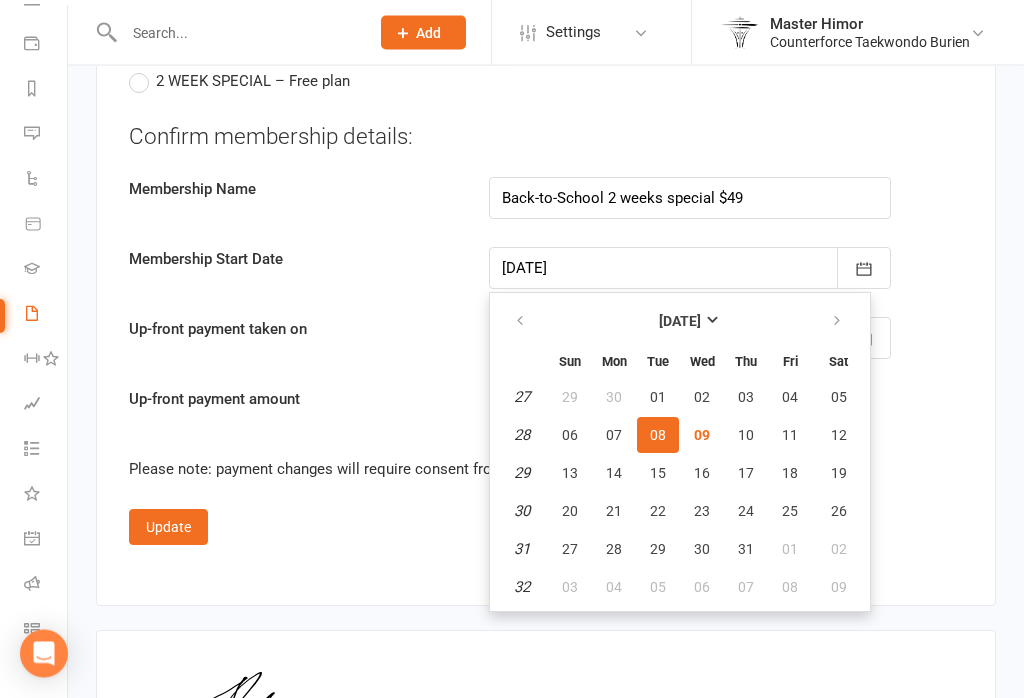 scroll, scrollTop: 3462, scrollLeft: 0, axis: vertical 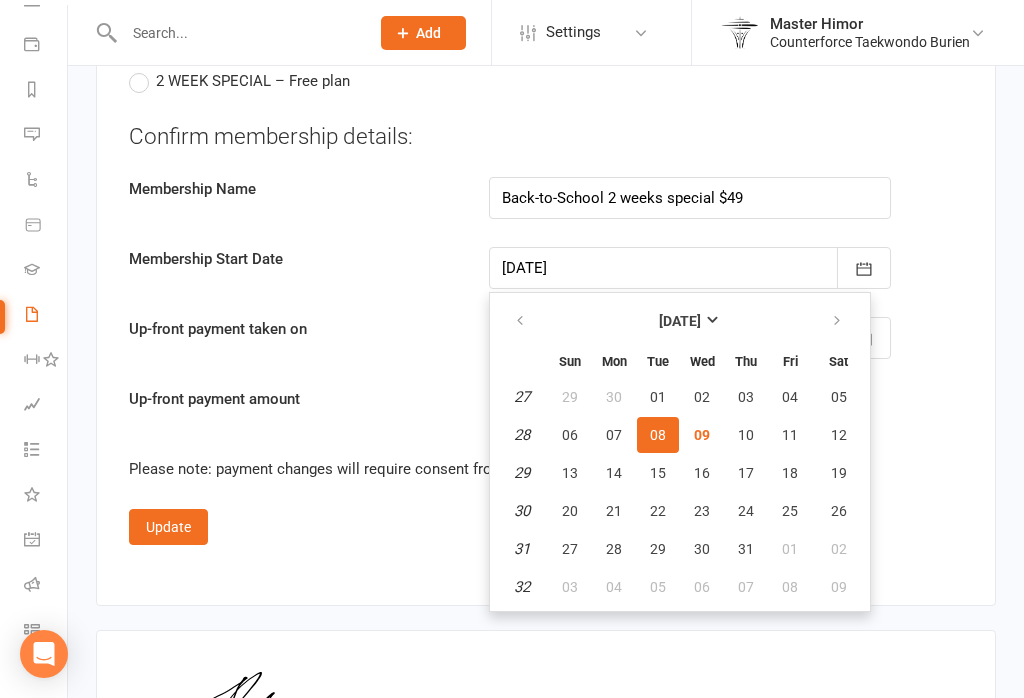 click on "Up-front payment amount $ 49" at bounding box center (546, 408) 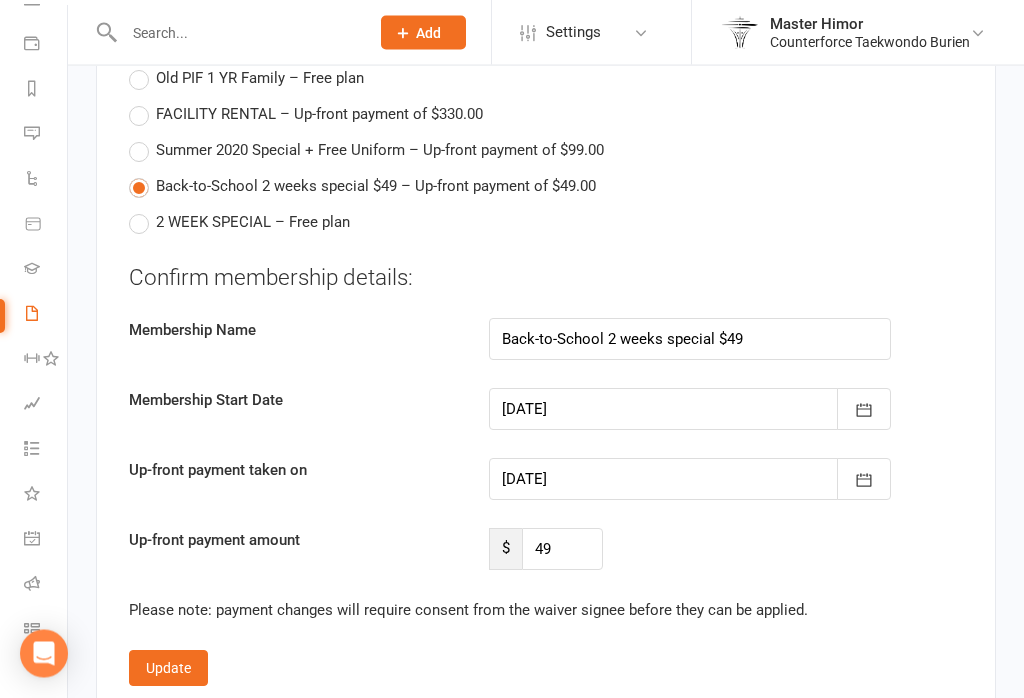 click on "2 WEEK SPECIAL – Free plan" at bounding box center [253, 221] 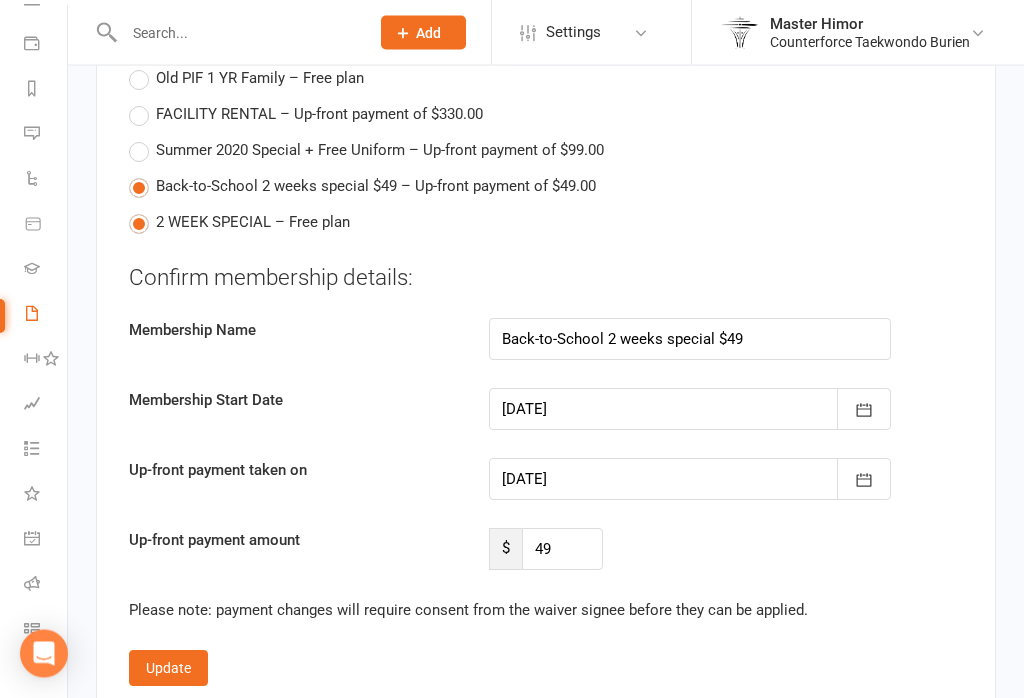 type on "2 WEEK SPECIAL" 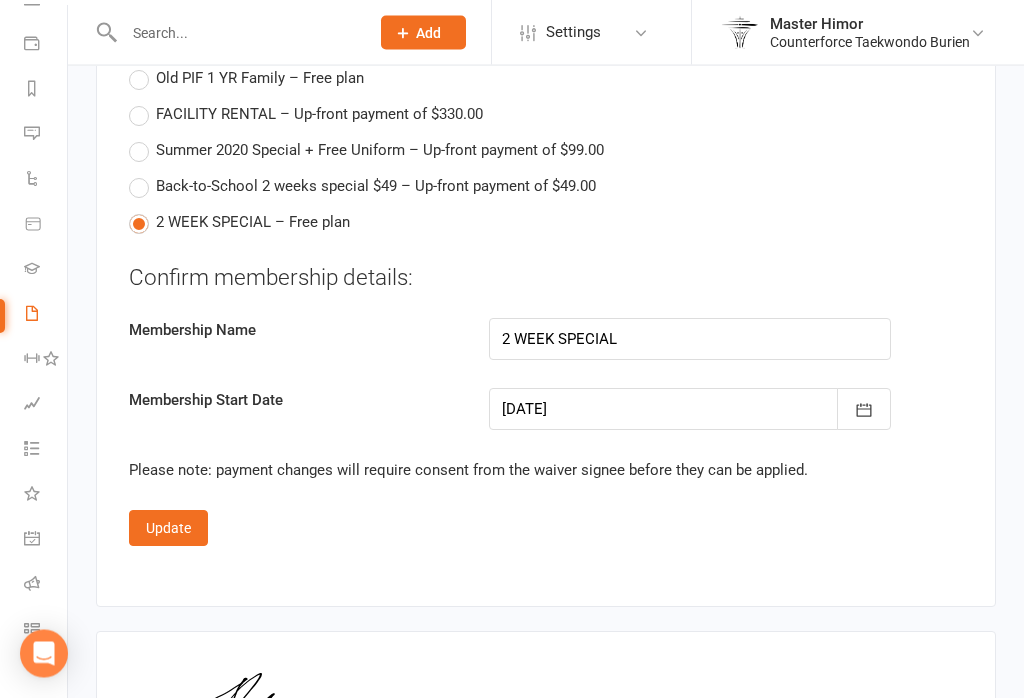 scroll, scrollTop: 3321, scrollLeft: 0, axis: vertical 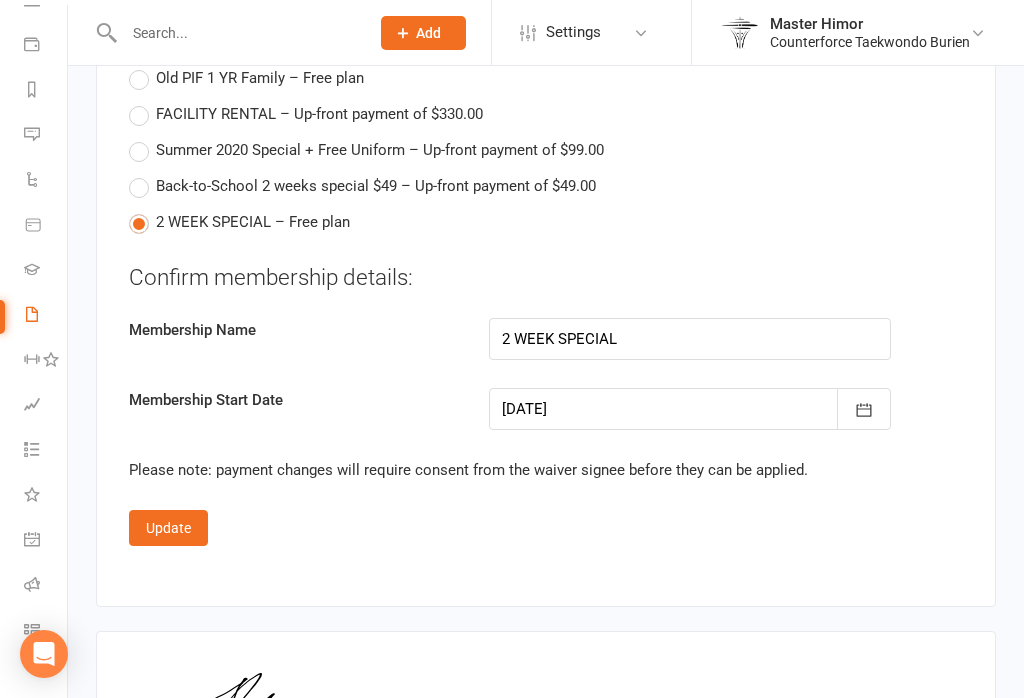 click on "Update" at bounding box center (168, 528) 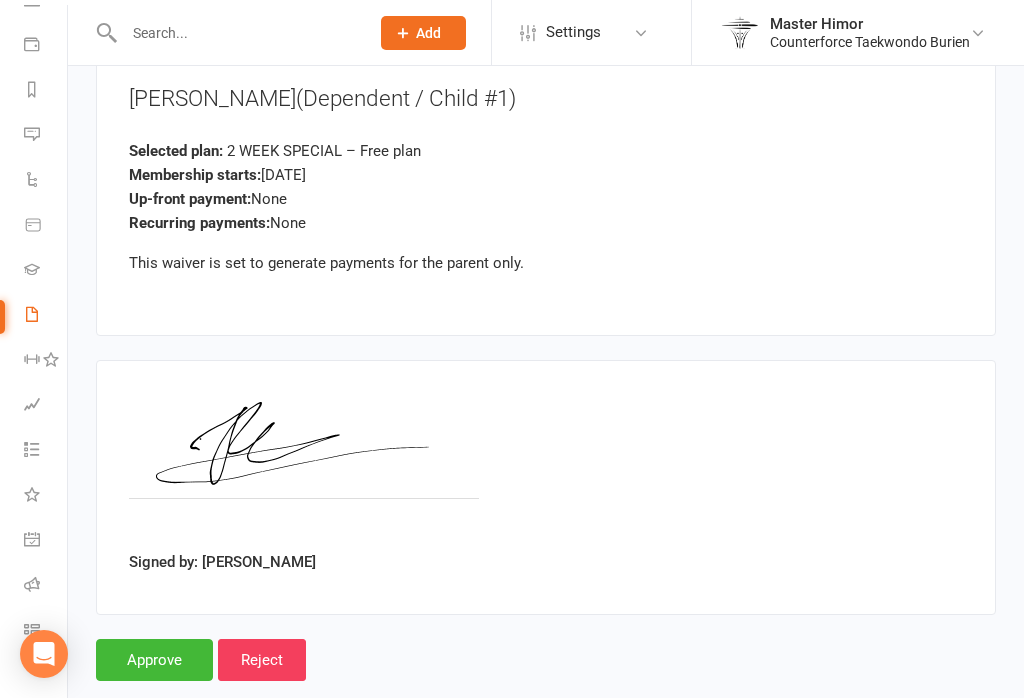 click on "Approve" at bounding box center [154, 660] 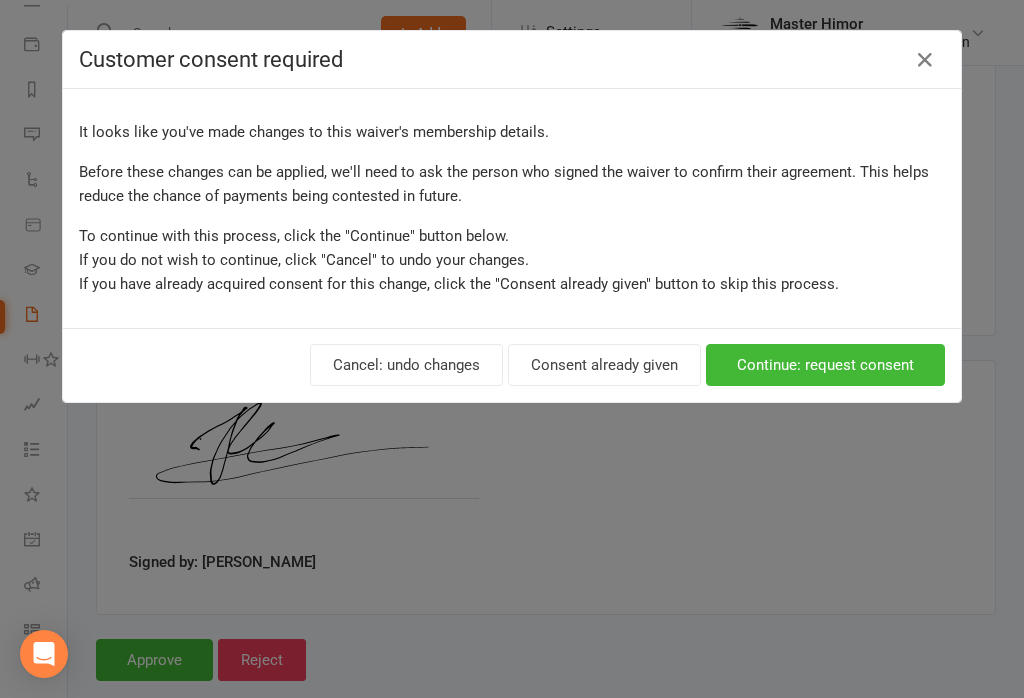 click on "Consent already given" at bounding box center (604, 365) 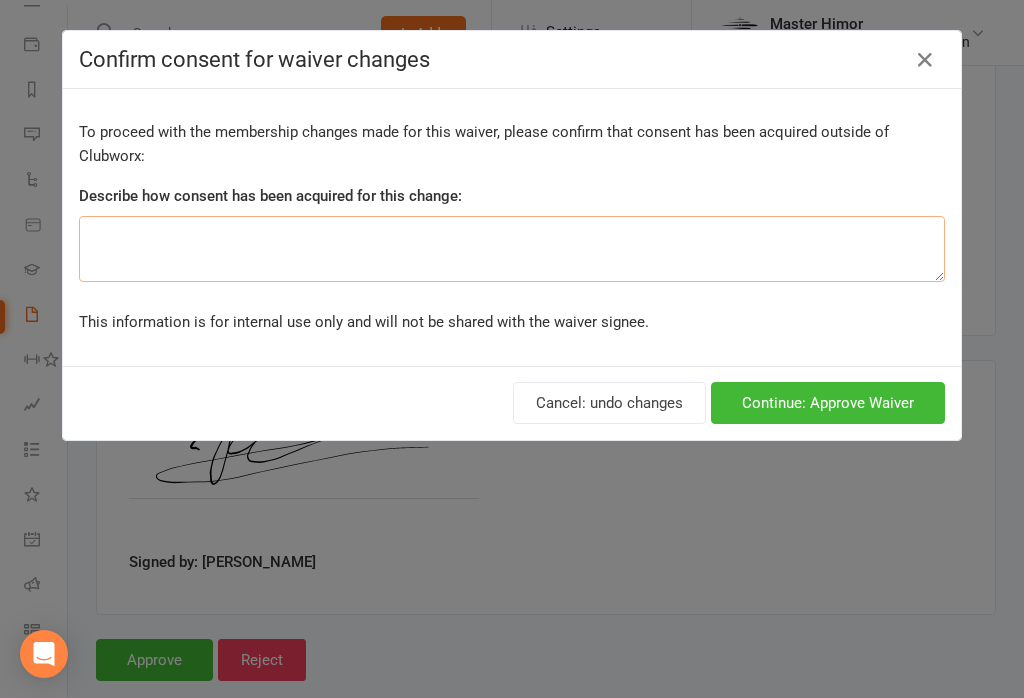 click at bounding box center [512, 249] 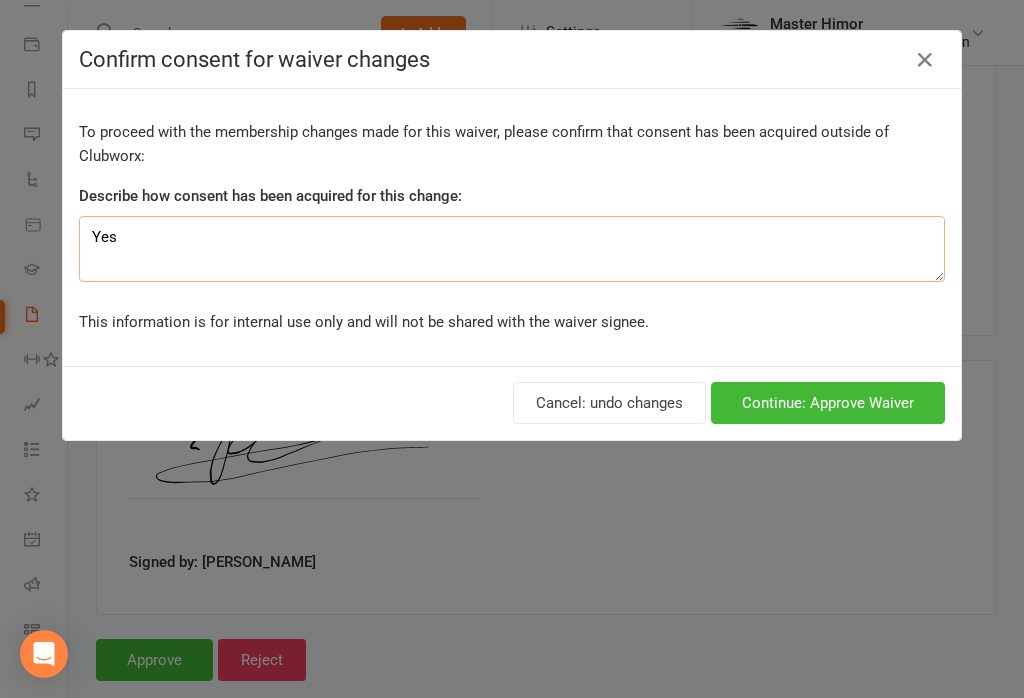 type on "Yes" 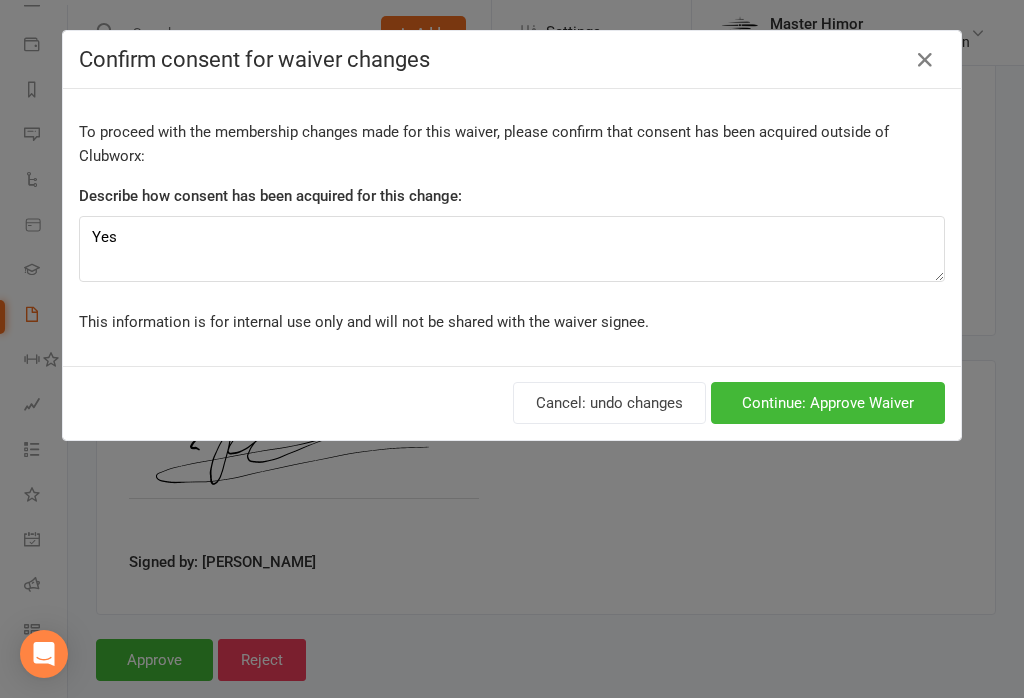click on "Confirm consent for waiver changes To proceed with the membership changes made for this waiver, please confirm that consent has been acquired outside of Clubworx: Describe how consent has been acquired for this change: Yes This information is for internal use only and will not be shared with the waiver signee. Cancel: undo changes Continue: Approve Waiver" at bounding box center [512, 349] 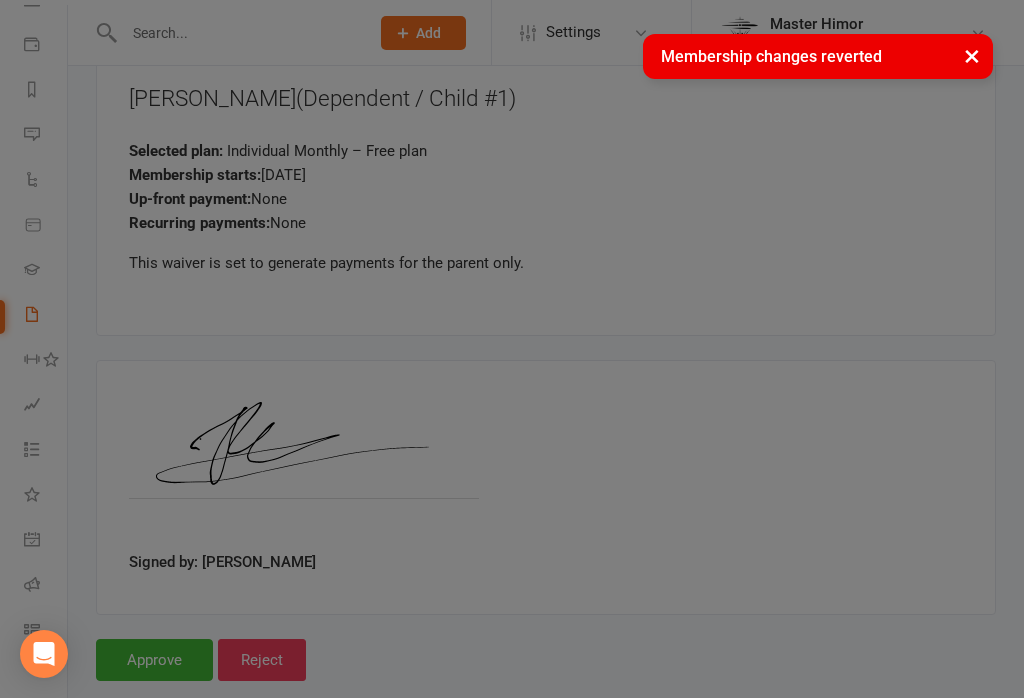 click on "Signed by: Yuki Dao" at bounding box center [546, 487] 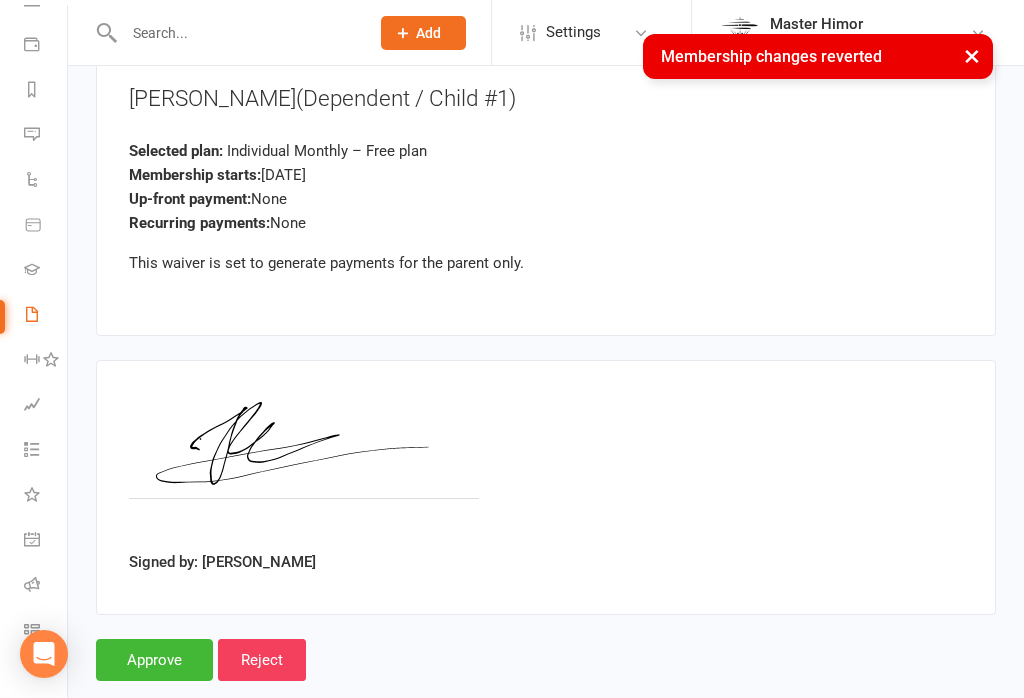 click on "Approve" at bounding box center (154, 660) 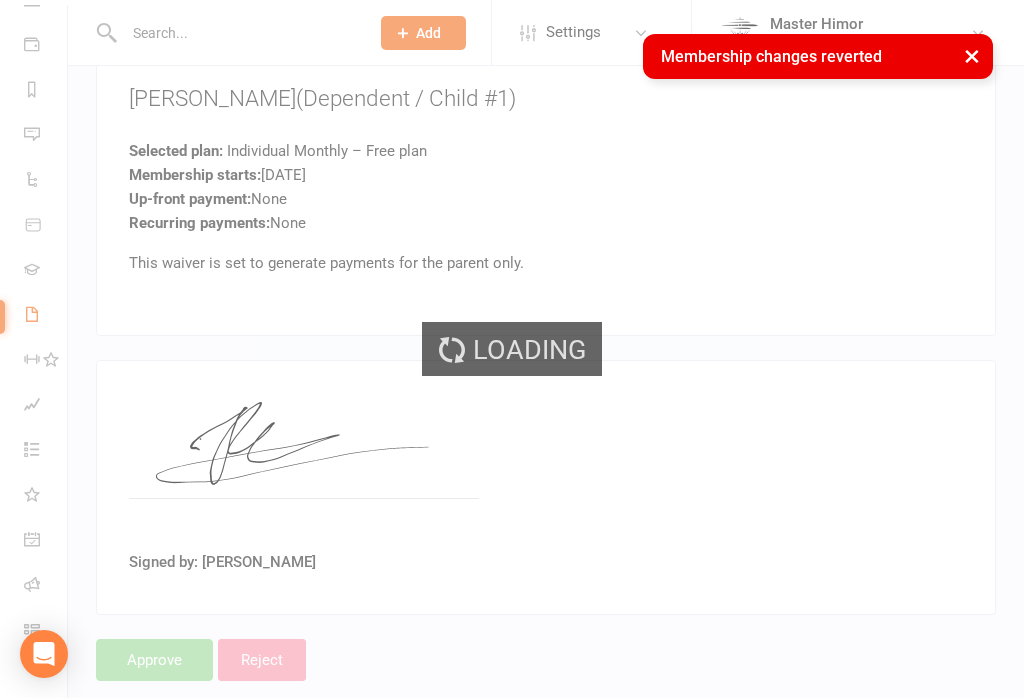 select on "100" 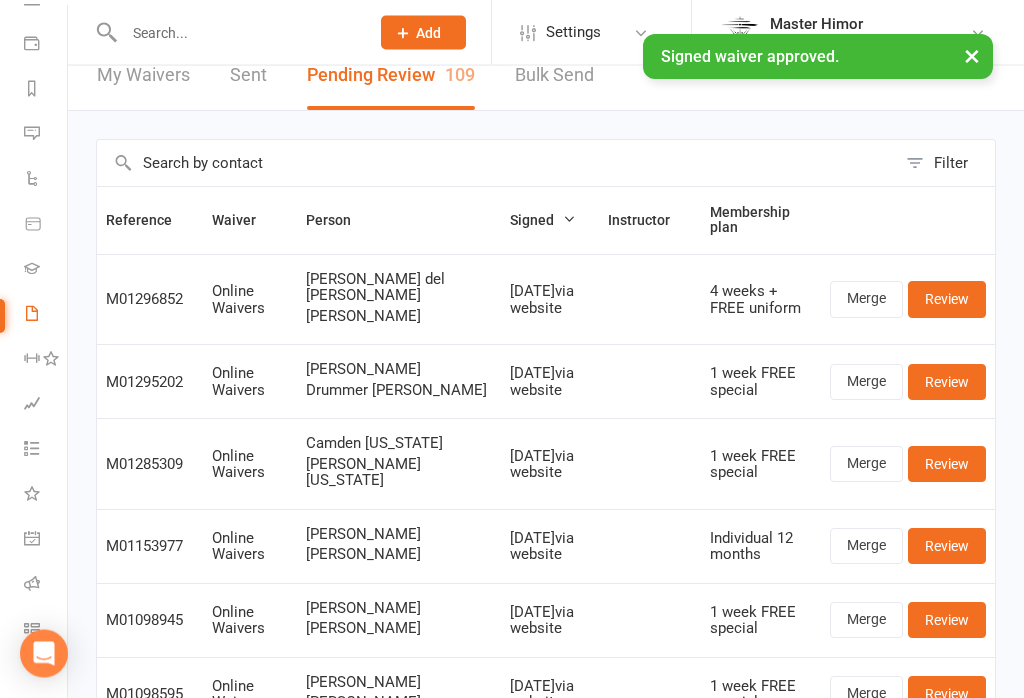 scroll, scrollTop: 25, scrollLeft: 0, axis: vertical 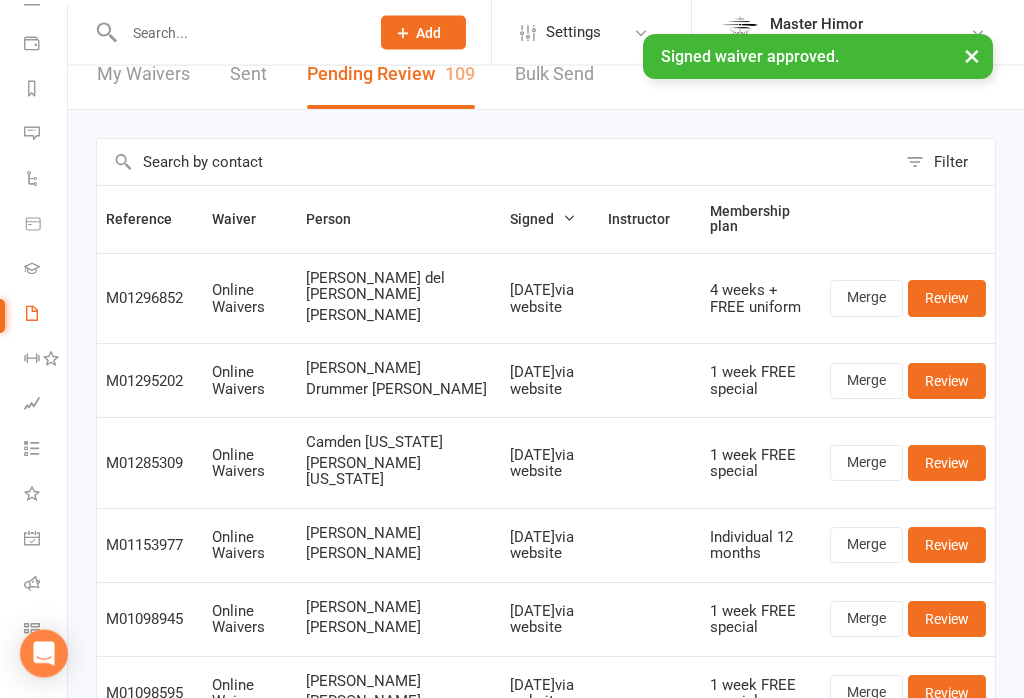 click on "×" at bounding box center (972, 55) 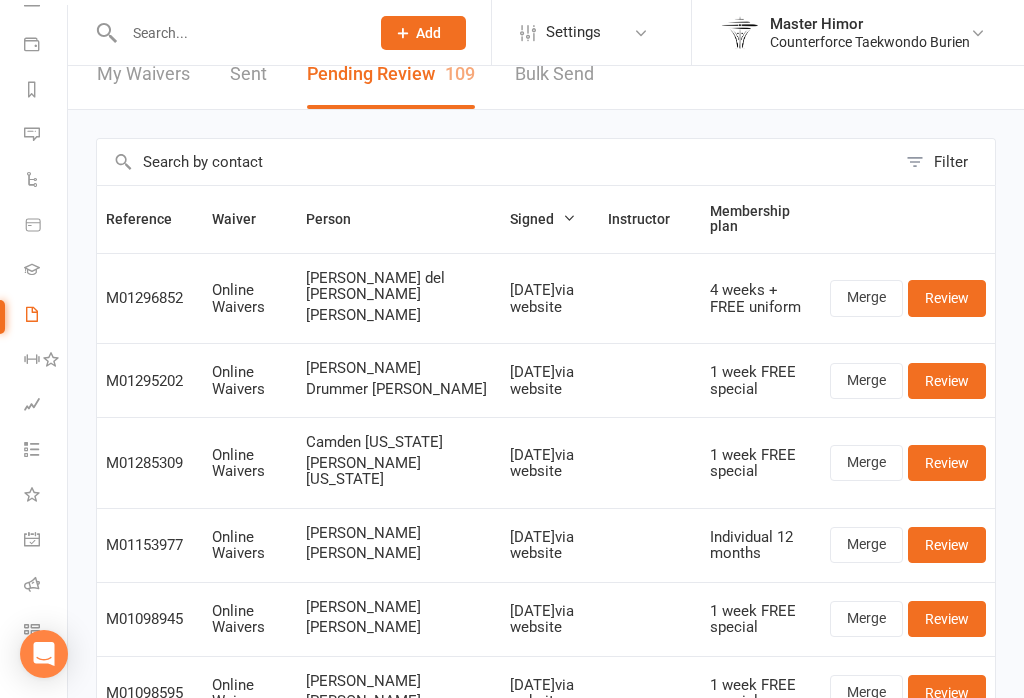 click on "Review" at bounding box center [947, 298] 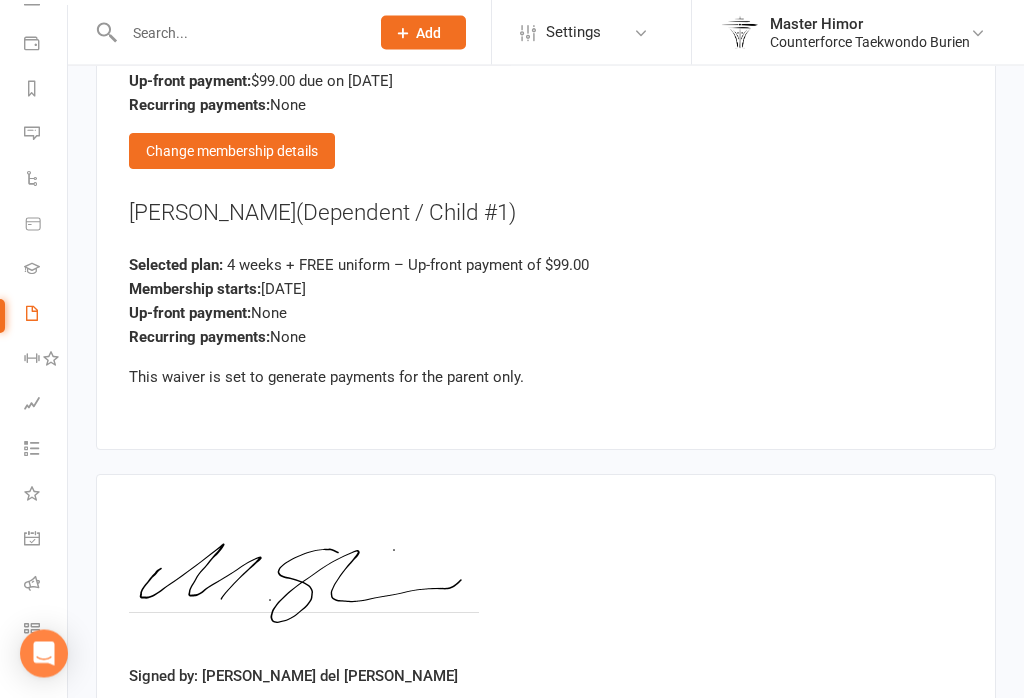scroll, scrollTop: 2774, scrollLeft: 0, axis: vertical 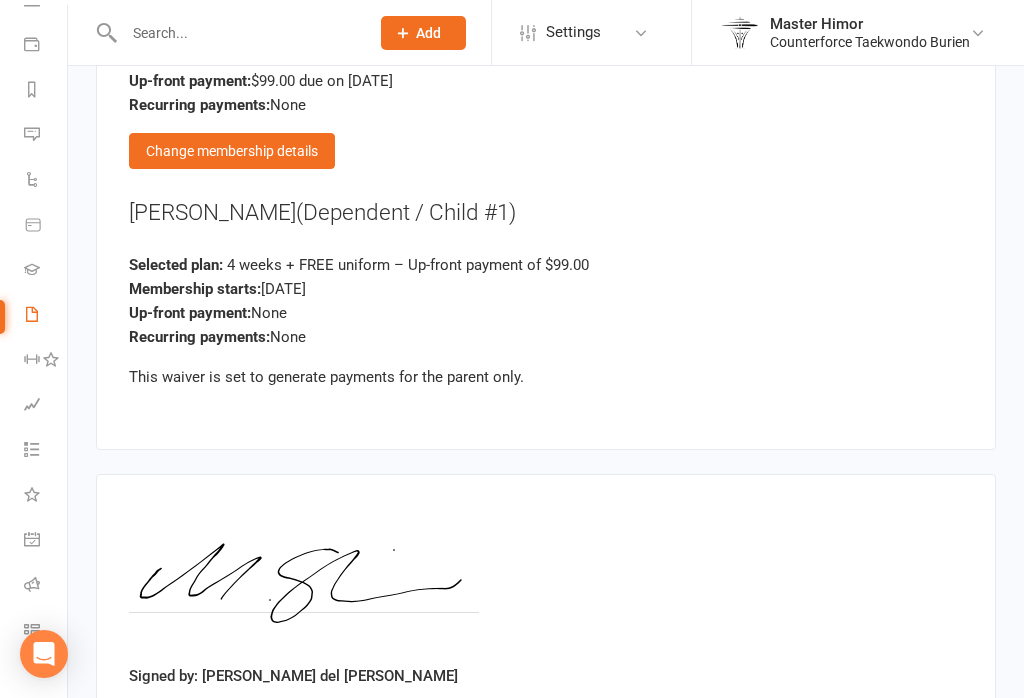 click on "Signed by: Melissa del Fierro" at bounding box center (546, 601) 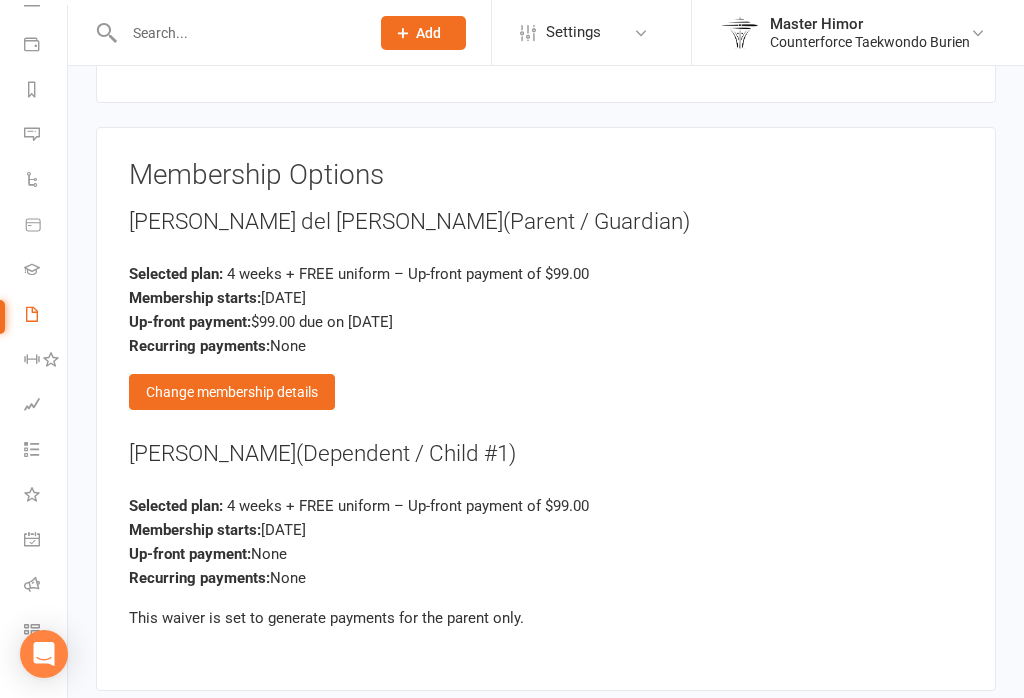 scroll, scrollTop: 2530, scrollLeft: 0, axis: vertical 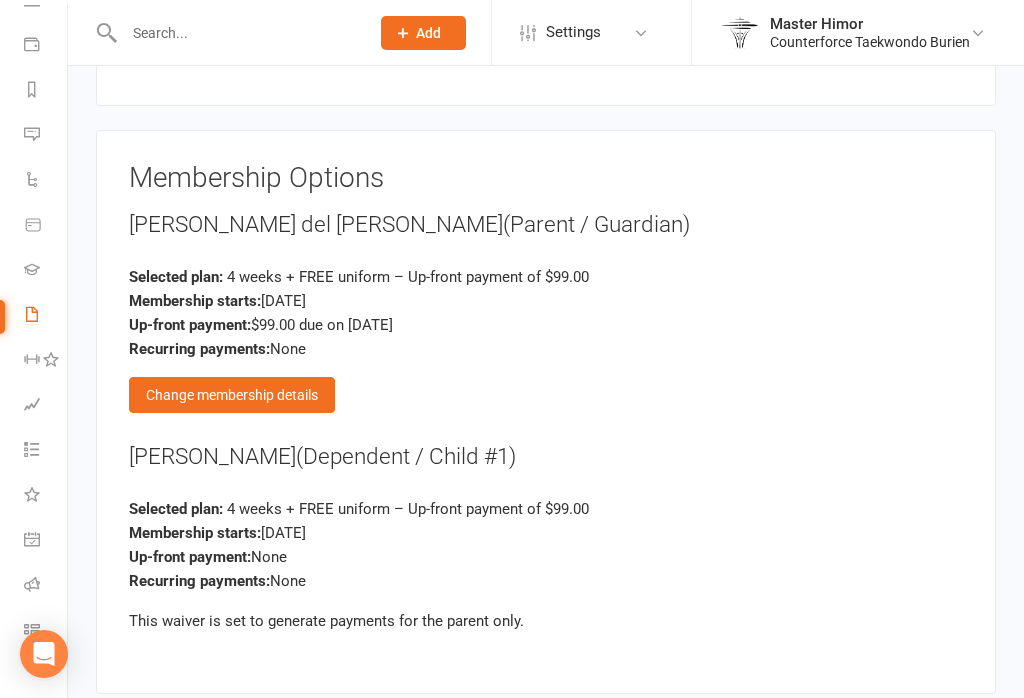 click on "Change membership details" at bounding box center (232, 395) 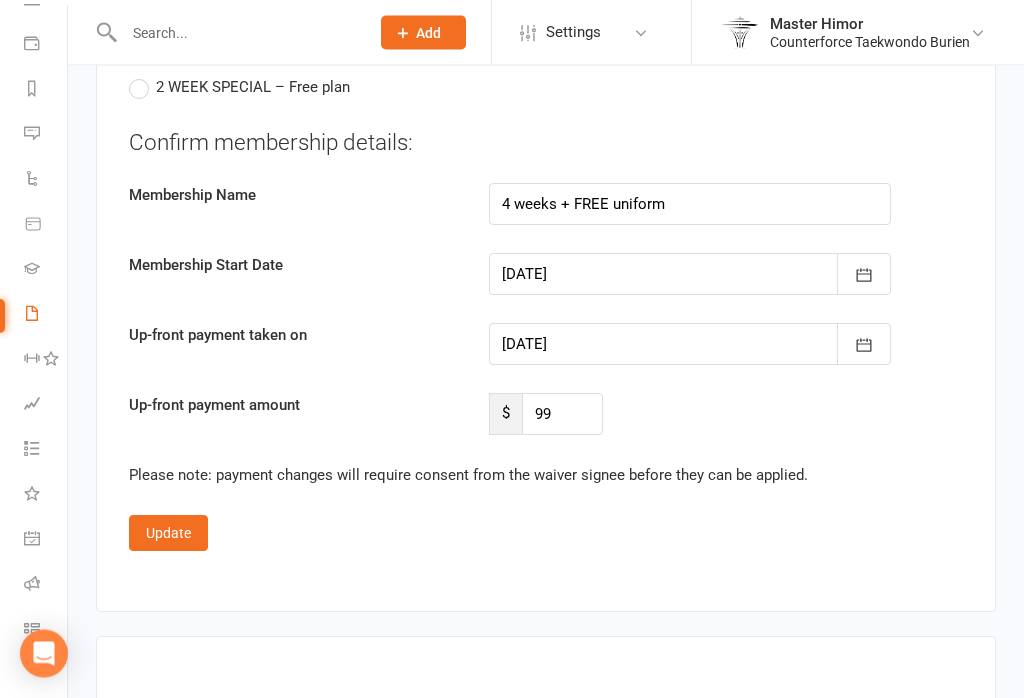 scroll, scrollTop: 3479, scrollLeft: 0, axis: vertical 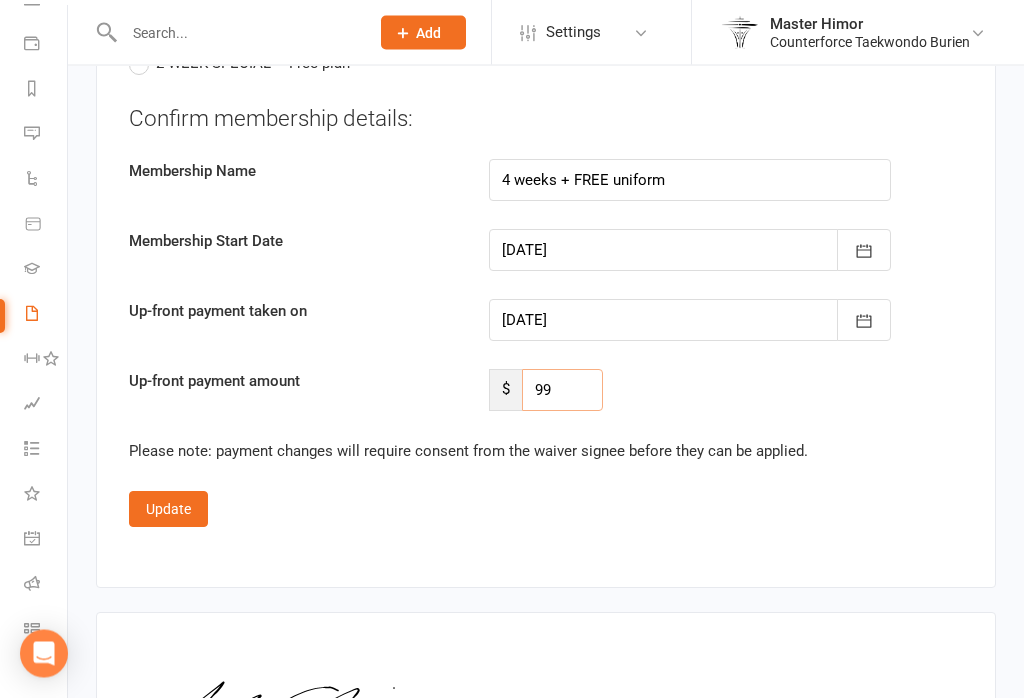 click on "99" at bounding box center [562, 391] 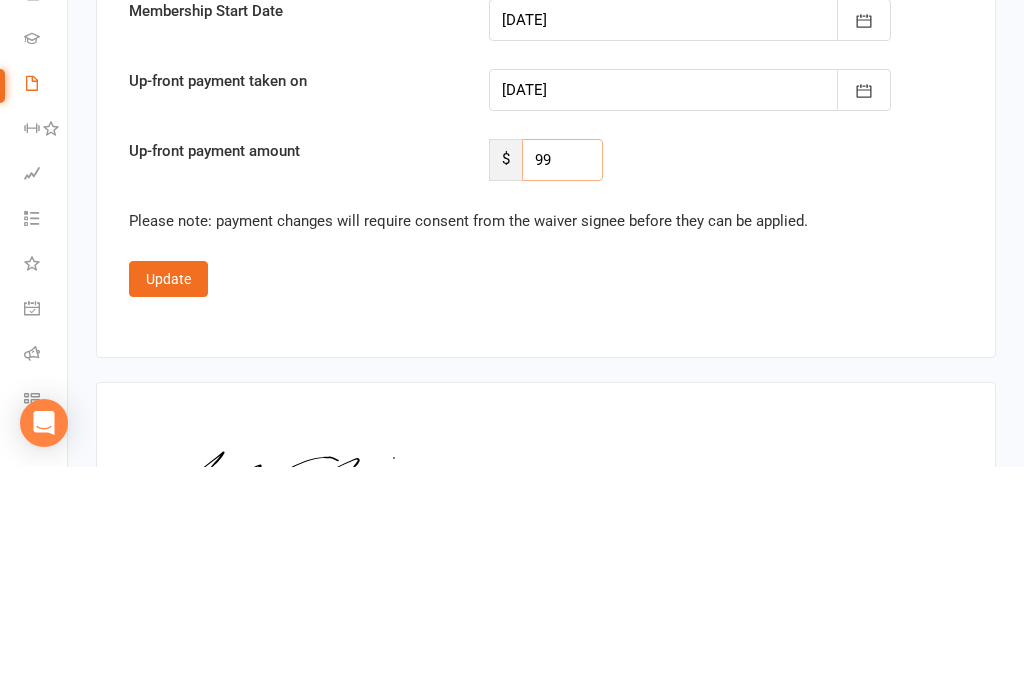 type on "9" 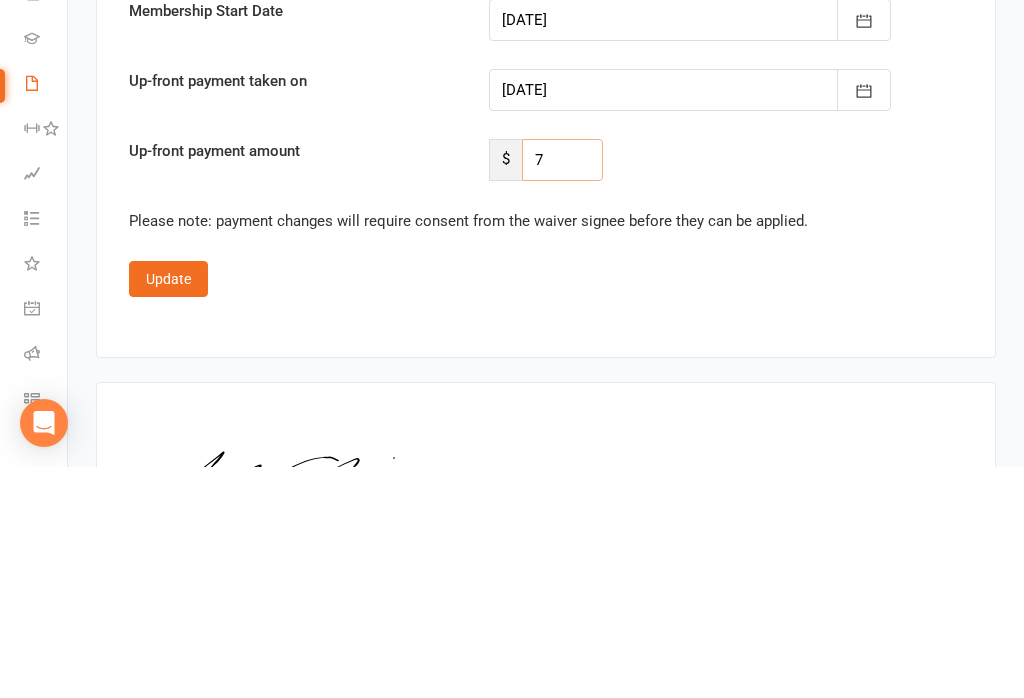 type on "79" 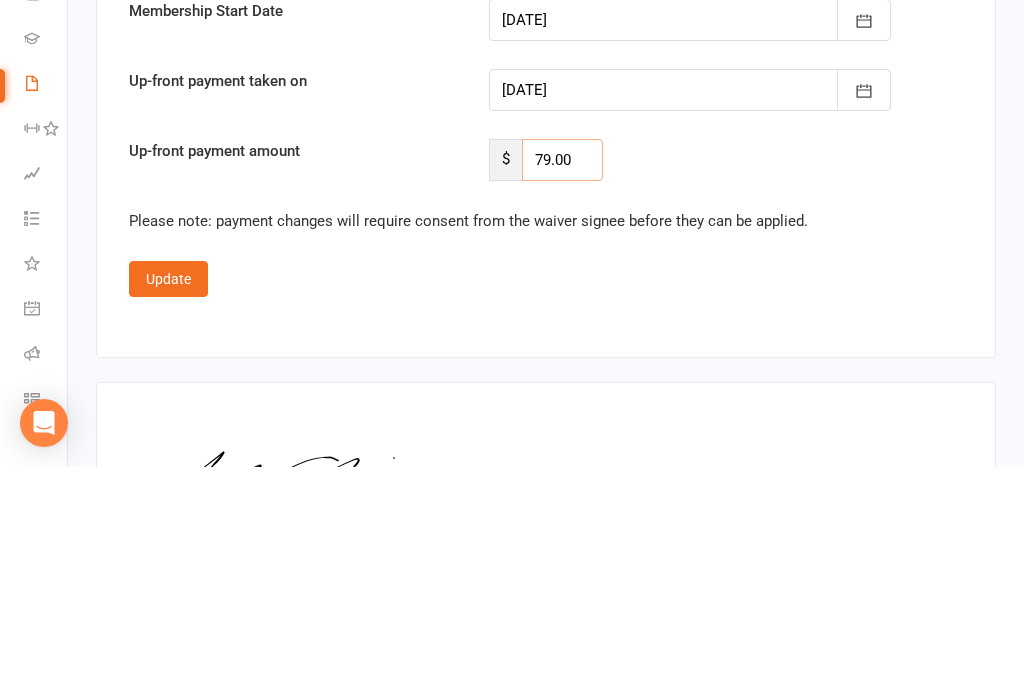 type on "79.00" 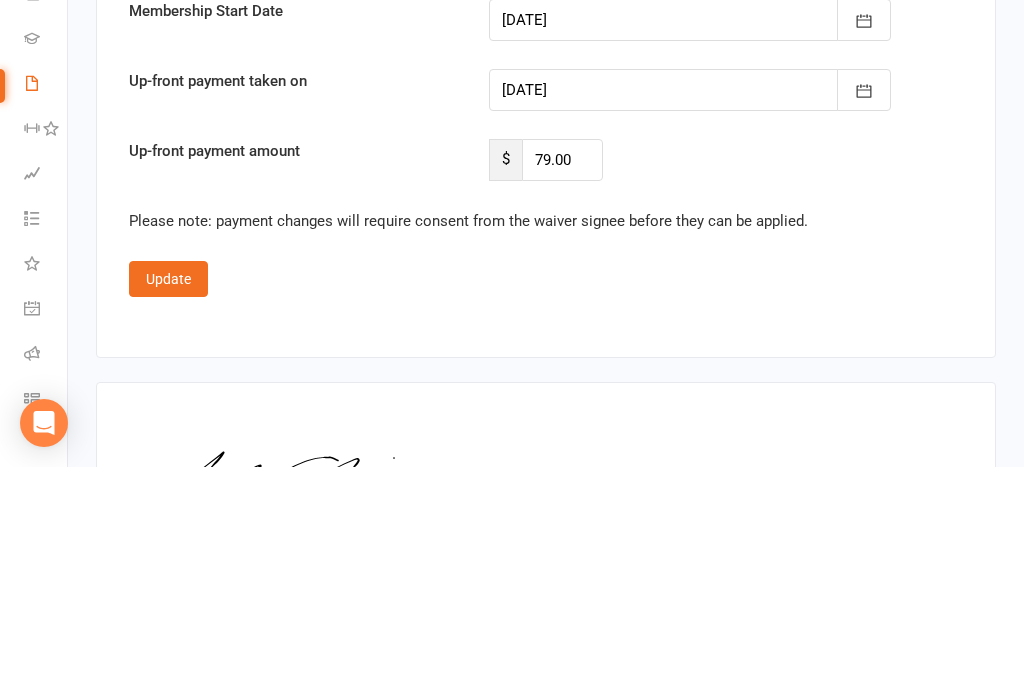 click on "Confirm membership details: Membership Name 4 weeks + FREE uniform Membership Start Date 09 Jul 2025
July 2025
Sun Mon Tue Wed Thu Fri Sat
27
29
30
01
02
03
04
05
28
06
07
08
09
10
11
12
29
13
14
15
16
17
18
19
30
20
21
22
23
24
25
26
31
27
28
29
30
31 01" at bounding box center (546, 316) 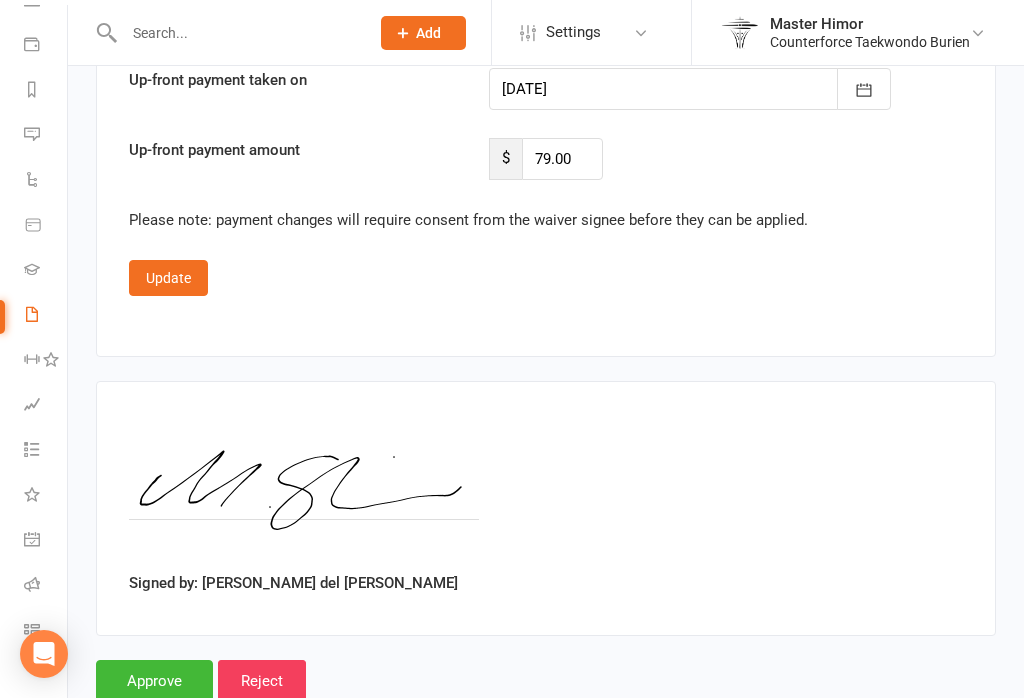 scroll, scrollTop: 3742, scrollLeft: 0, axis: vertical 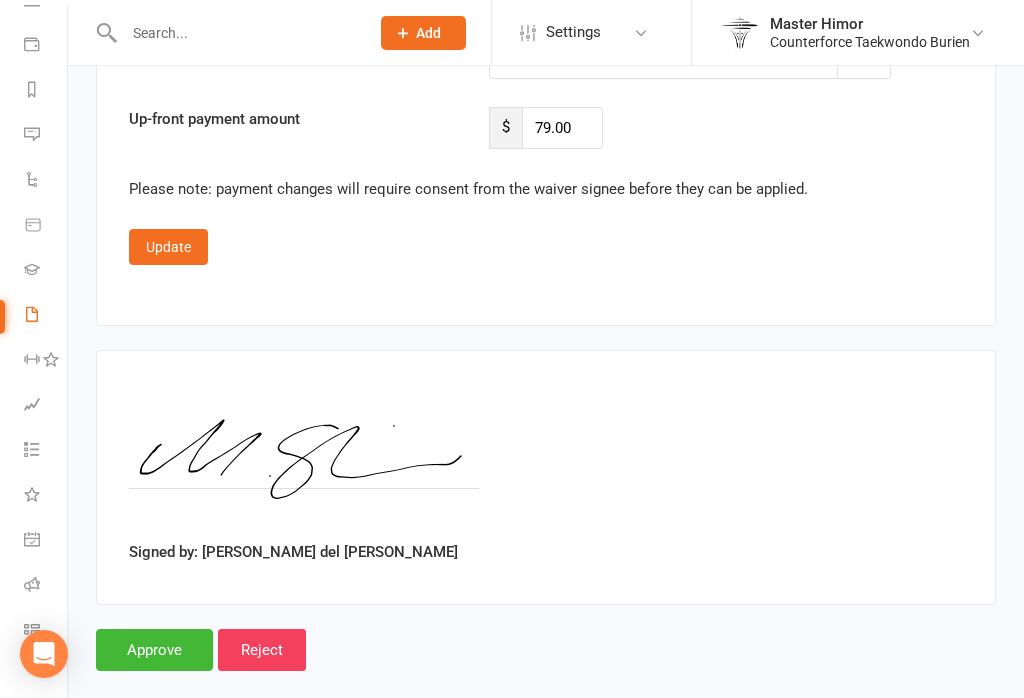 click on "Update" at bounding box center (168, 247) 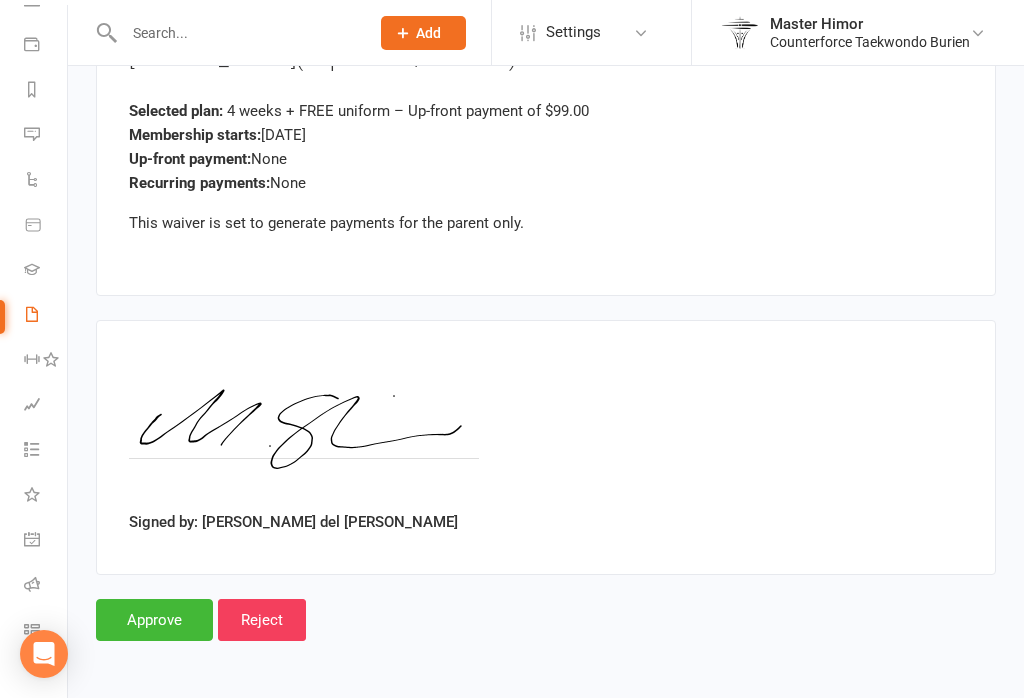 scroll, scrollTop: 2888, scrollLeft: 0, axis: vertical 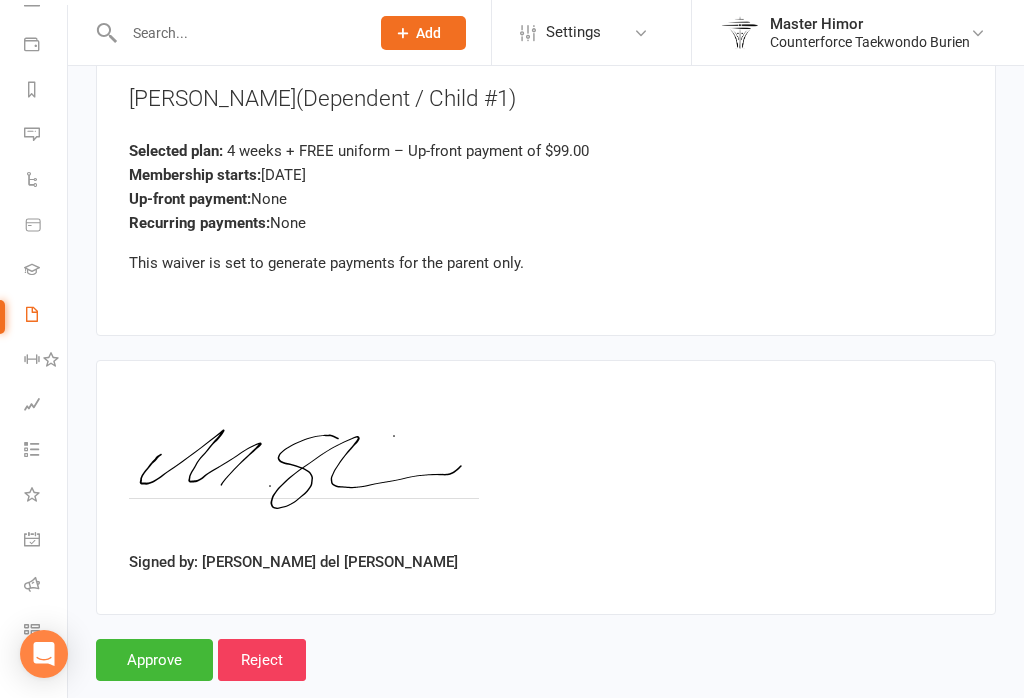 click on "Approve" at bounding box center [154, 660] 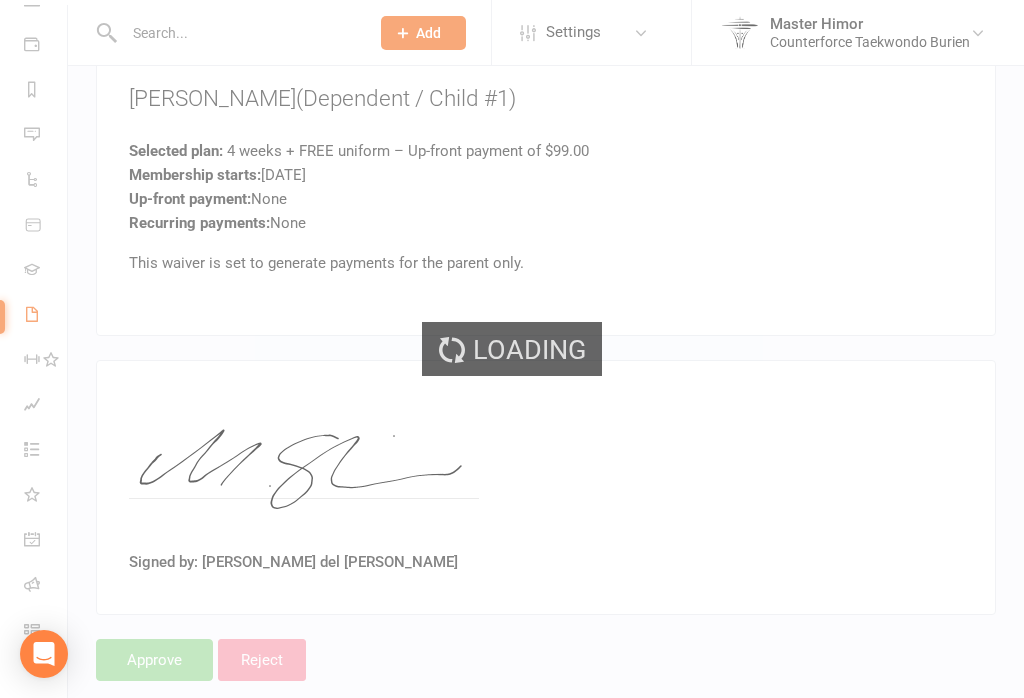 scroll, scrollTop: 0, scrollLeft: 0, axis: both 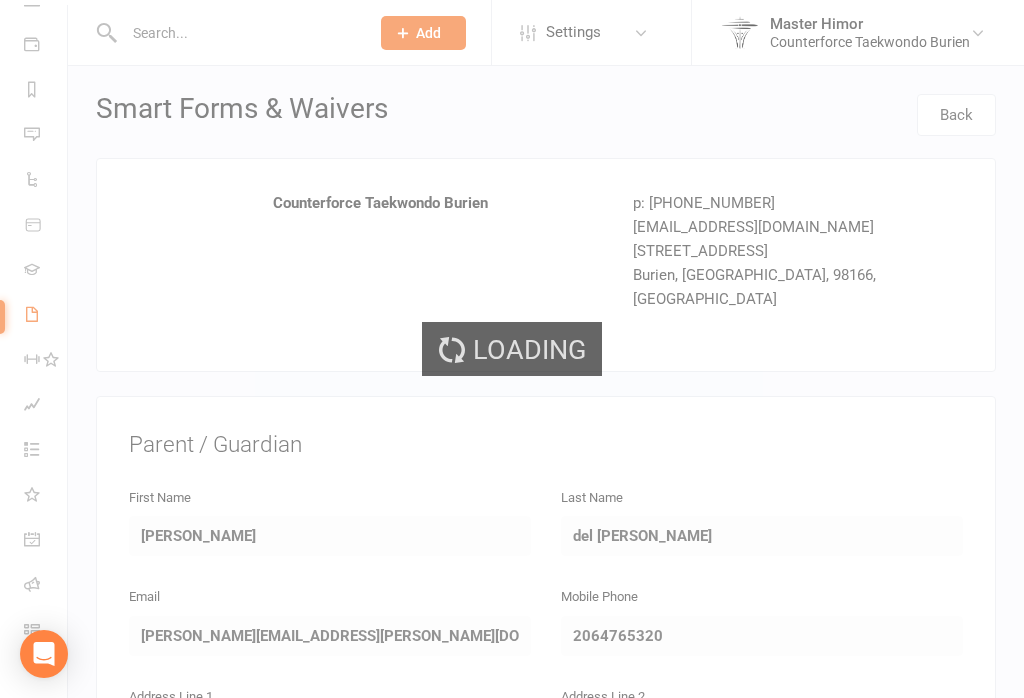 select on "100" 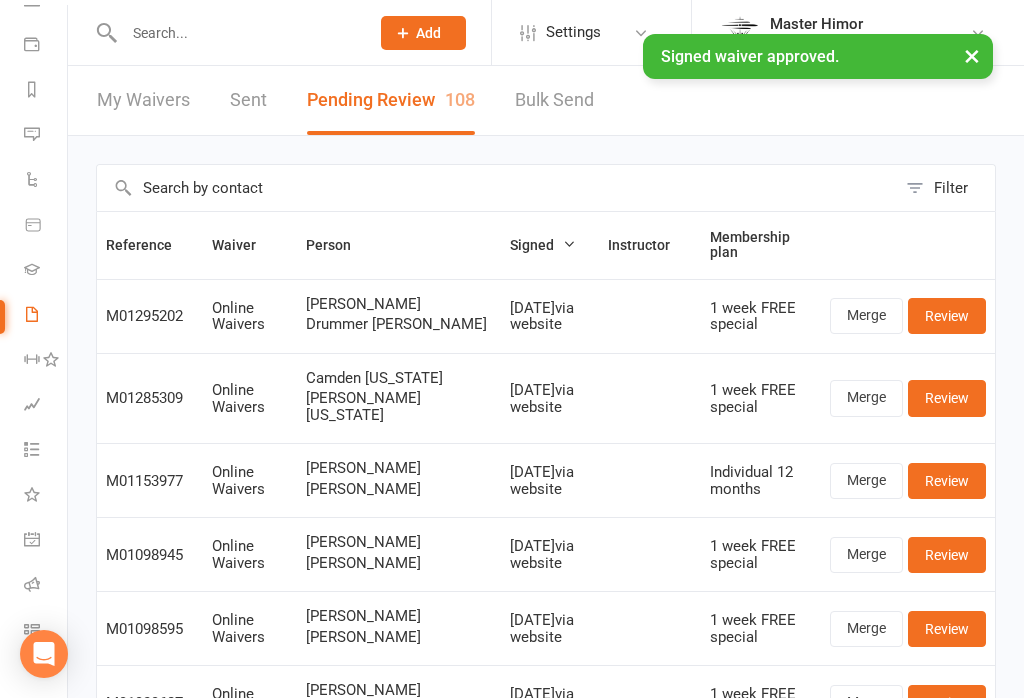 click on "×" at bounding box center [972, 55] 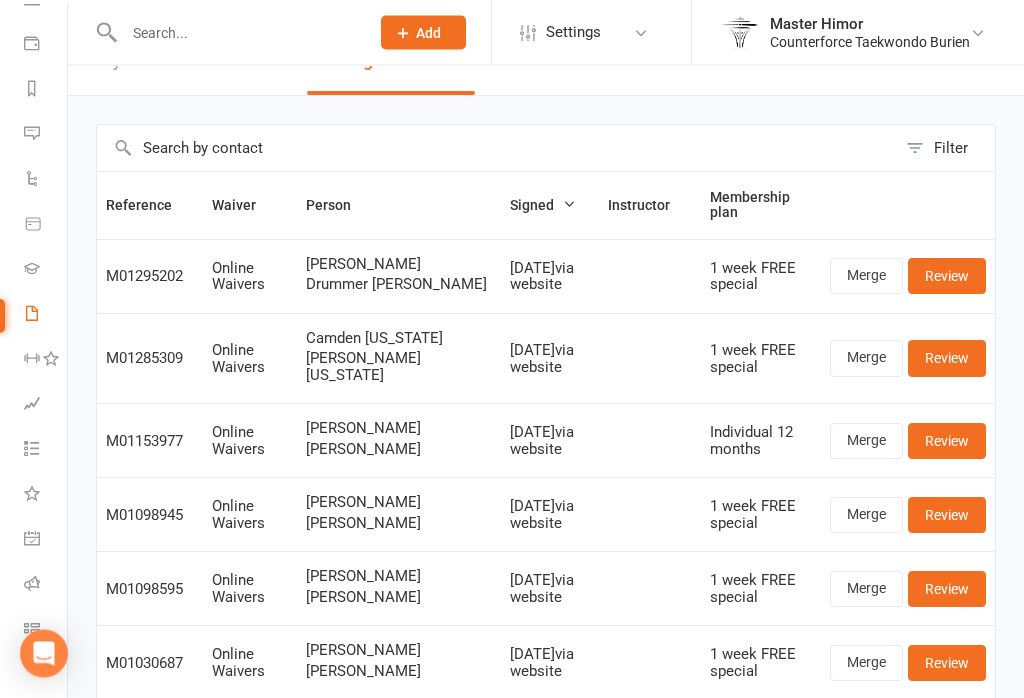 click on "Review" at bounding box center [947, 277] 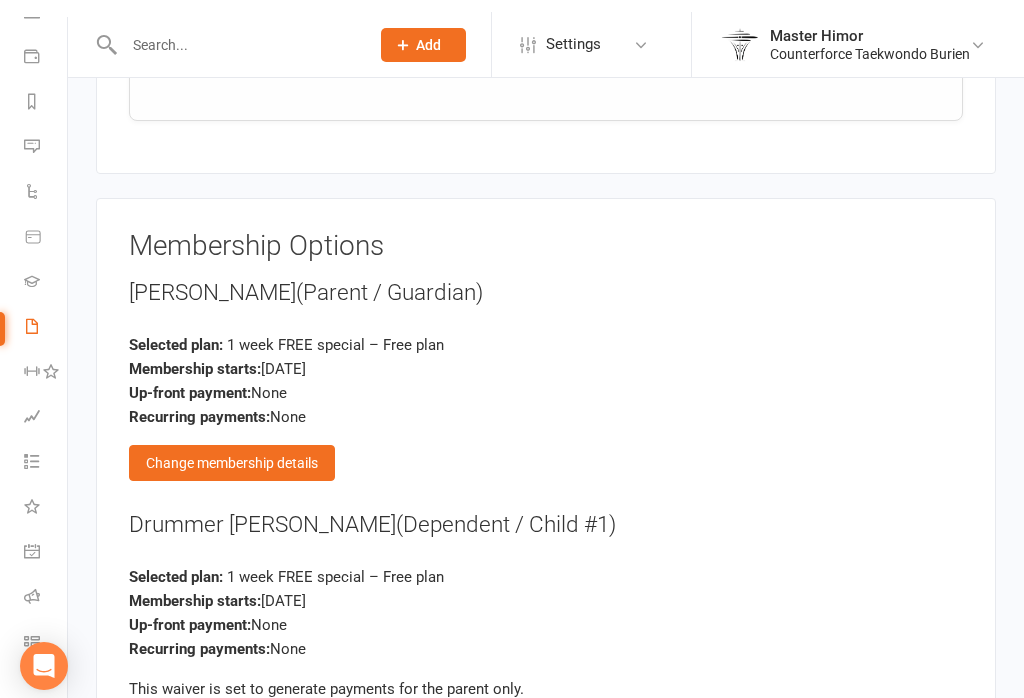 scroll, scrollTop: 2461, scrollLeft: 0, axis: vertical 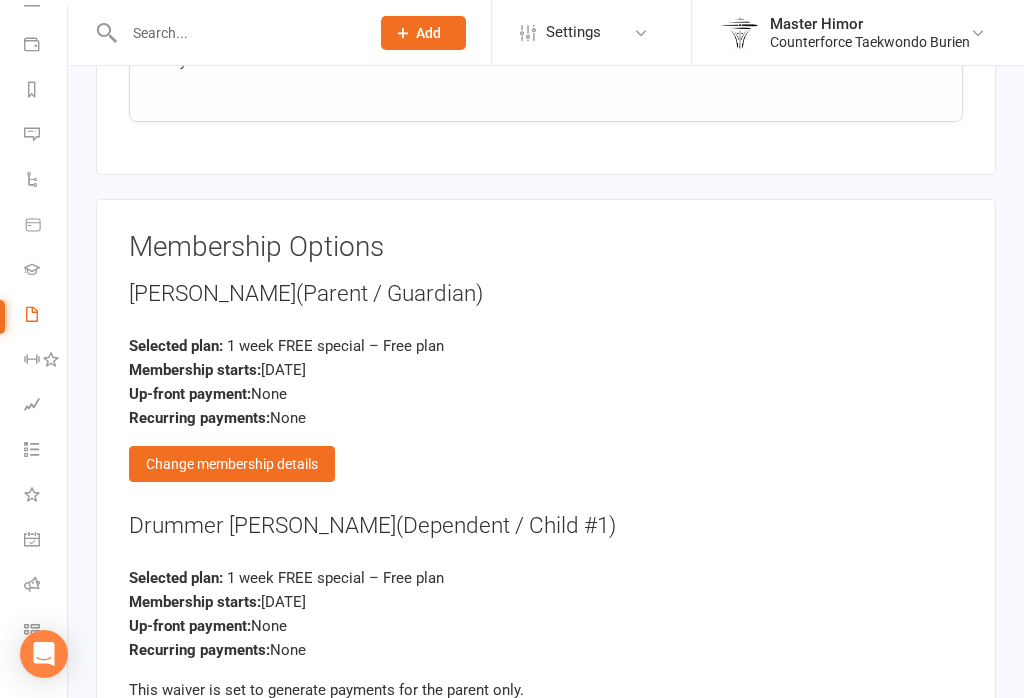 click on "Change membership details" at bounding box center (232, 464) 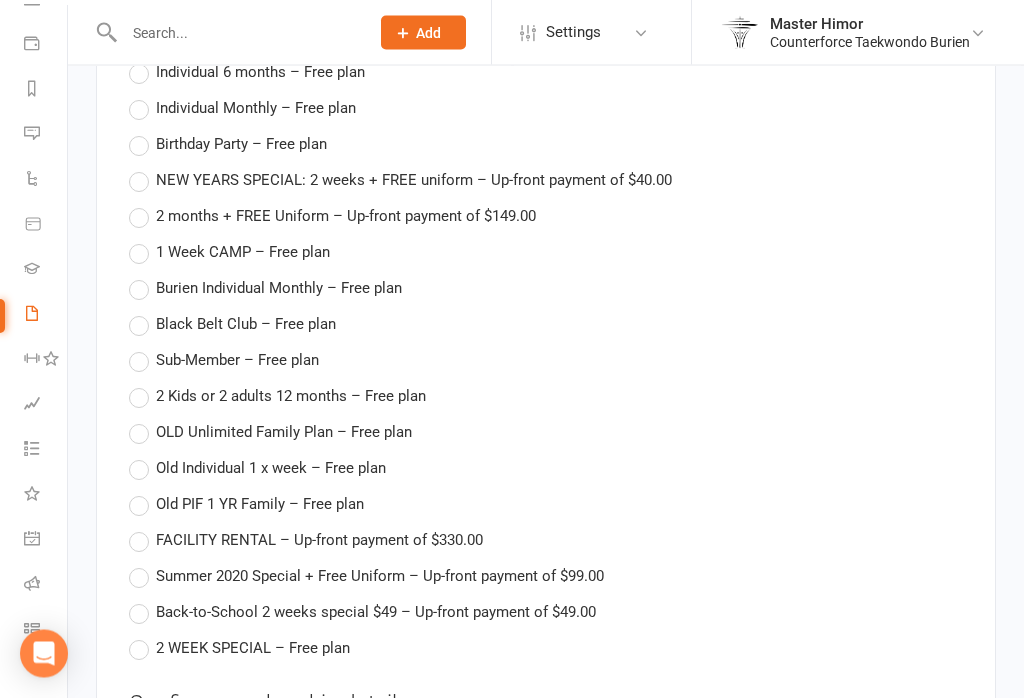 scroll, scrollTop: 2974, scrollLeft: 0, axis: vertical 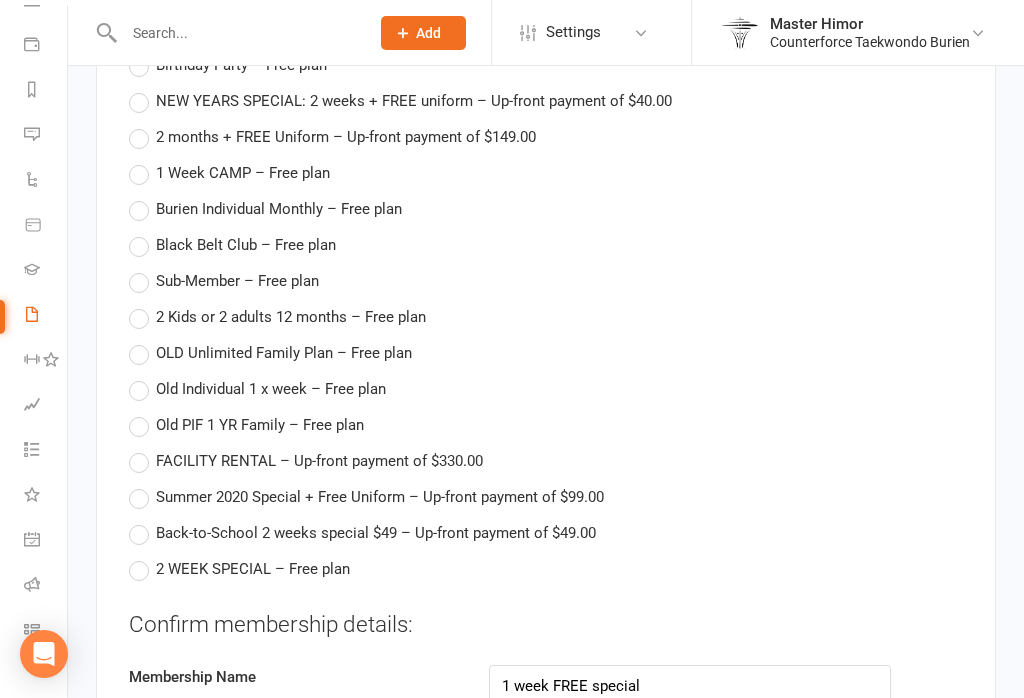 click on "2 WEEK SPECIAL – Free plan" at bounding box center (239, 569) 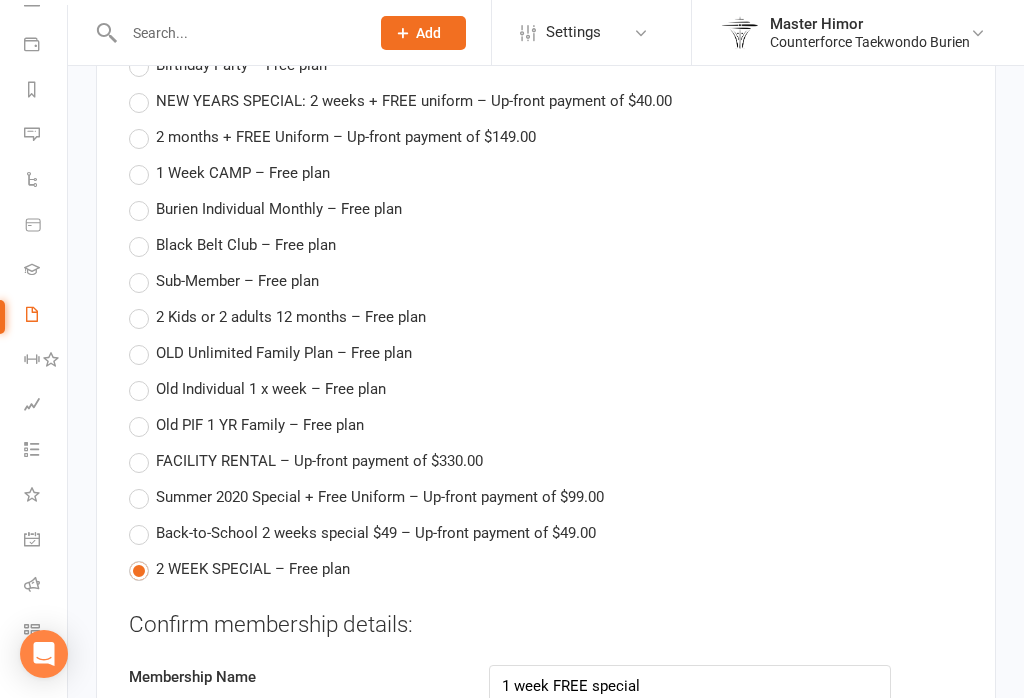type on "2 WEEK SPECIAL" 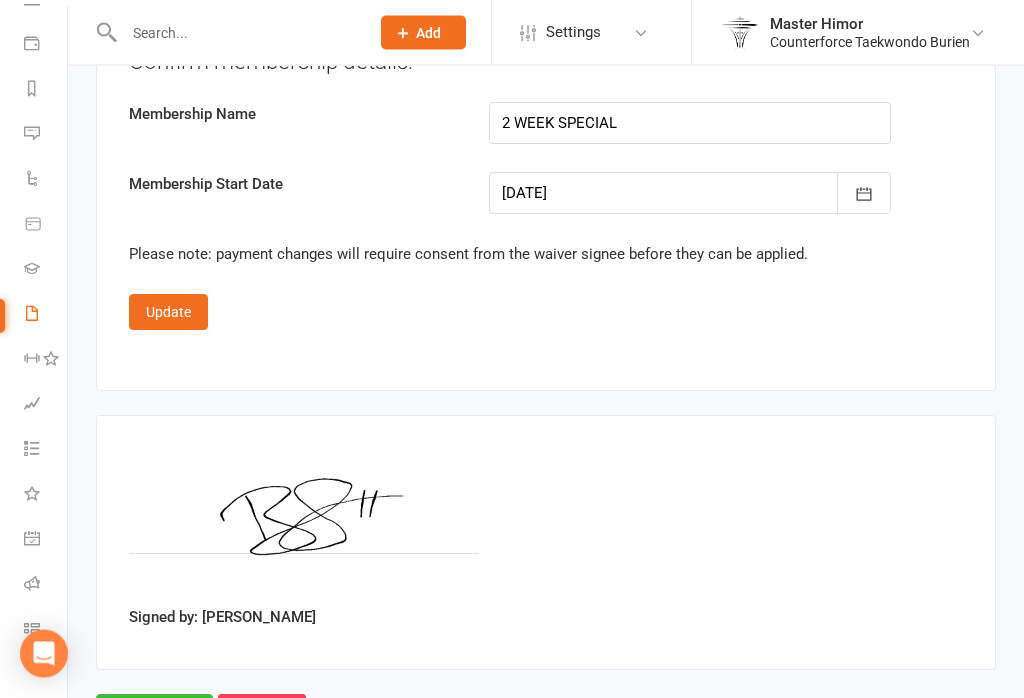 scroll, scrollTop: 3544, scrollLeft: 0, axis: vertical 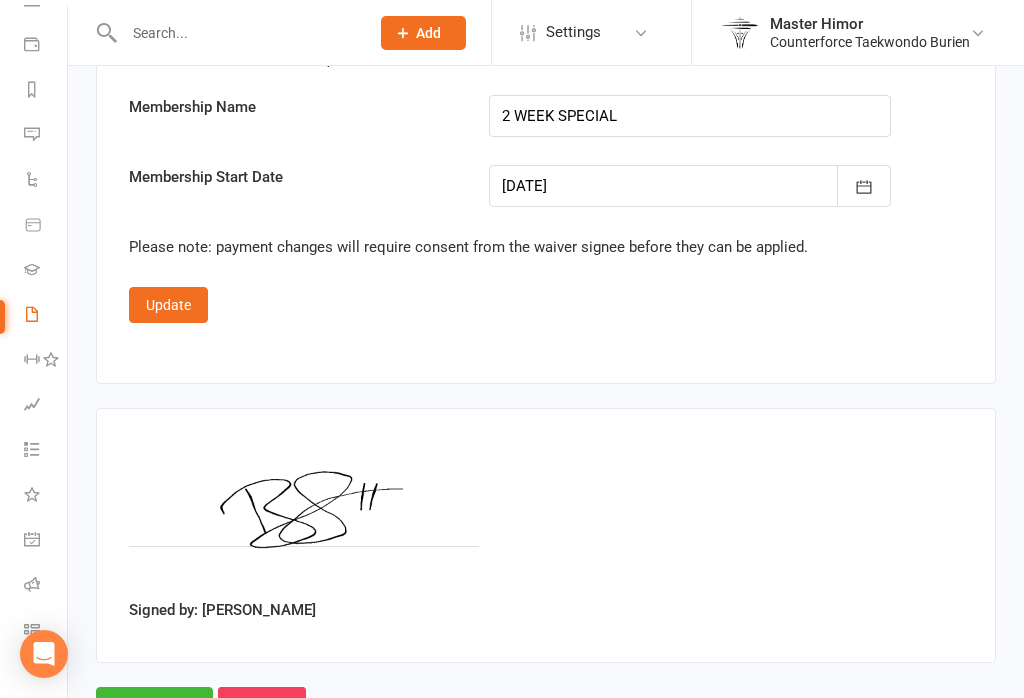 click at bounding box center [864, 186] 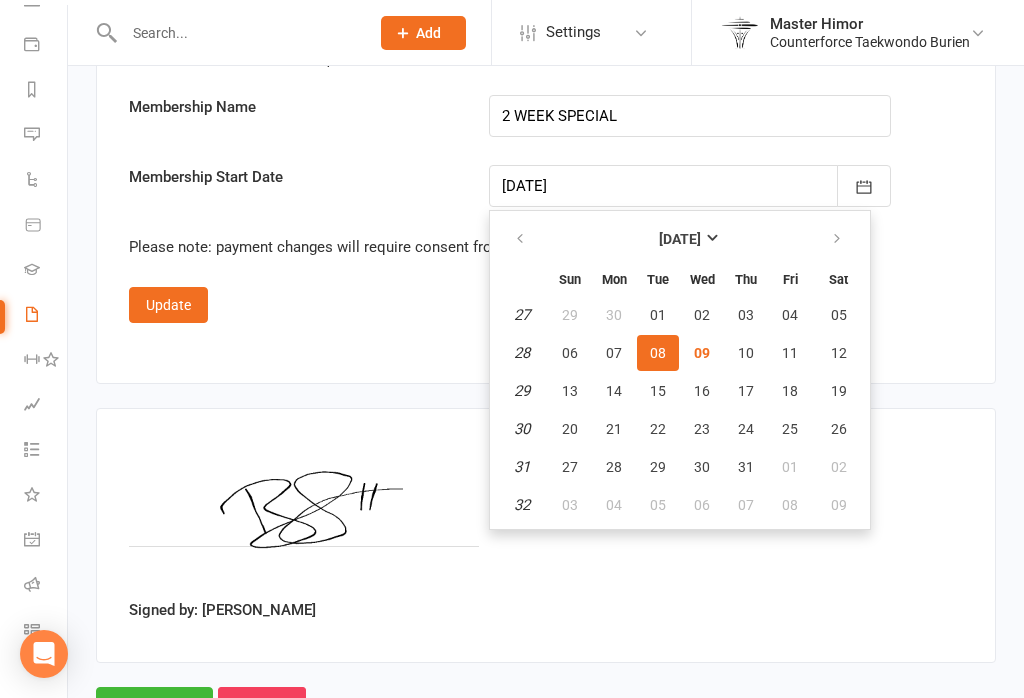 click on "05" at bounding box center [839, 315] 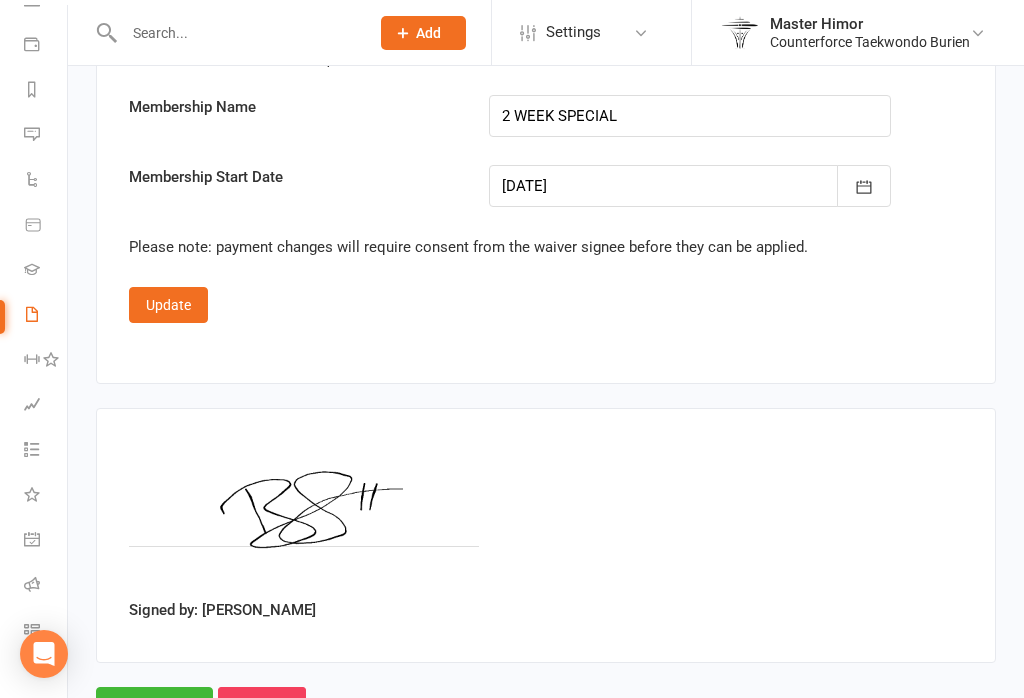 click on "Update" at bounding box center [168, 305] 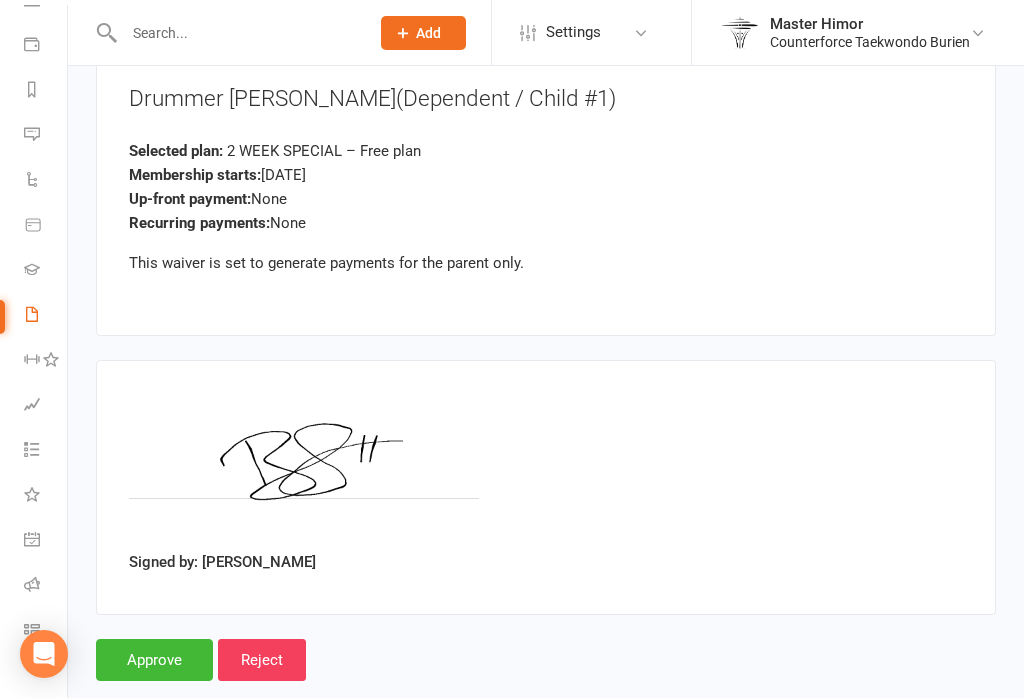 click on "Approve" at bounding box center [154, 660] 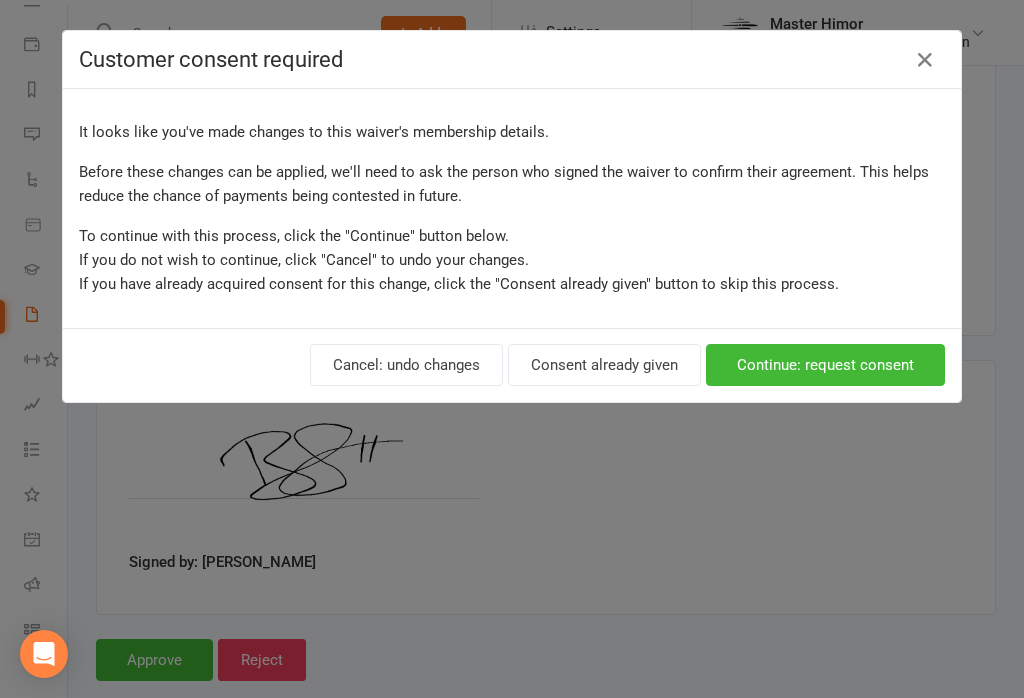 click on "Consent already given" at bounding box center [604, 365] 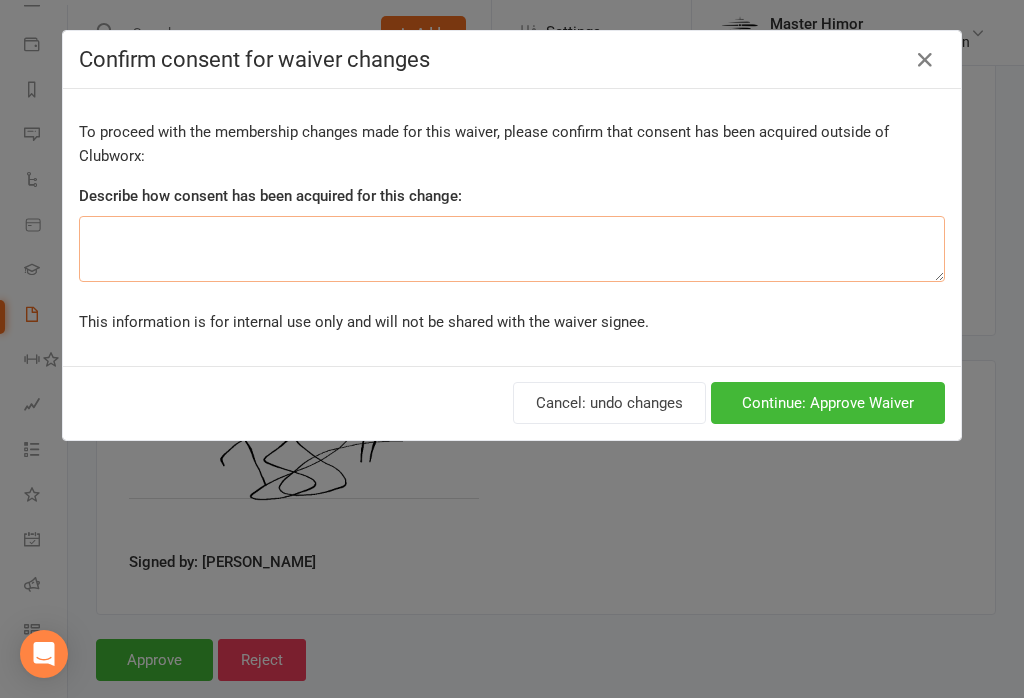 click at bounding box center (512, 249) 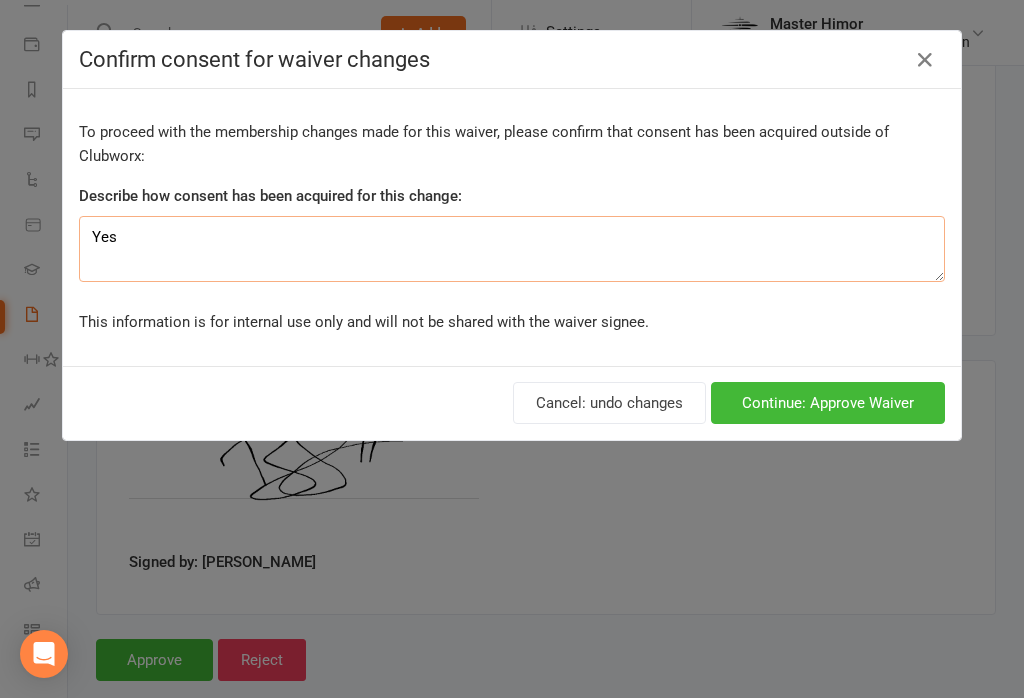 type on "Yes" 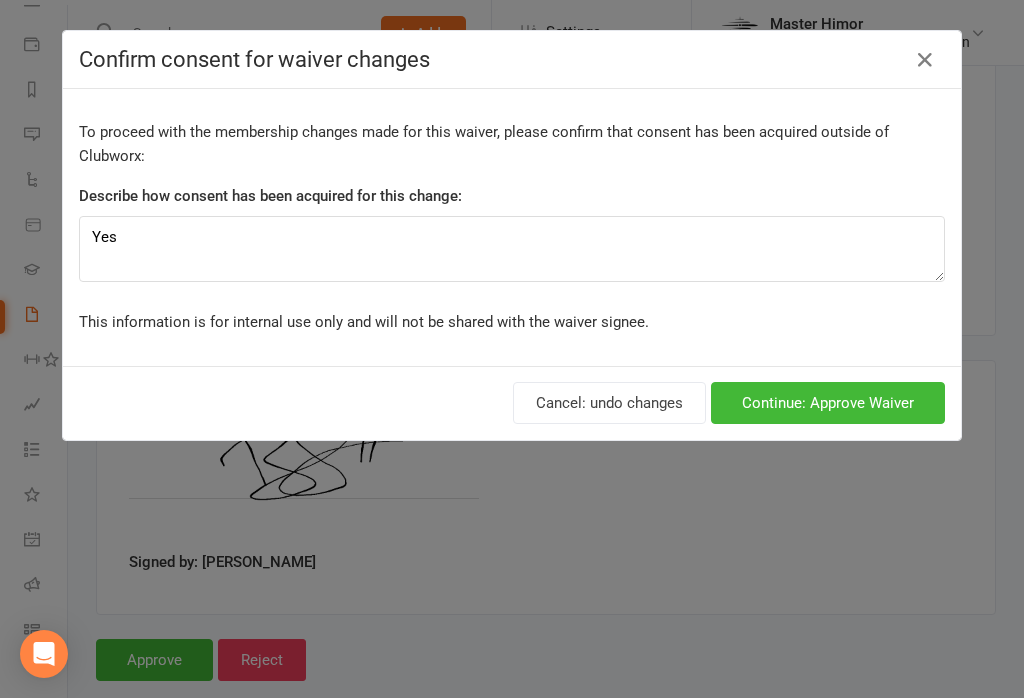 click on "Confirm consent for waiver changes To proceed with the membership changes made for this waiver, please confirm that consent has been acquired outside of Clubworx: Describe how consent has been acquired for this change: Yes This information is for internal use only and will not be shared with the waiver signee. Cancel: undo changes Continue: Approve Waiver" at bounding box center (512, 349) 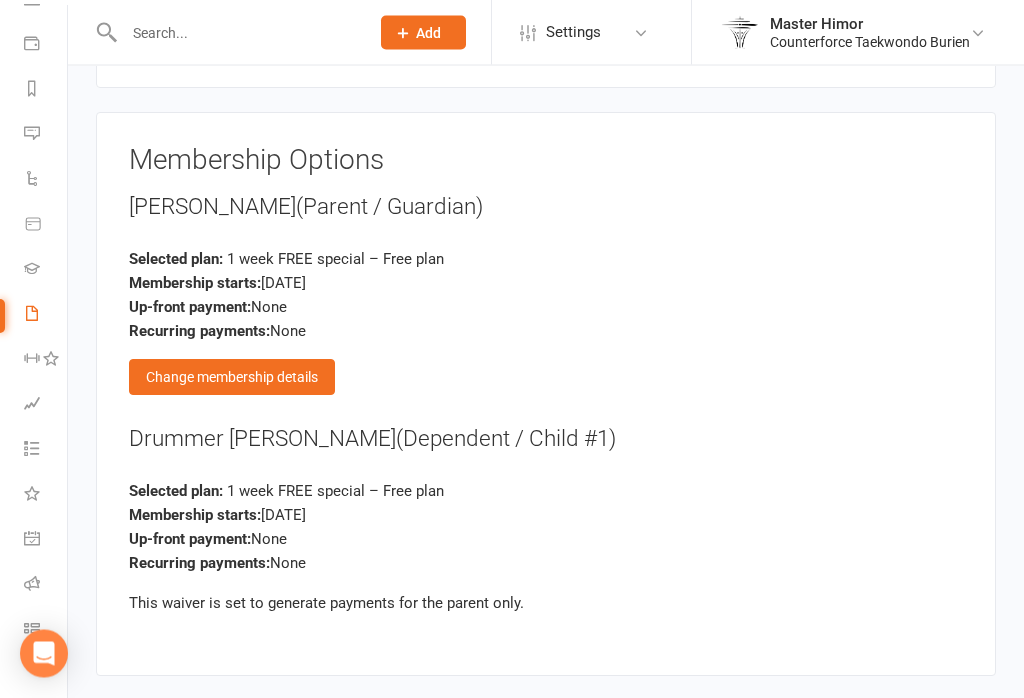 scroll, scrollTop: 2549, scrollLeft: 0, axis: vertical 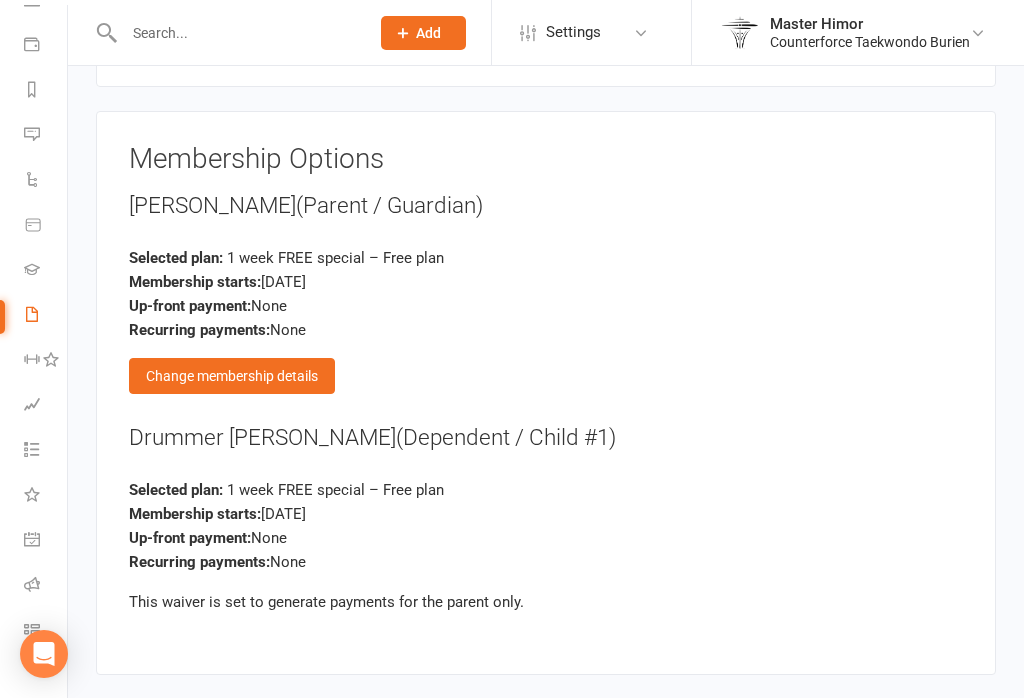 click on "Change membership details" at bounding box center [232, 376] 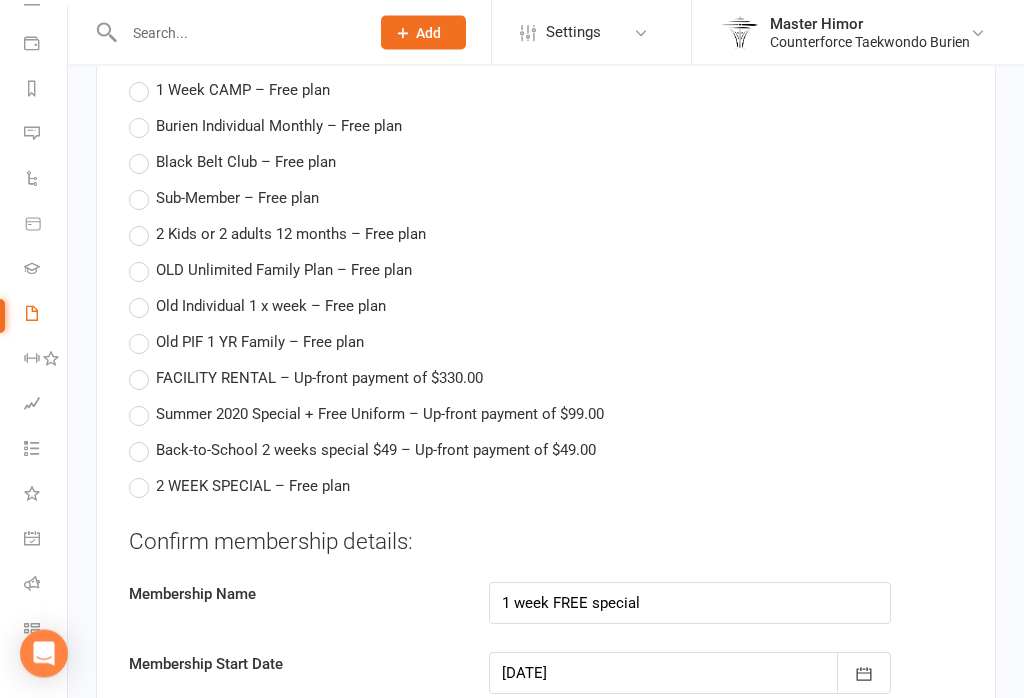 scroll, scrollTop: 3129, scrollLeft: 0, axis: vertical 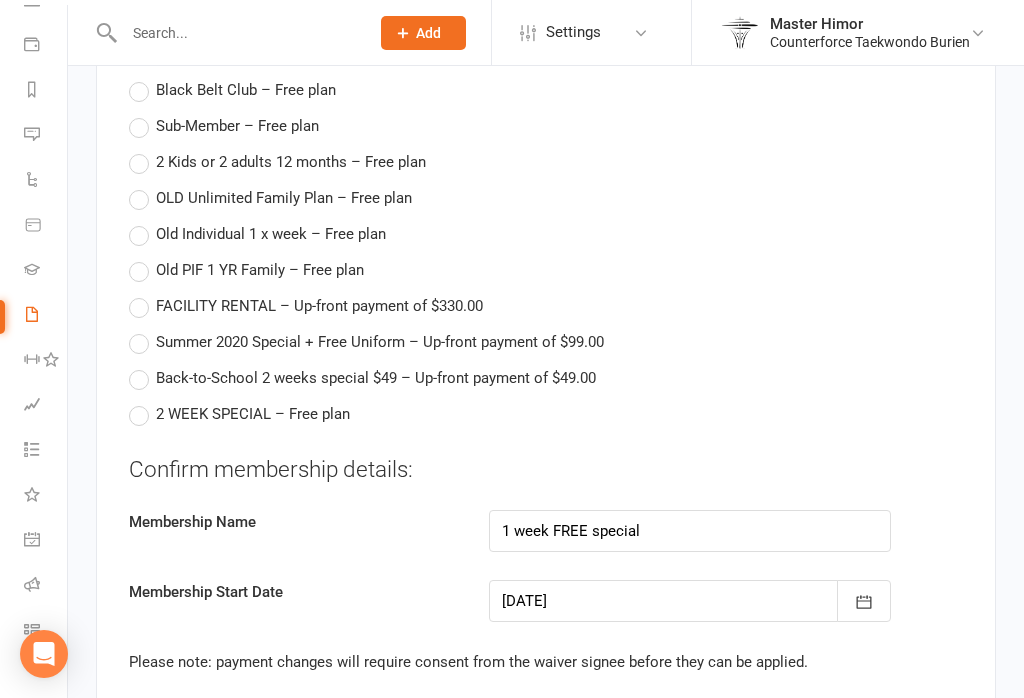 click on "2 WEEK SPECIAL – Free plan" at bounding box center [239, 414] 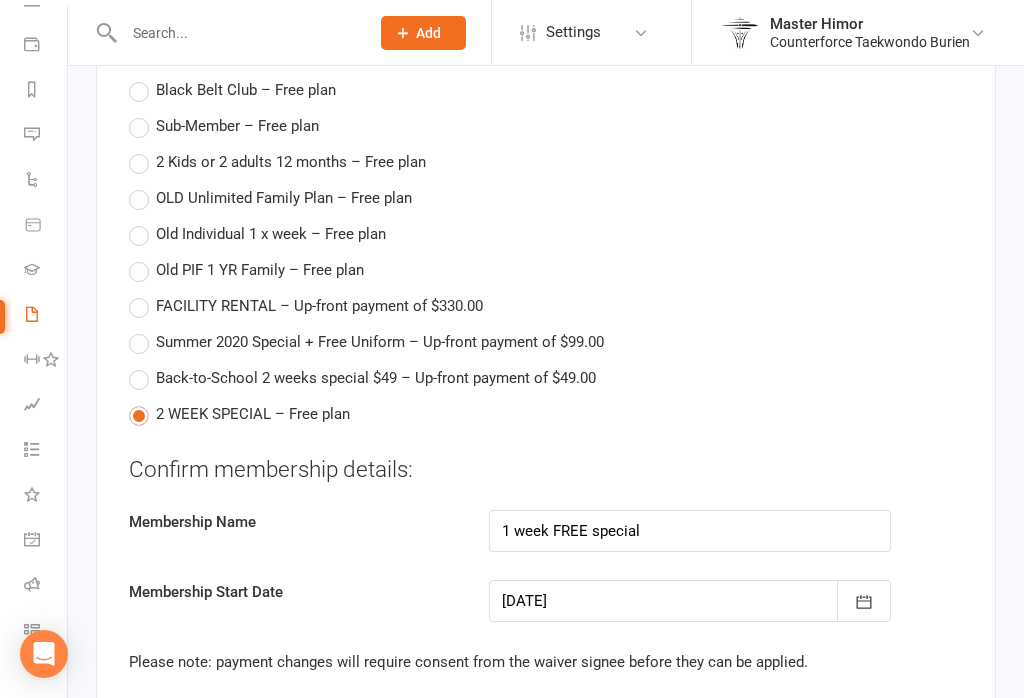 type on "2 WEEK SPECIAL" 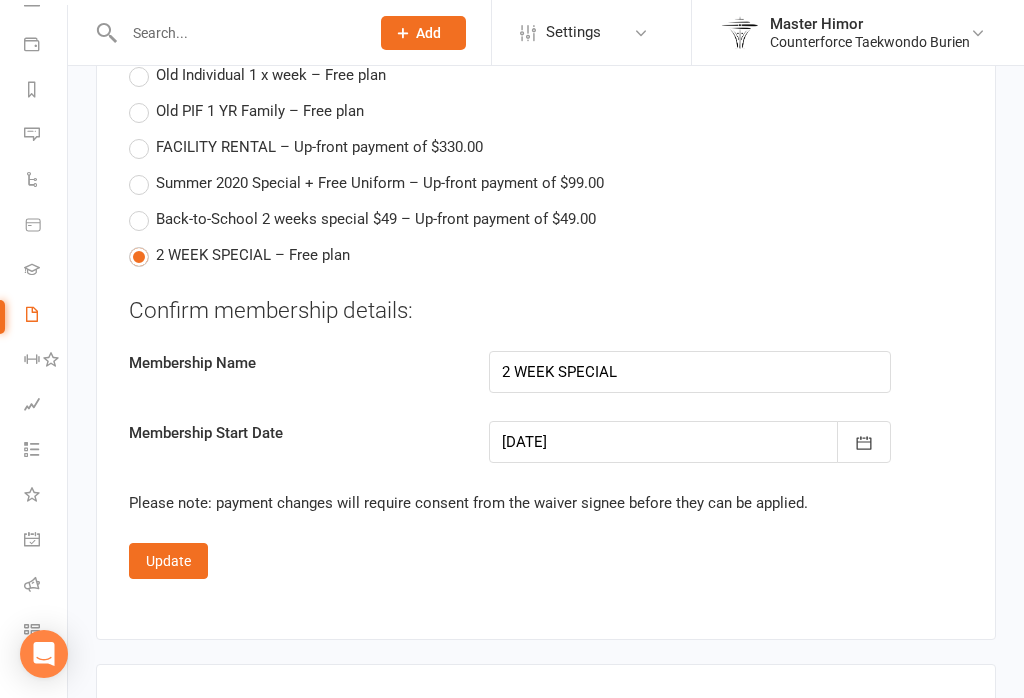 scroll, scrollTop: 3302, scrollLeft: 0, axis: vertical 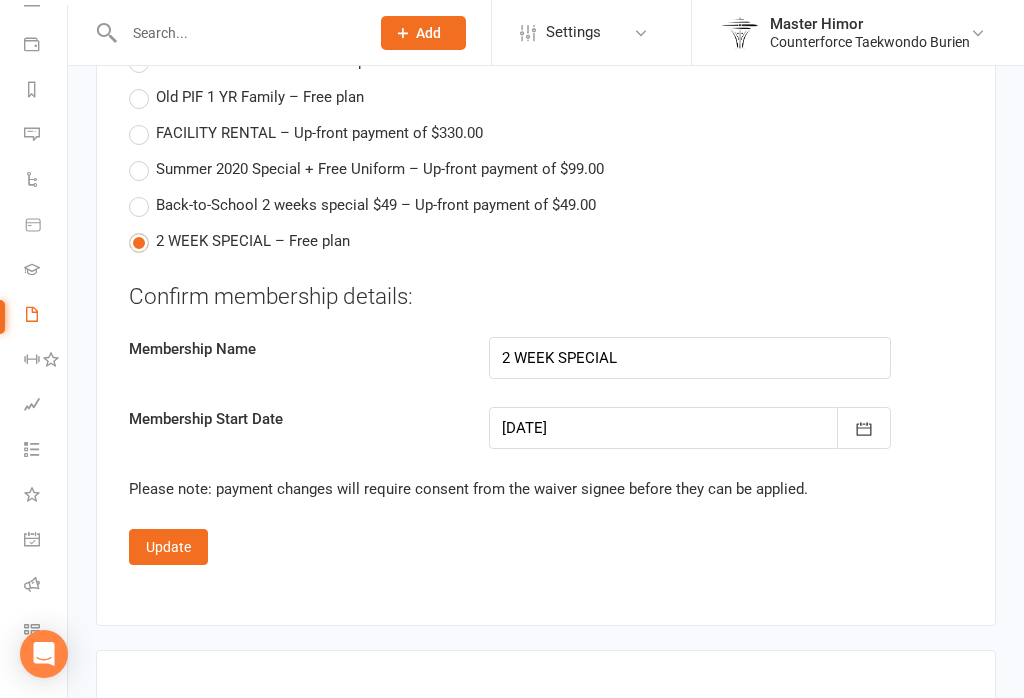 click on "Update" at bounding box center [168, 547] 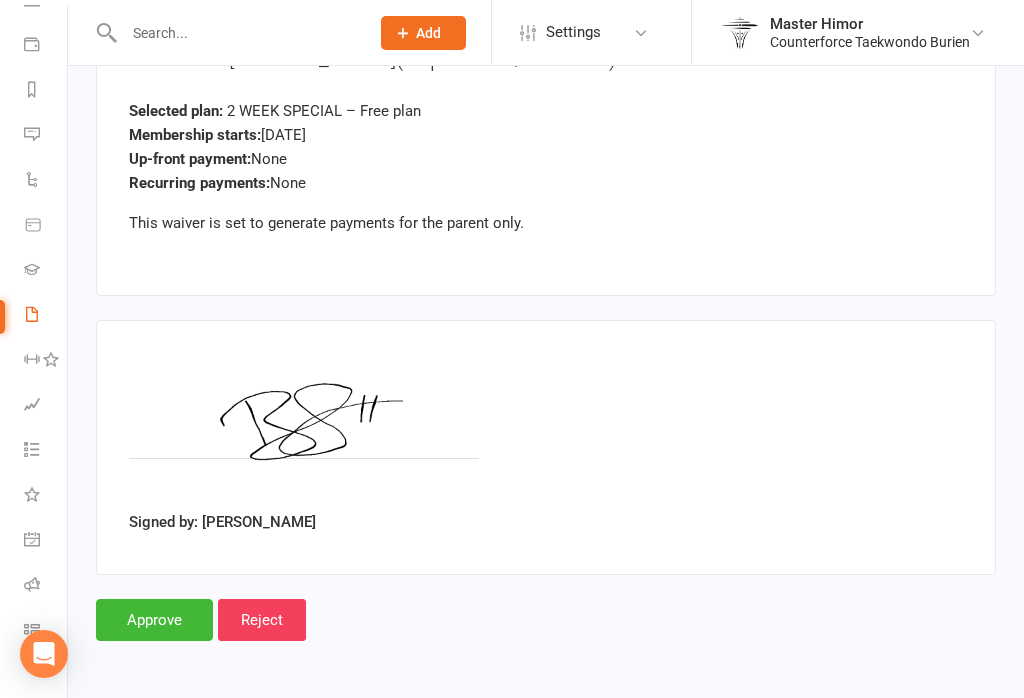 scroll, scrollTop: 2888, scrollLeft: 0, axis: vertical 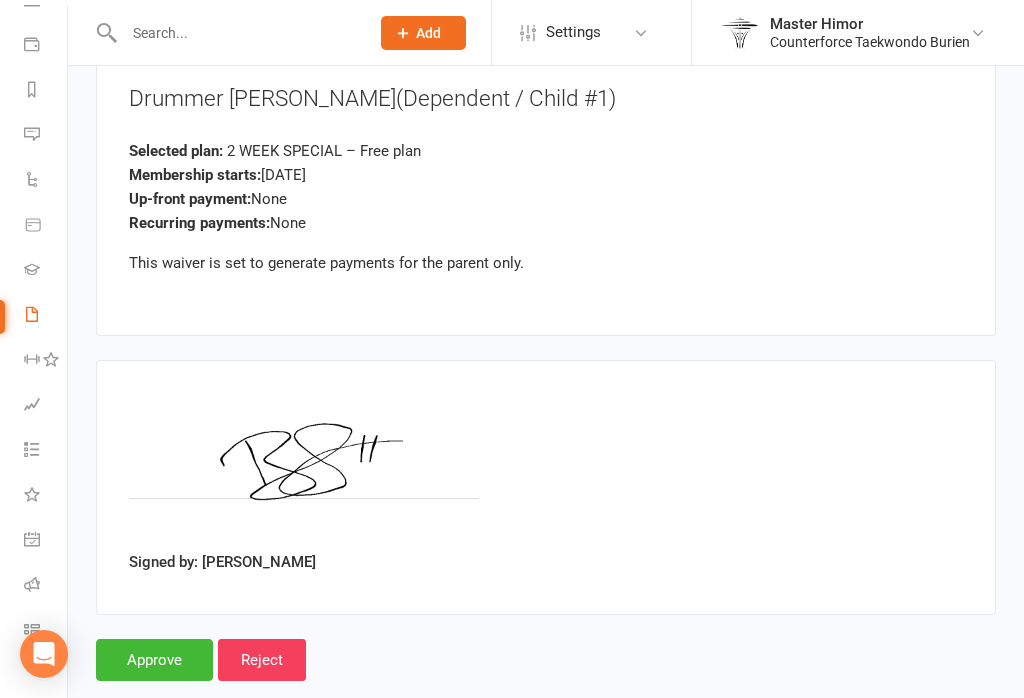 click on "Approve" at bounding box center [154, 660] 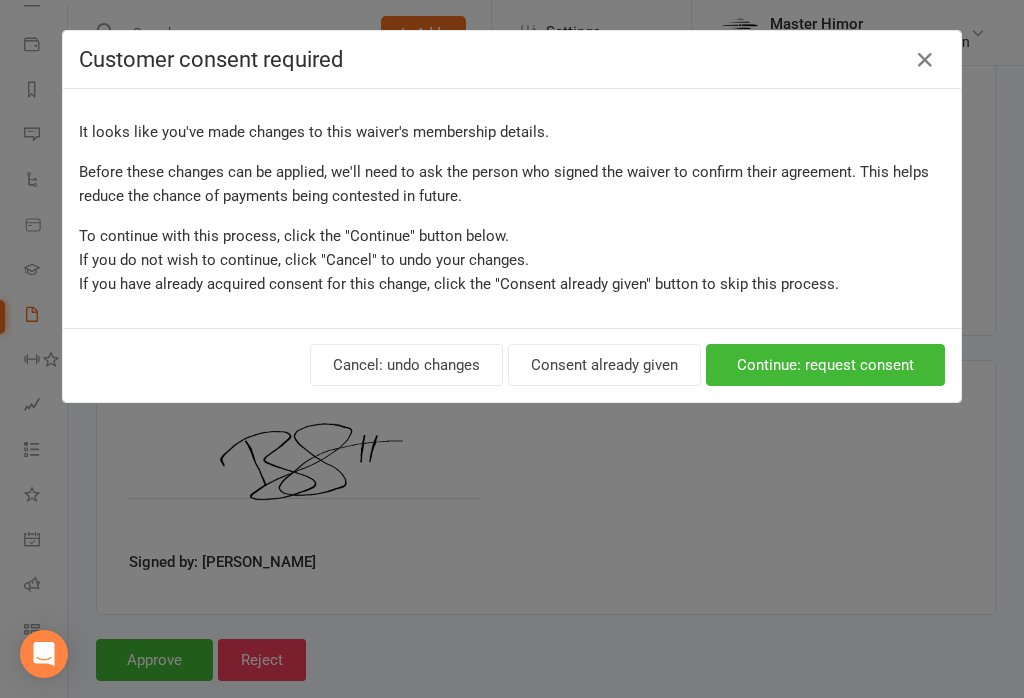 click on "Consent already given" at bounding box center [604, 365] 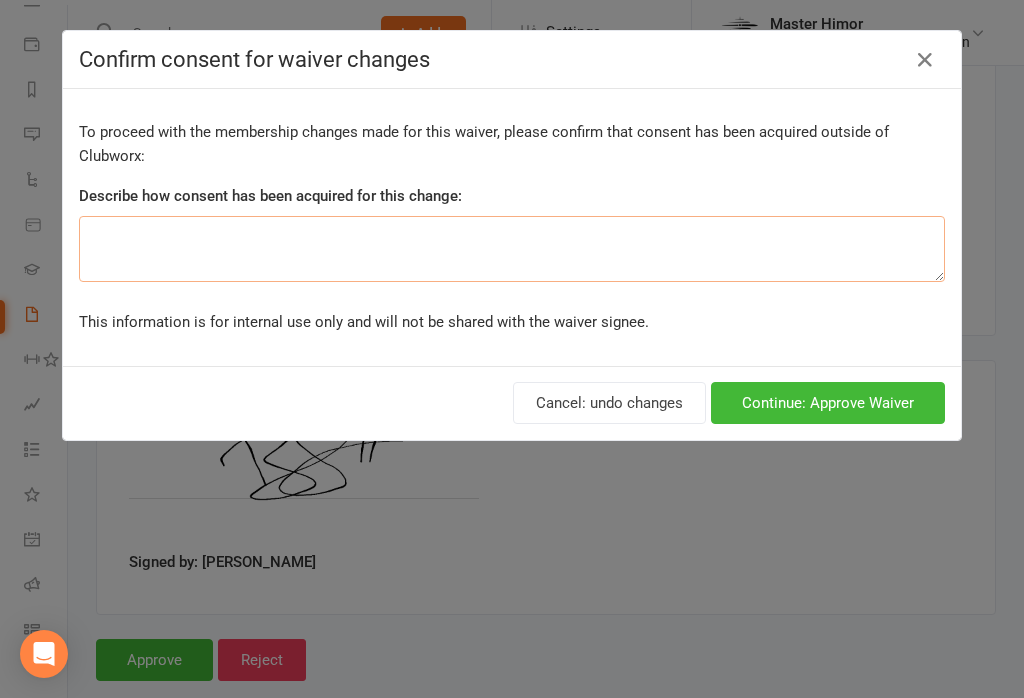 click at bounding box center [512, 249] 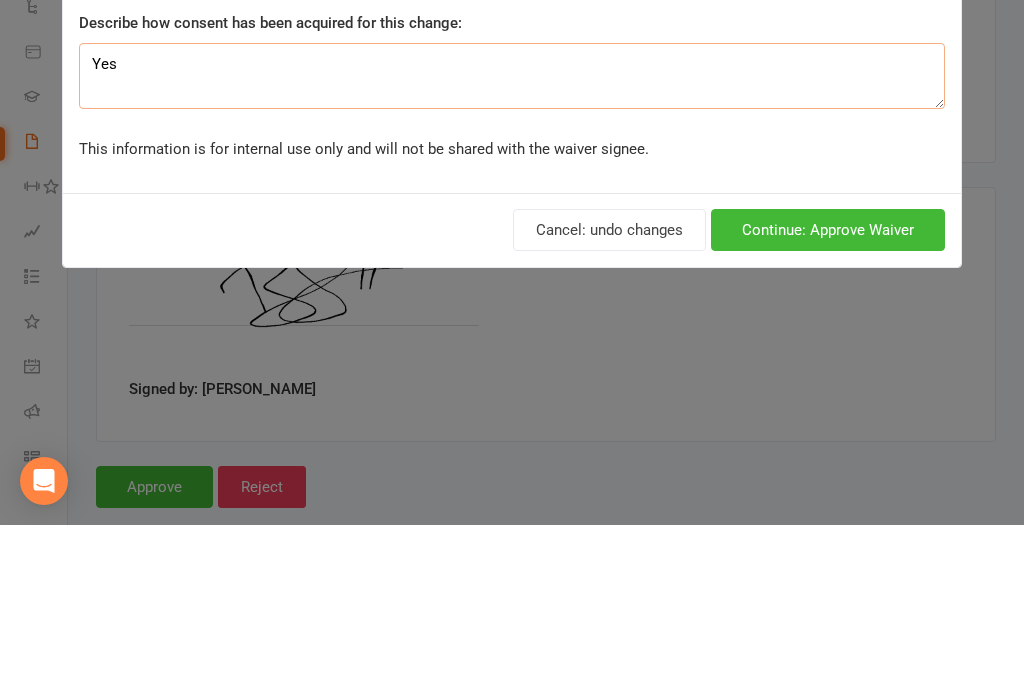 type on "Yes" 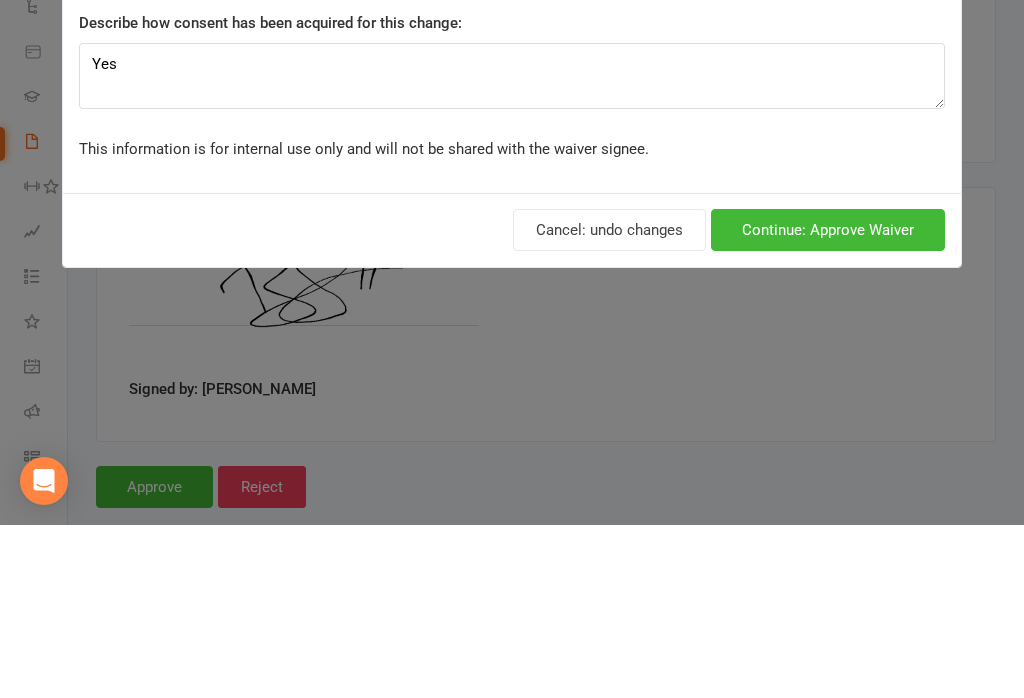 click on "Continue: Approve Waiver" at bounding box center (828, 403) 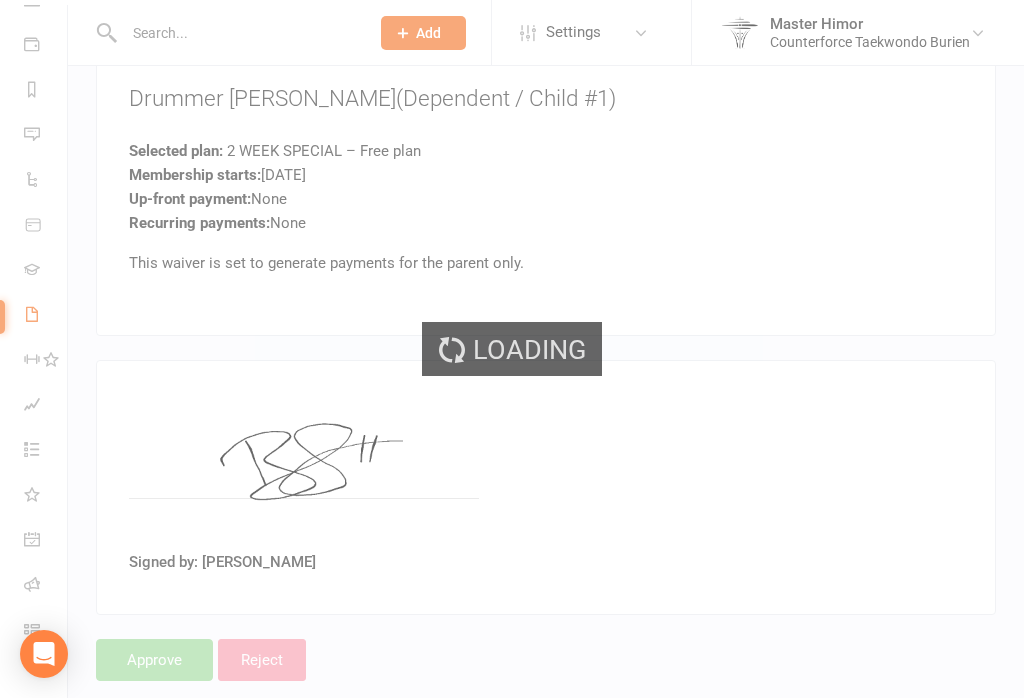 select on "100" 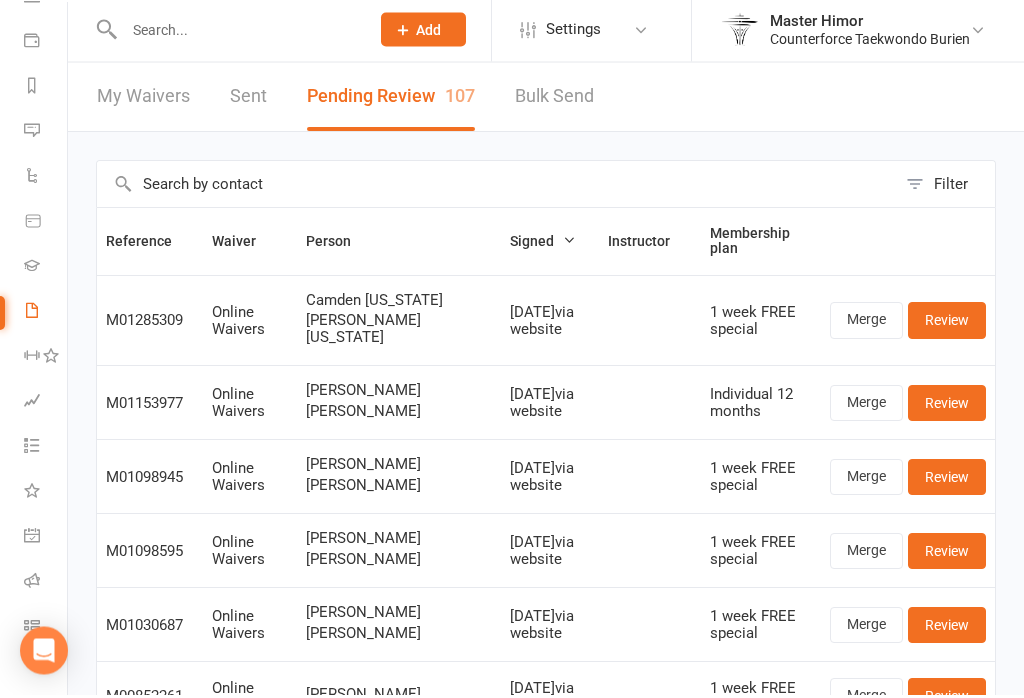 scroll, scrollTop: 0, scrollLeft: 0, axis: both 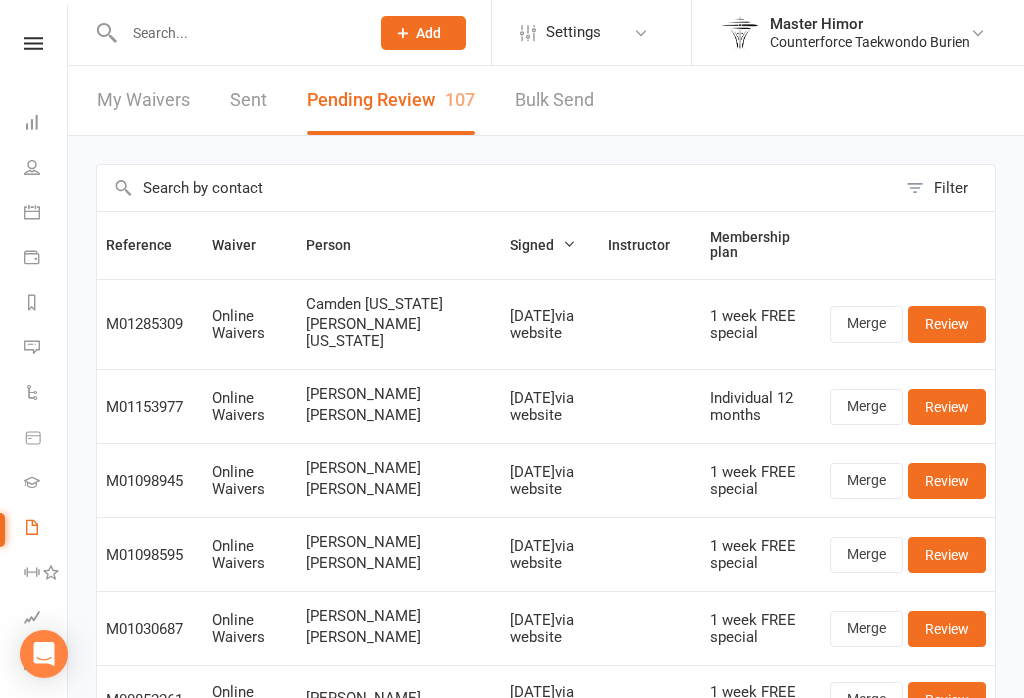 click at bounding box center (32, 527) 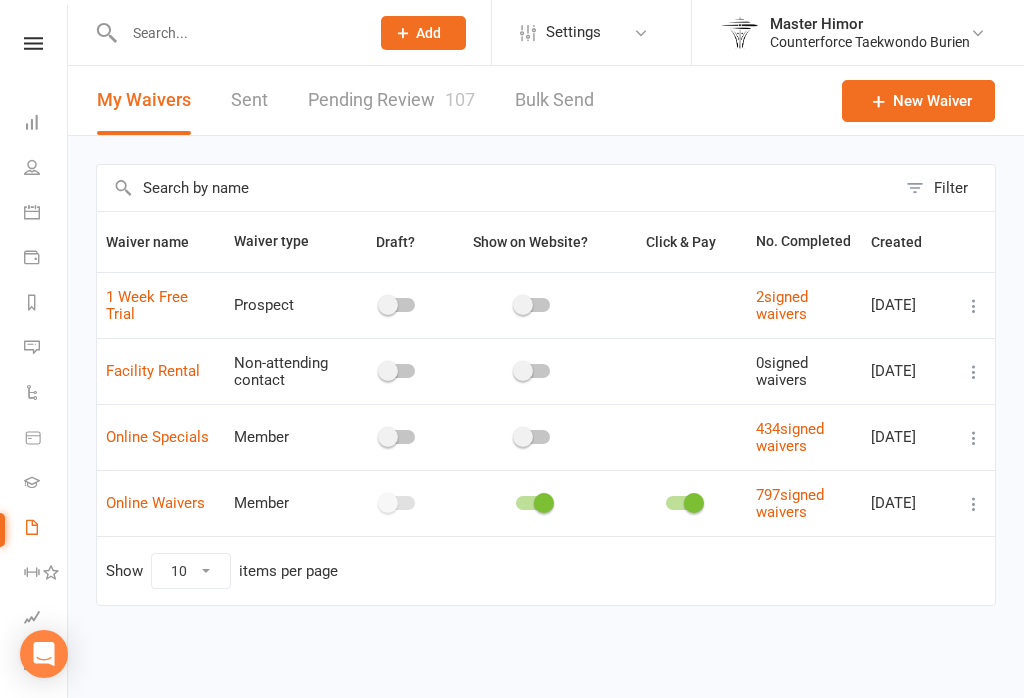click on "Pending Review 107" at bounding box center [391, 100] 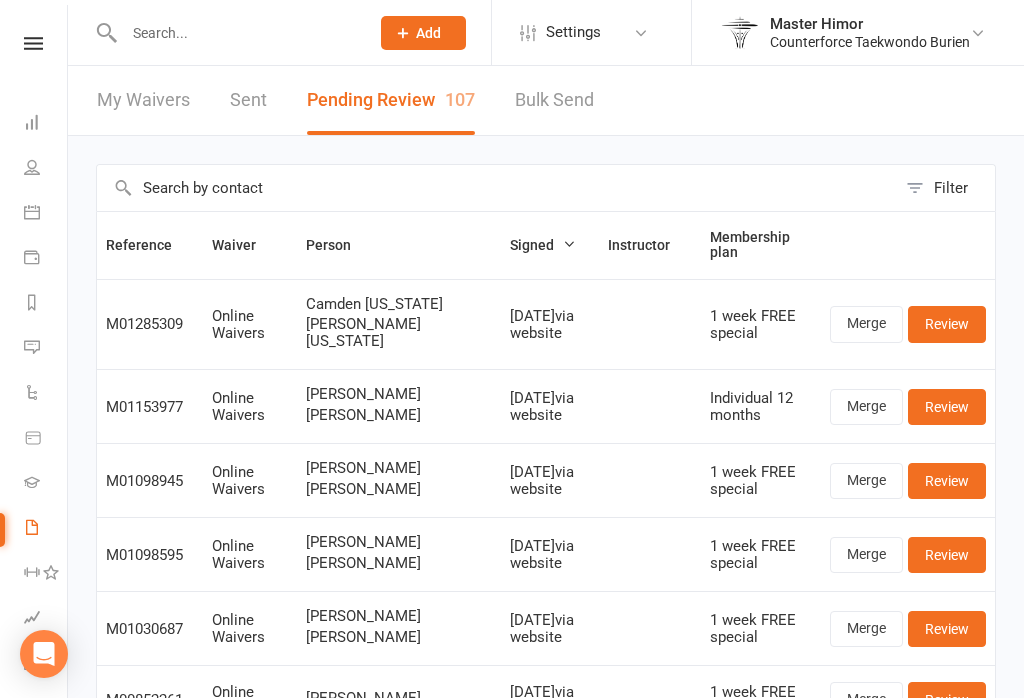 click at bounding box center [33, 43] 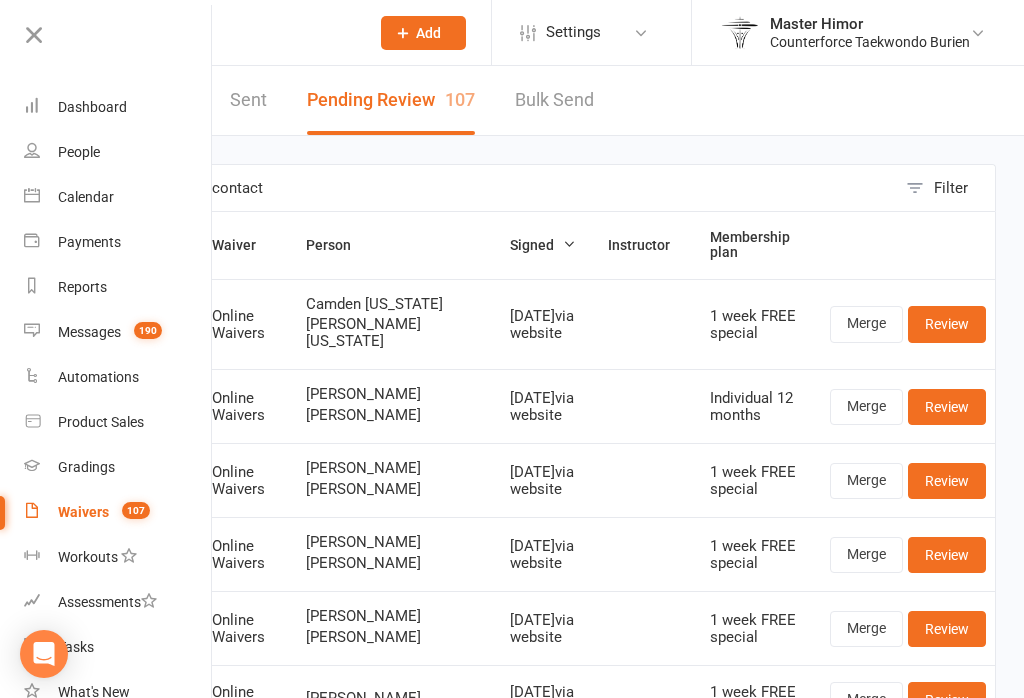 click on "Waivers   107" at bounding box center [118, 512] 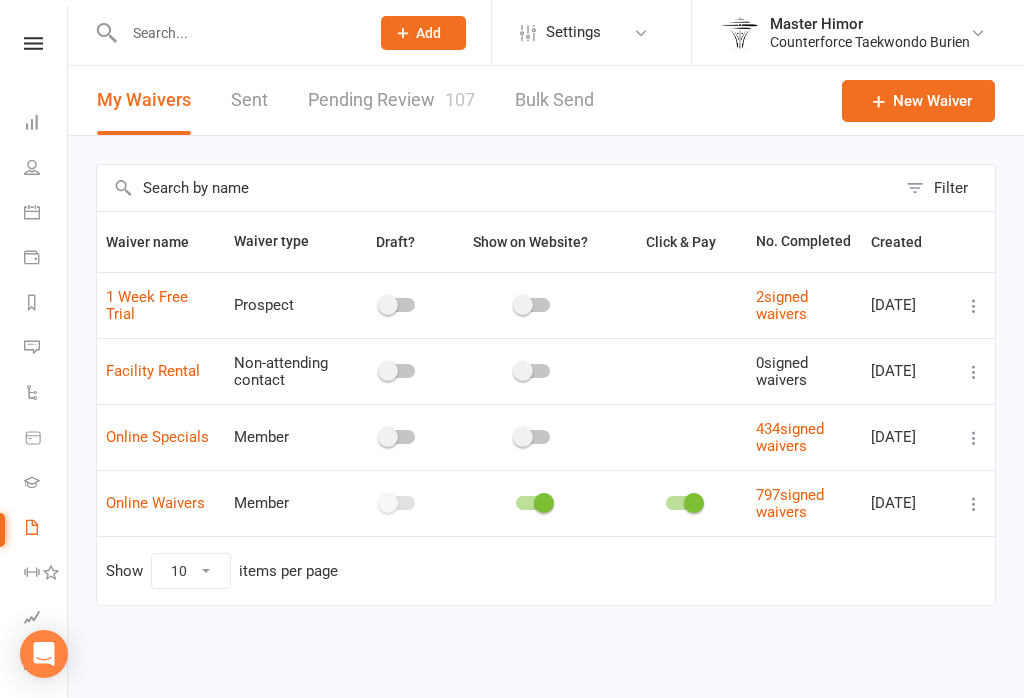 click on "Pending Review 107" at bounding box center (391, 100) 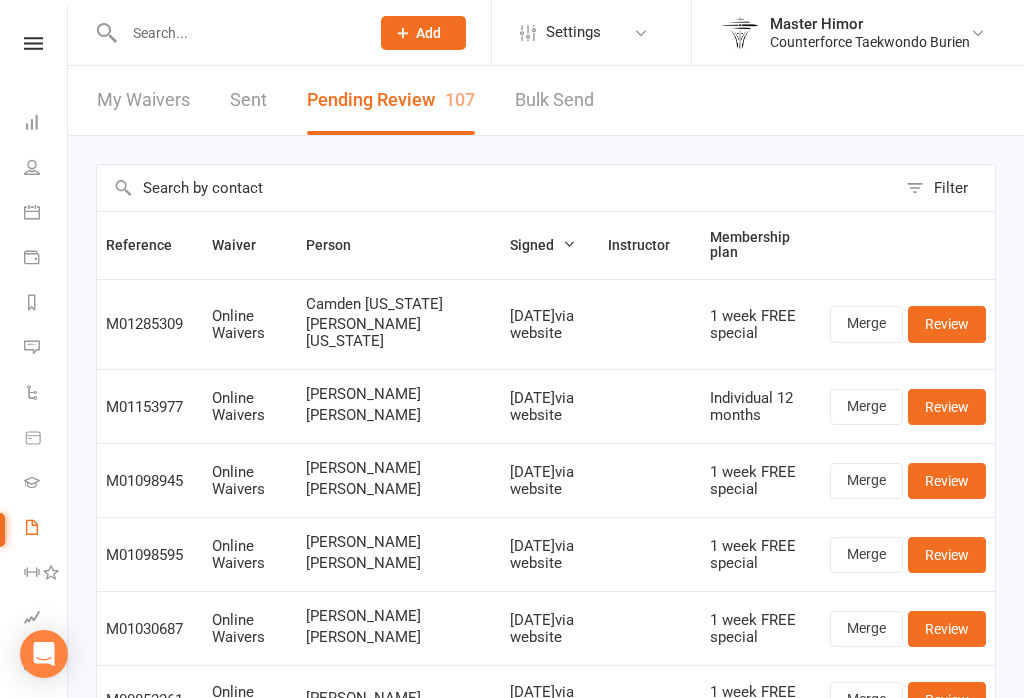 click at bounding box center [33, 43] 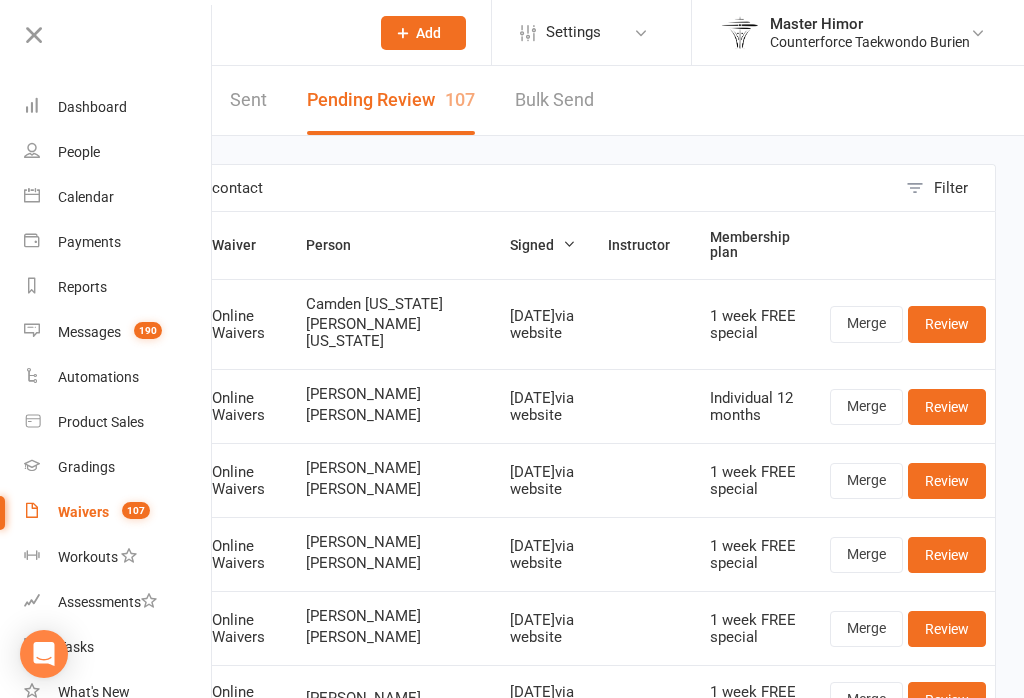 click on "190" at bounding box center (143, 332) 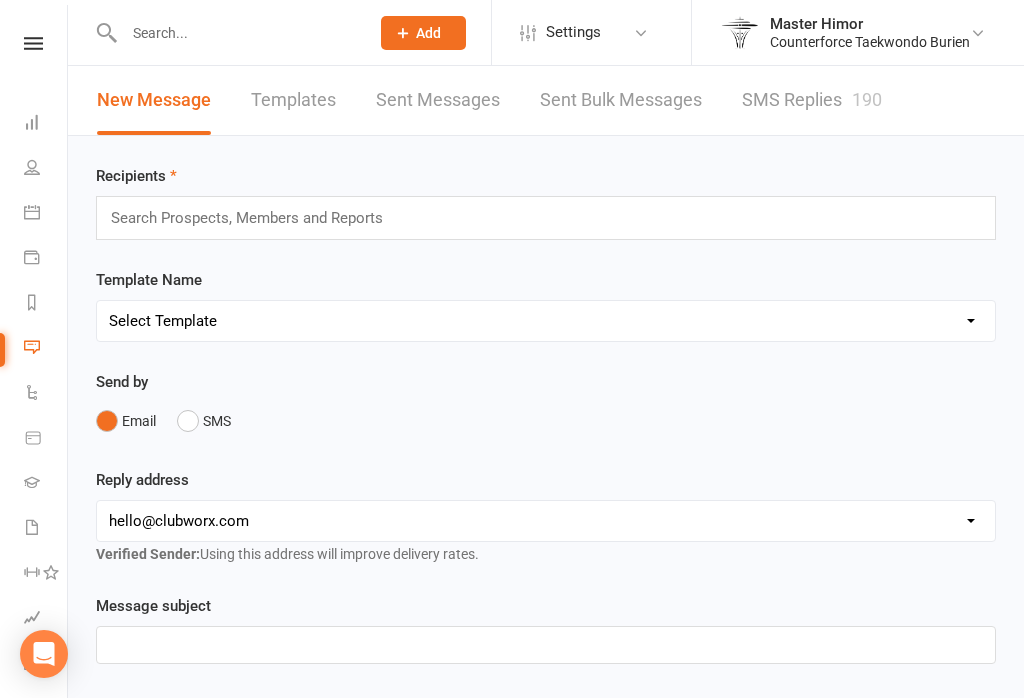 click on "Sent Bulk Messages" at bounding box center [621, 100] 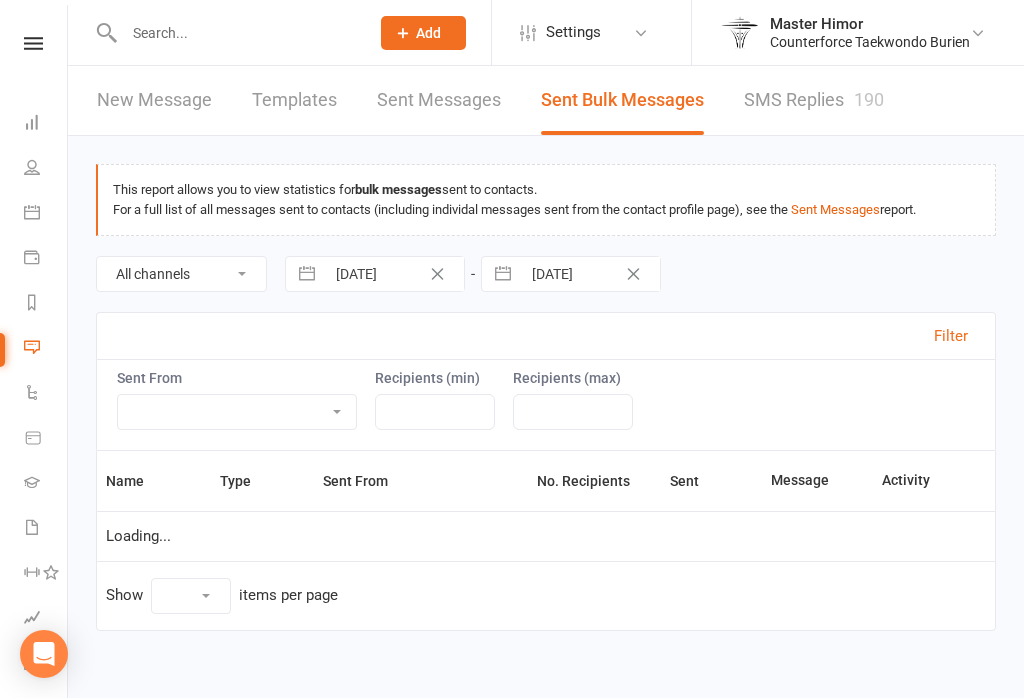 select on "10" 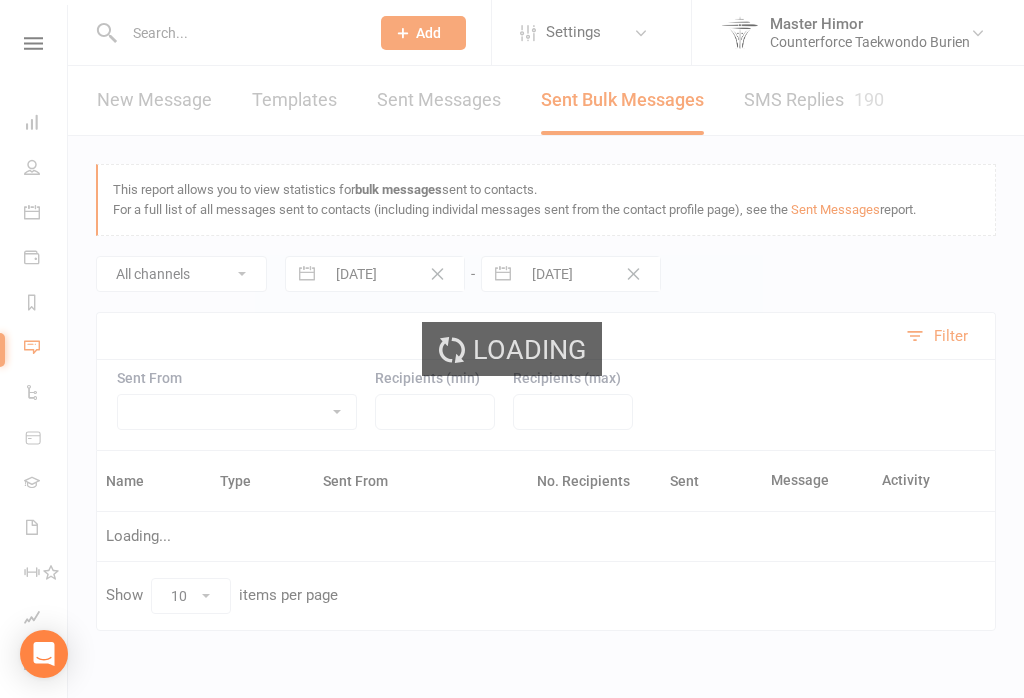 click on "Loading" at bounding box center (512, 349) 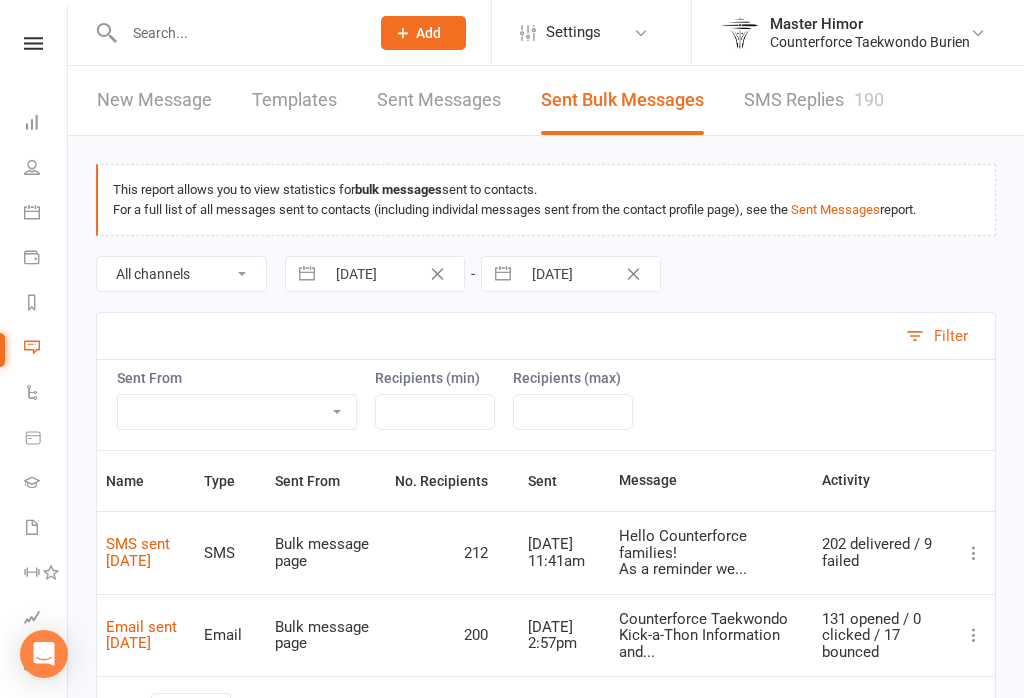 click on "SMS Replies 190" at bounding box center (814, 100) 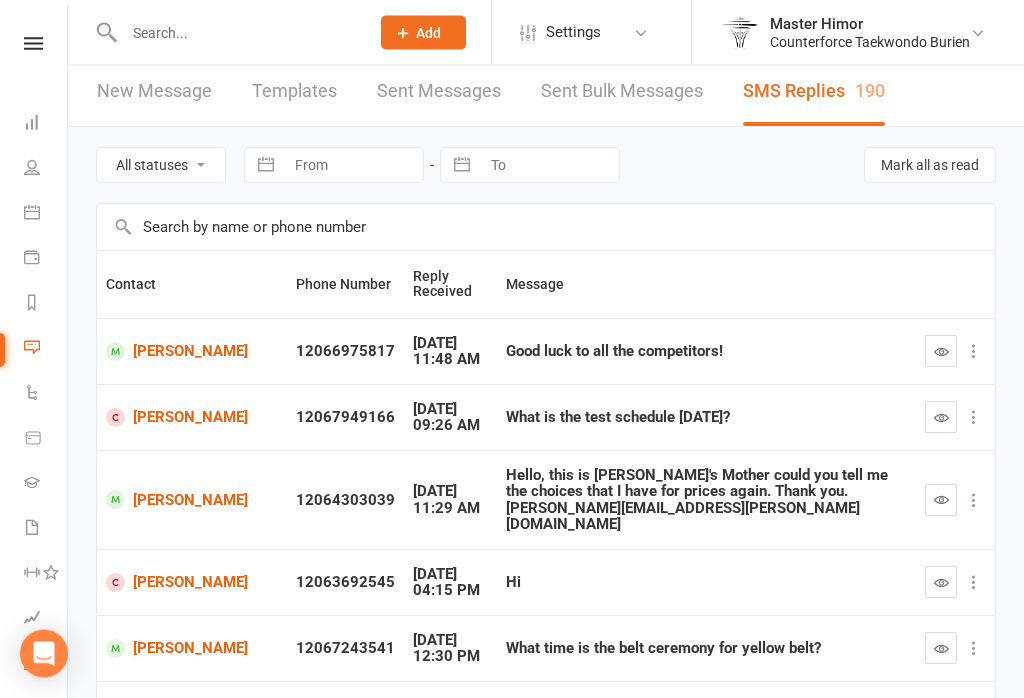 scroll, scrollTop: 9, scrollLeft: 0, axis: vertical 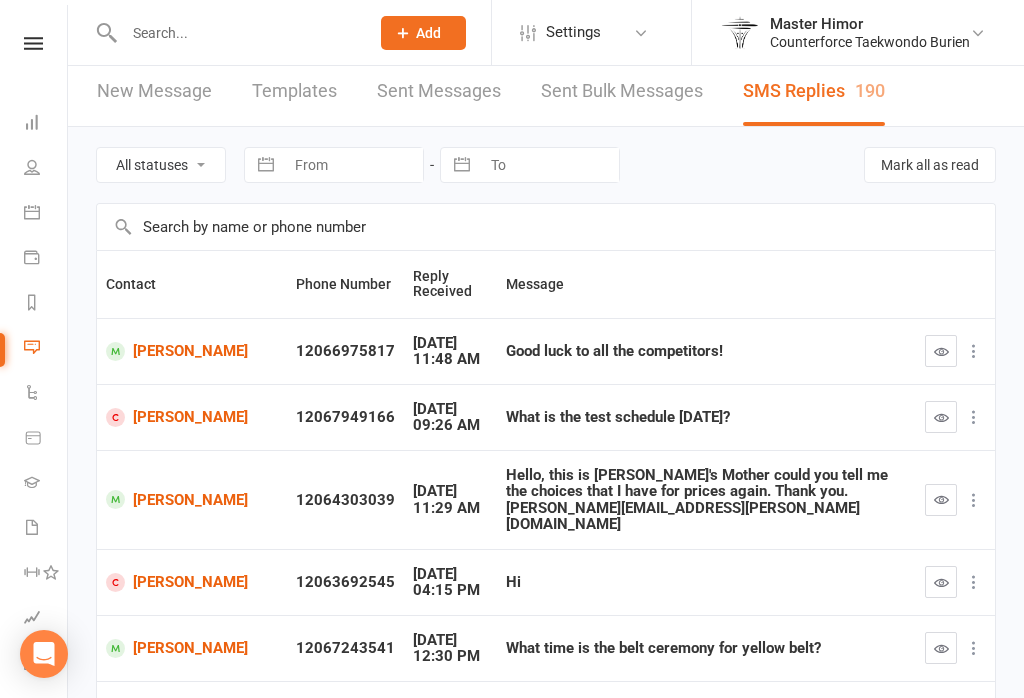 click at bounding box center [33, 43] 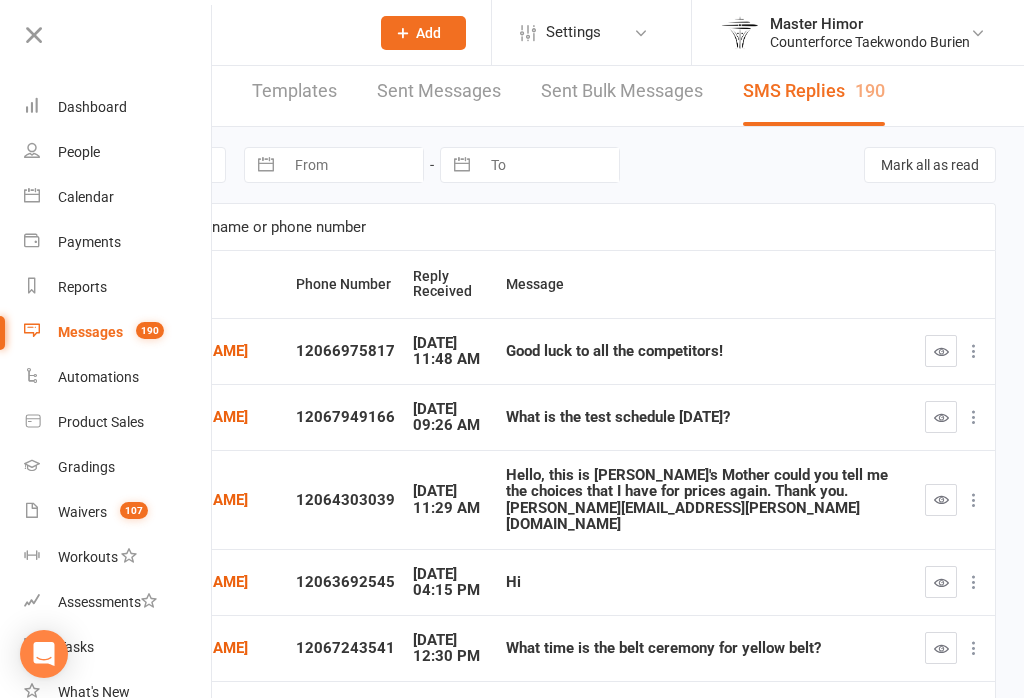 click on "Dashboard" at bounding box center [118, 107] 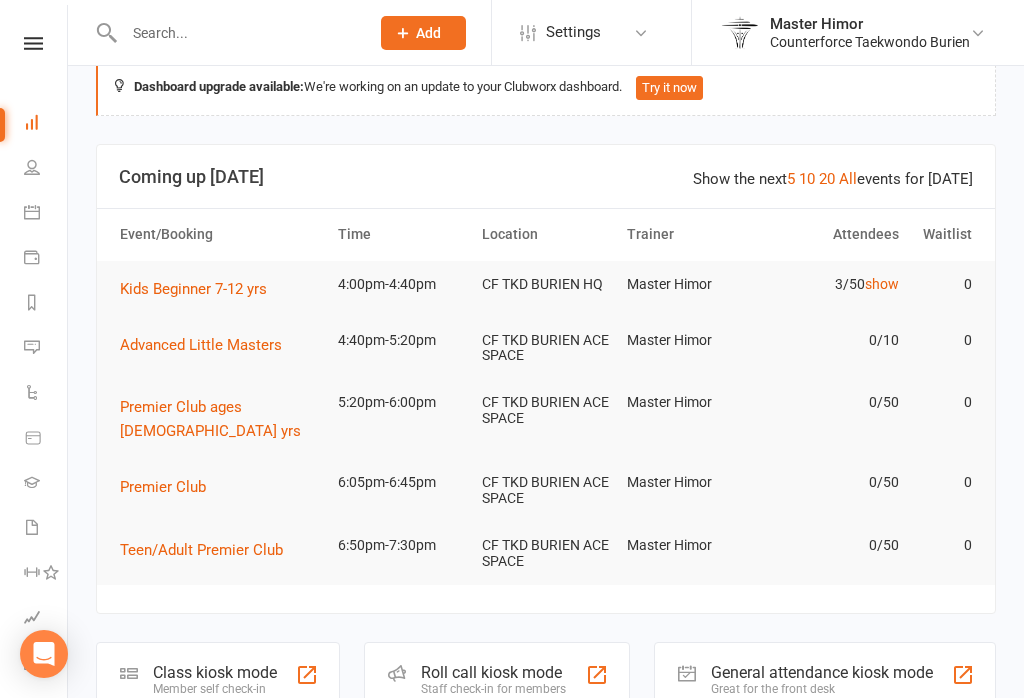scroll, scrollTop: 0, scrollLeft: 0, axis: both 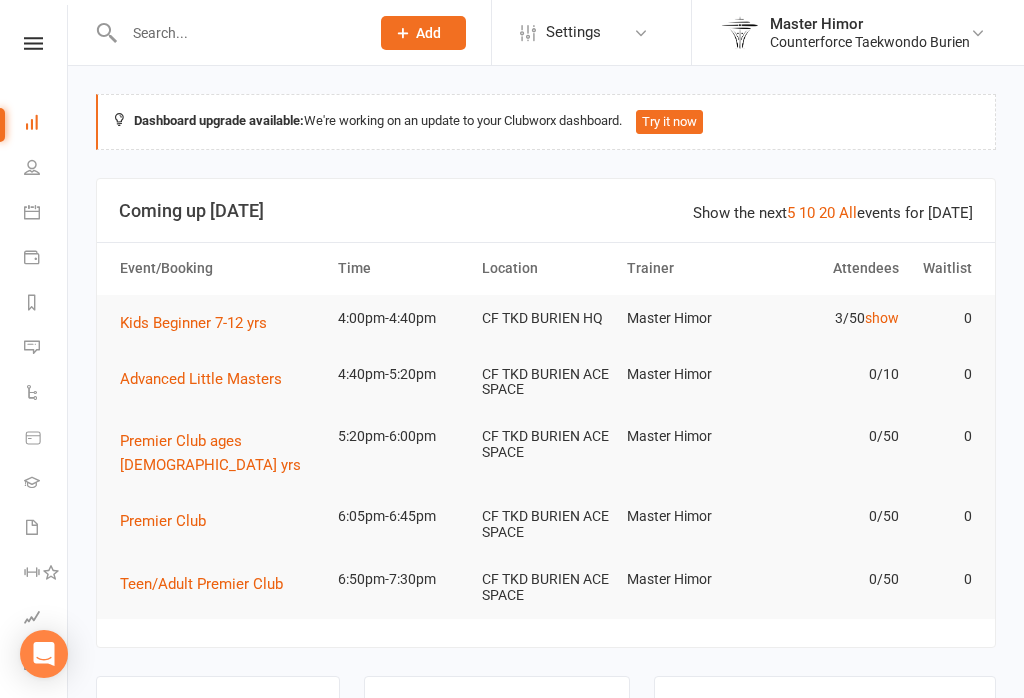 click on "Try it now" at bounding box center (669, 122) 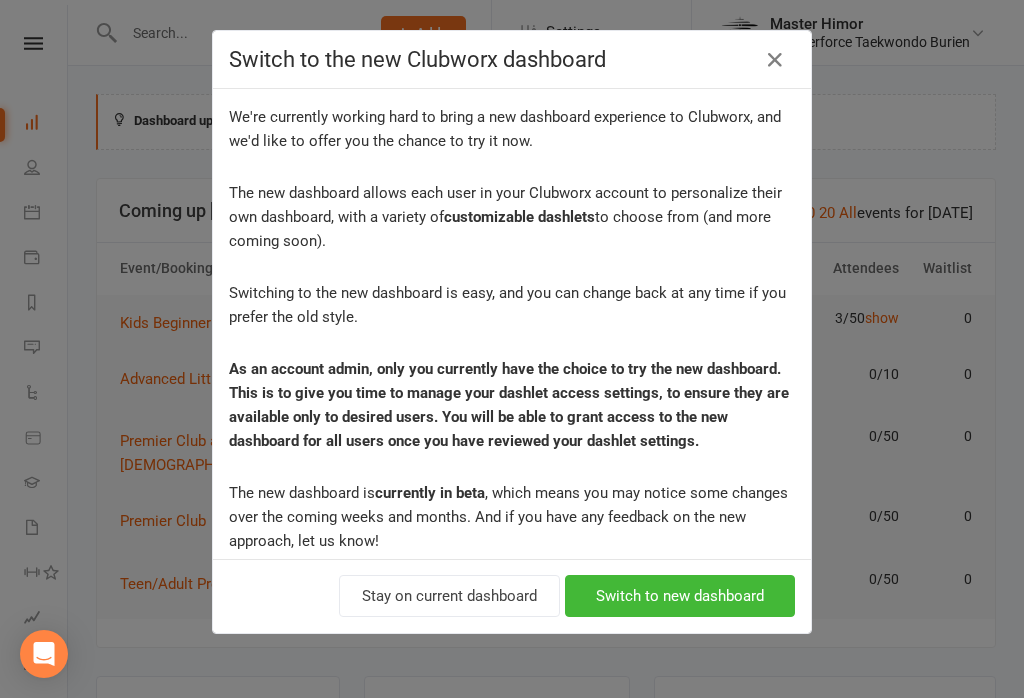 click on "Switch to new dashboard" at bounding box center (680, 596) 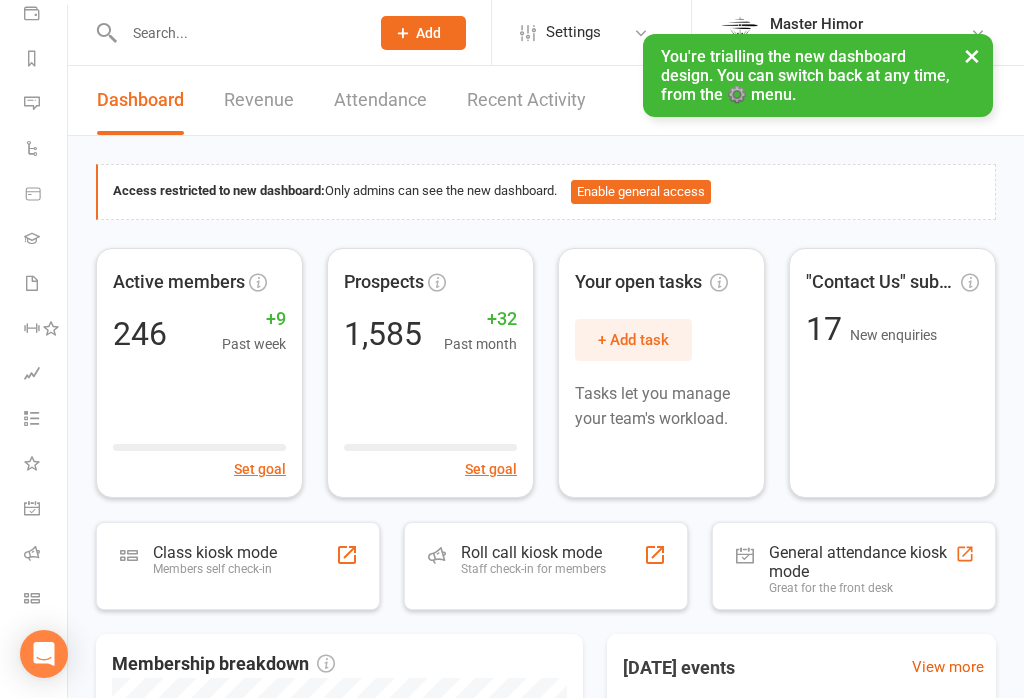 scroll, scrollTop: 244, scrollLeft: 0, axis: vertical 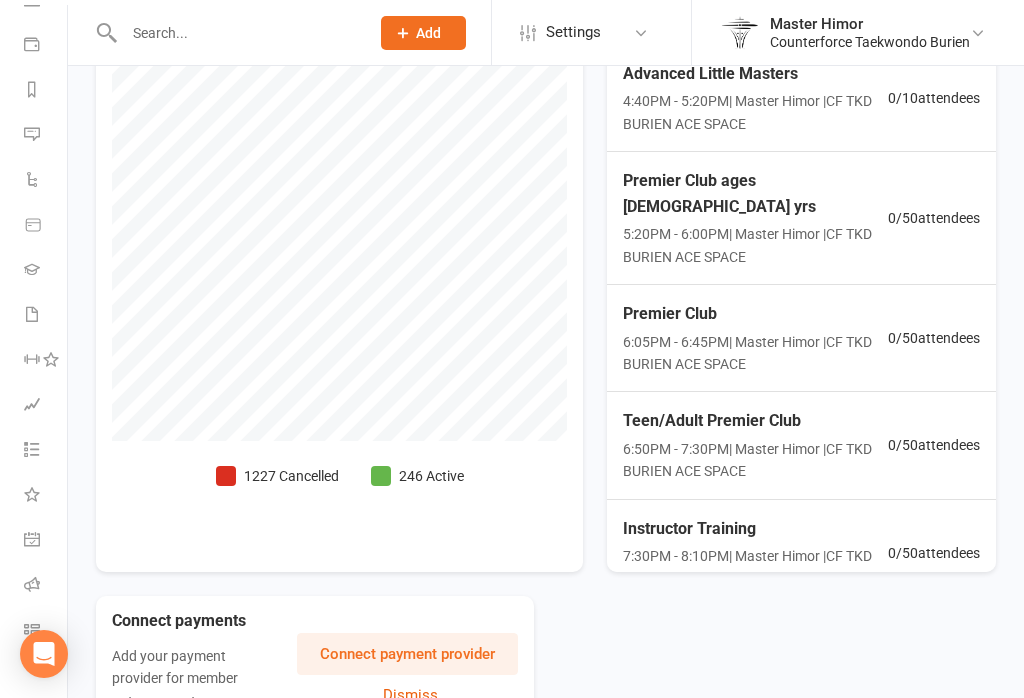 click on "246 Active" at bounding box center [417, 476] 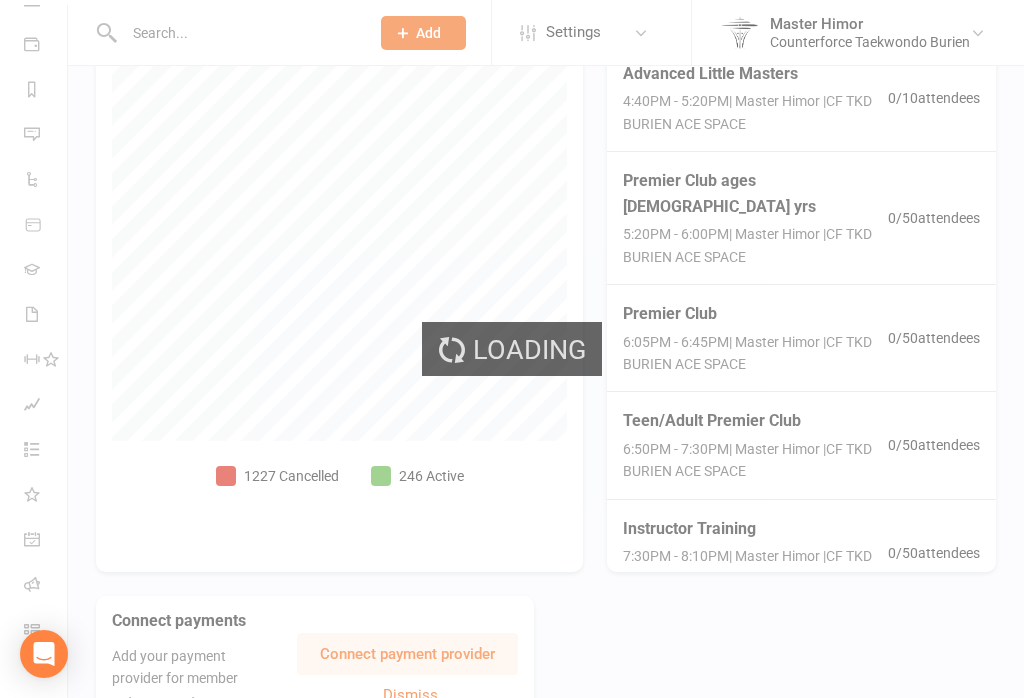 select on "no_trial" 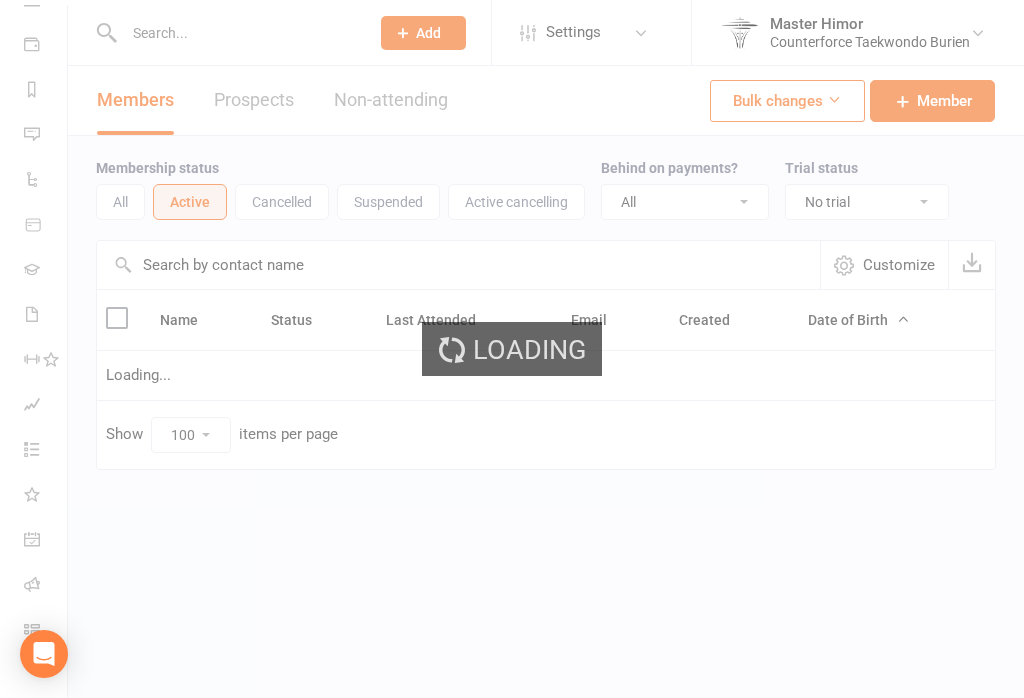 scroll, scrollTop: 0, scrollLeft: 0, axis: both 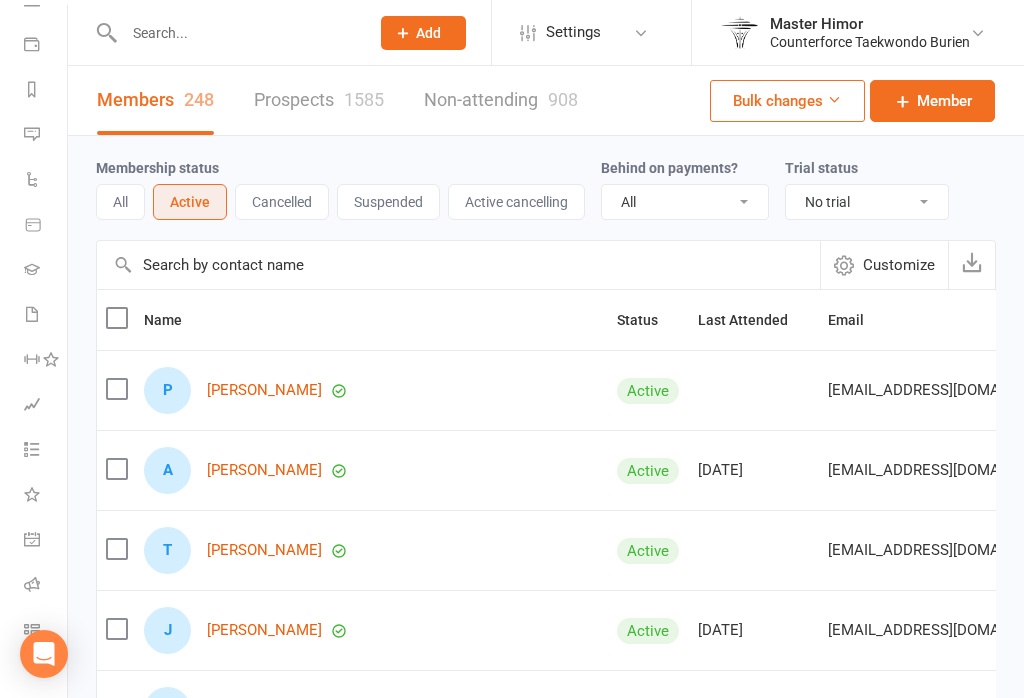 click on "Active cancelling" at bounding box center [516, 202] 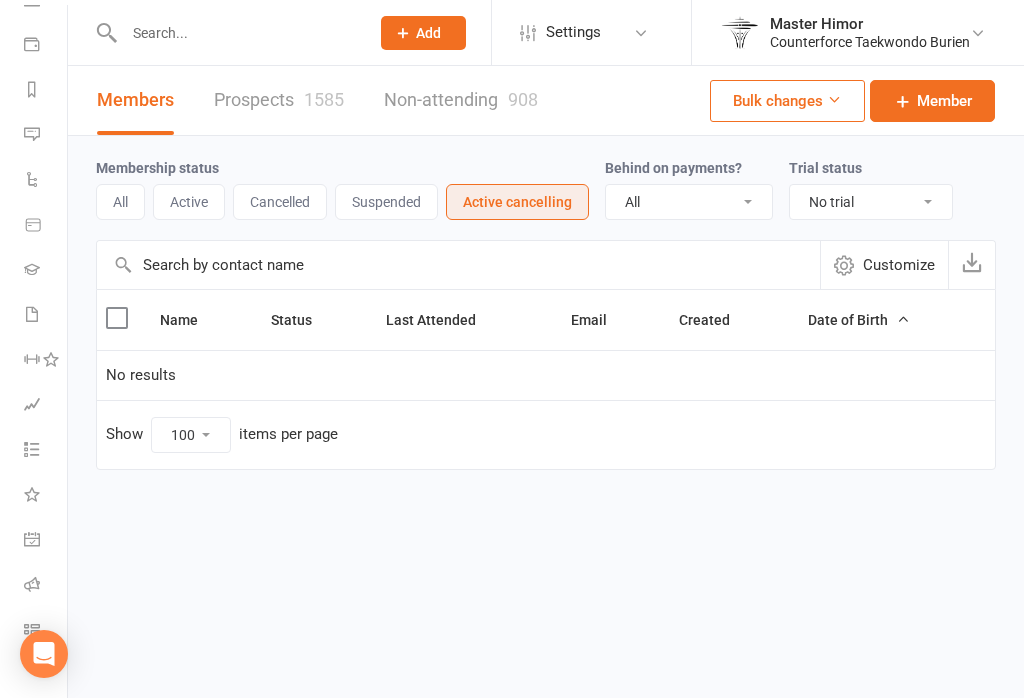click on "Active" at bounding box center [189, 202] 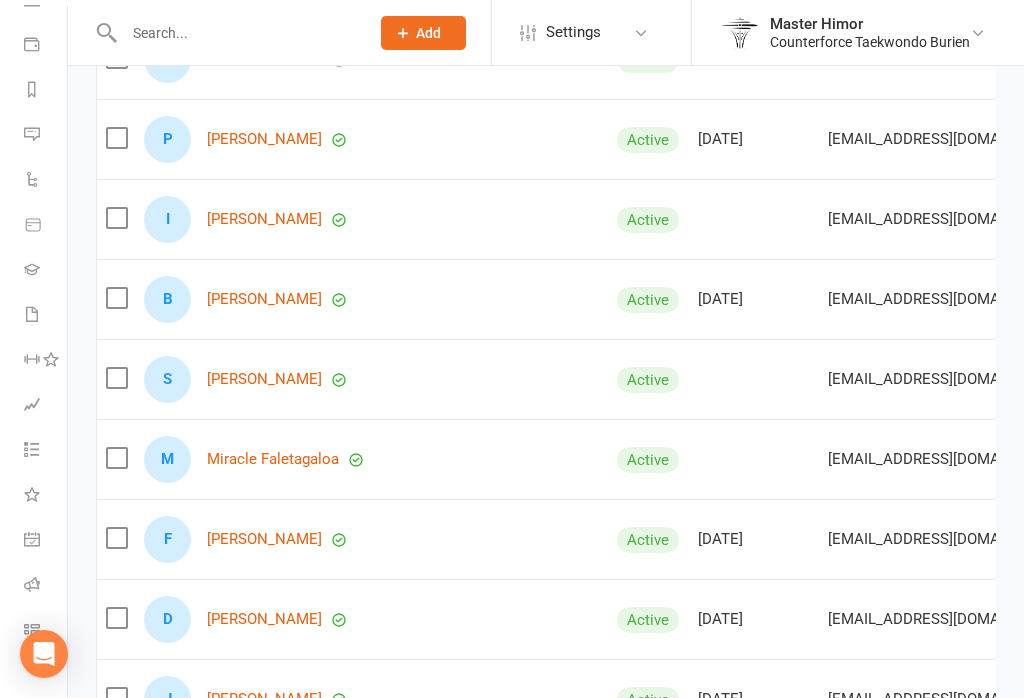 scroll, scrollTop: 2279, scrollLeft: 0, axis: vertical 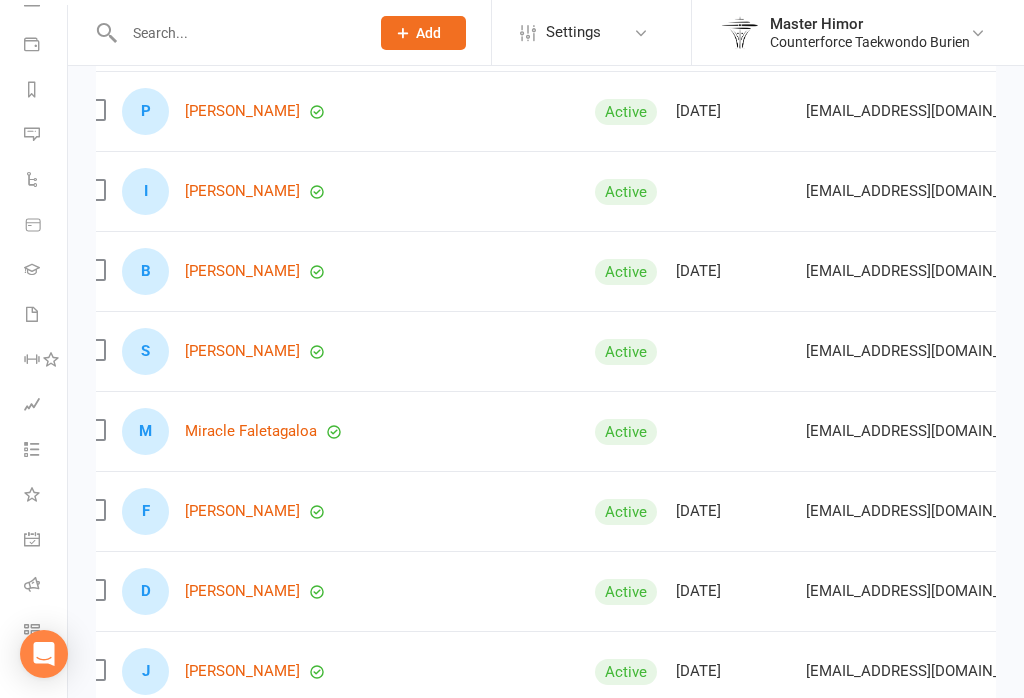 click on "Class check-in" at bounding box center [46, 631] 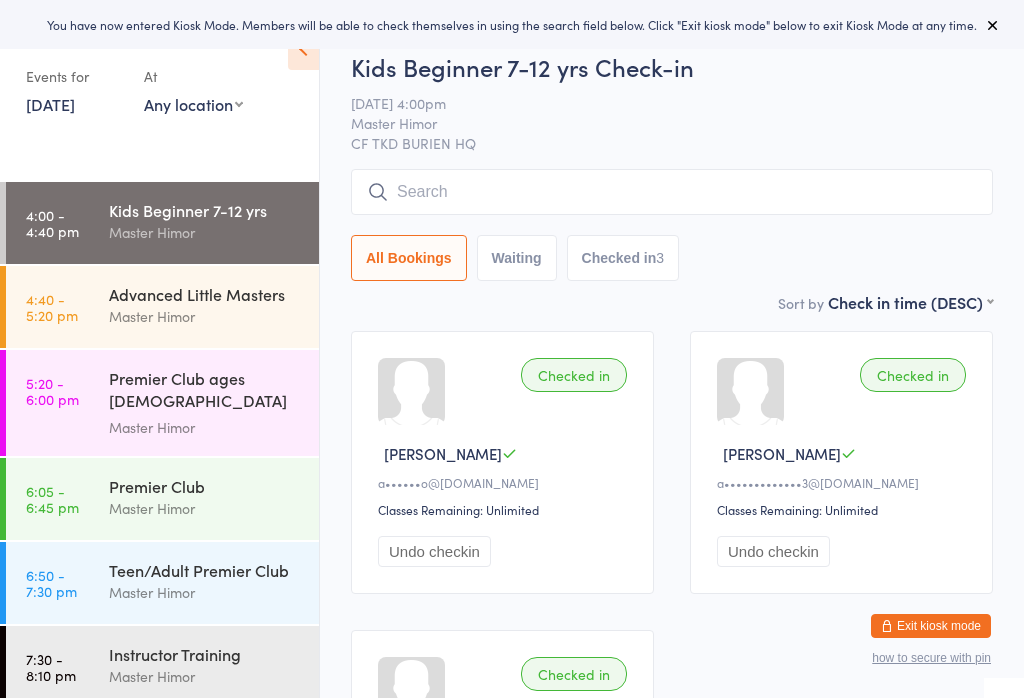 scroll, scrollTop: 0, scrollLeft: 0, axis: both 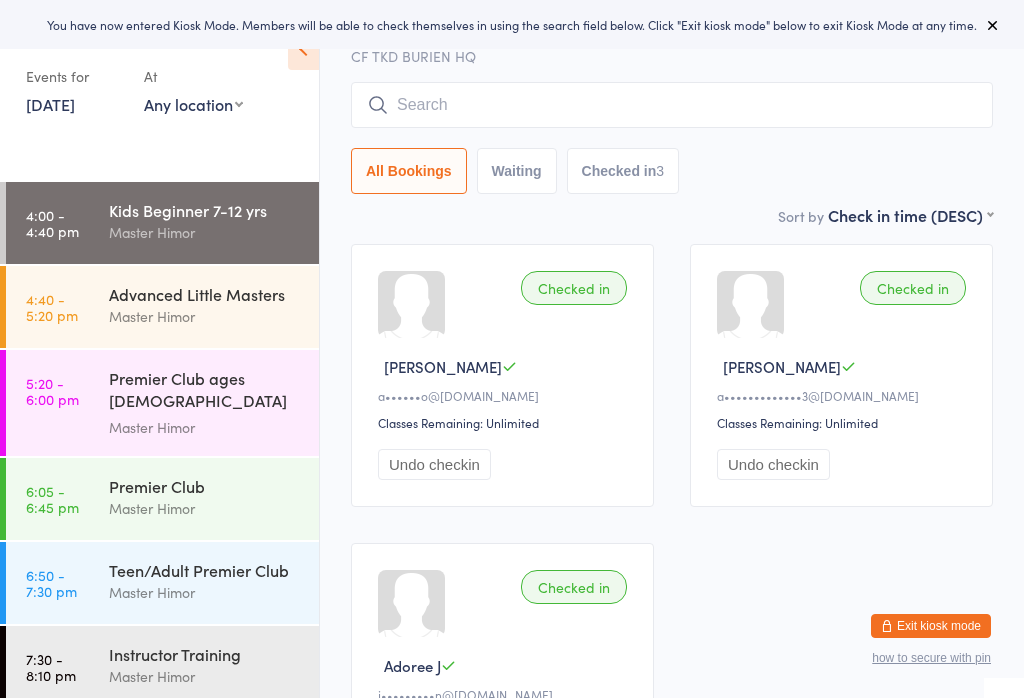 click at bounding box center (672, 105) 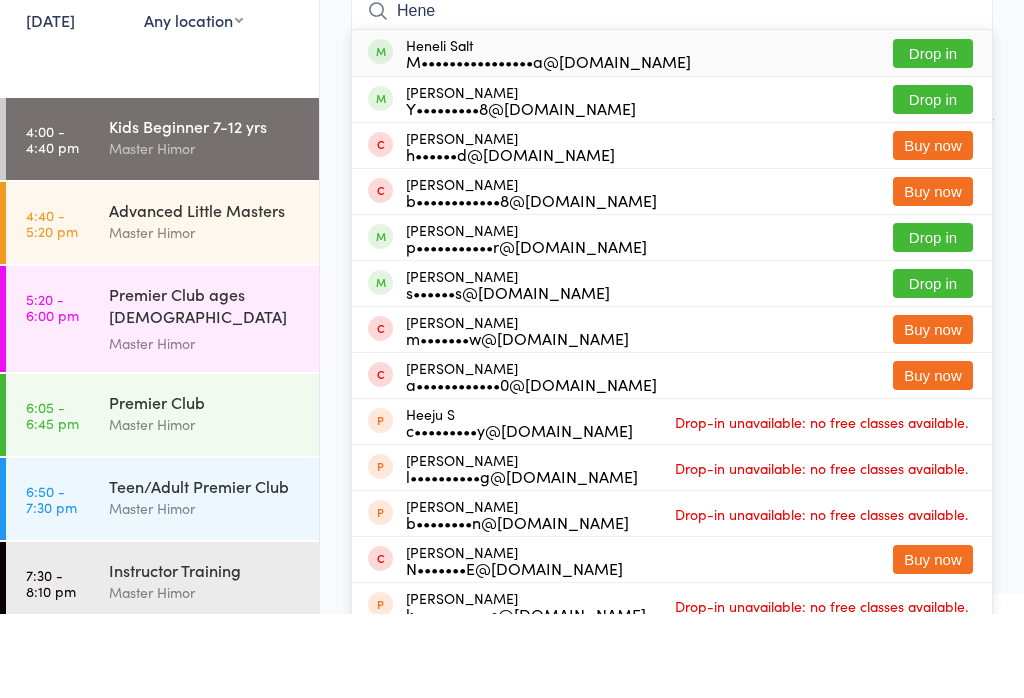 type on "Hene" 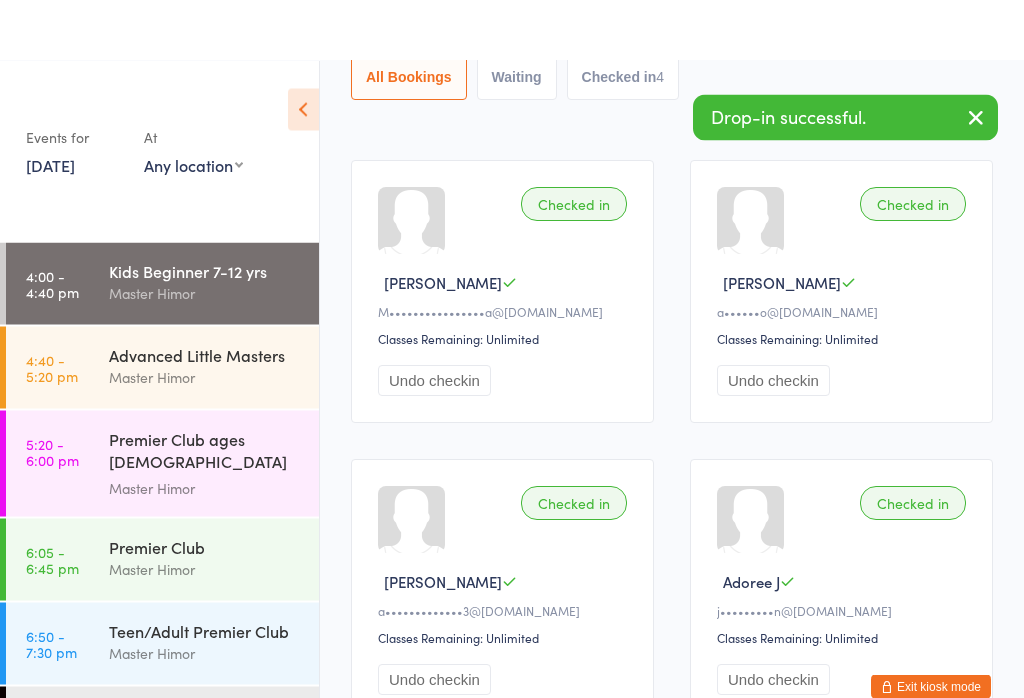 scroll, scrollTop: 360, scrollLeft: 0, axis: vertical 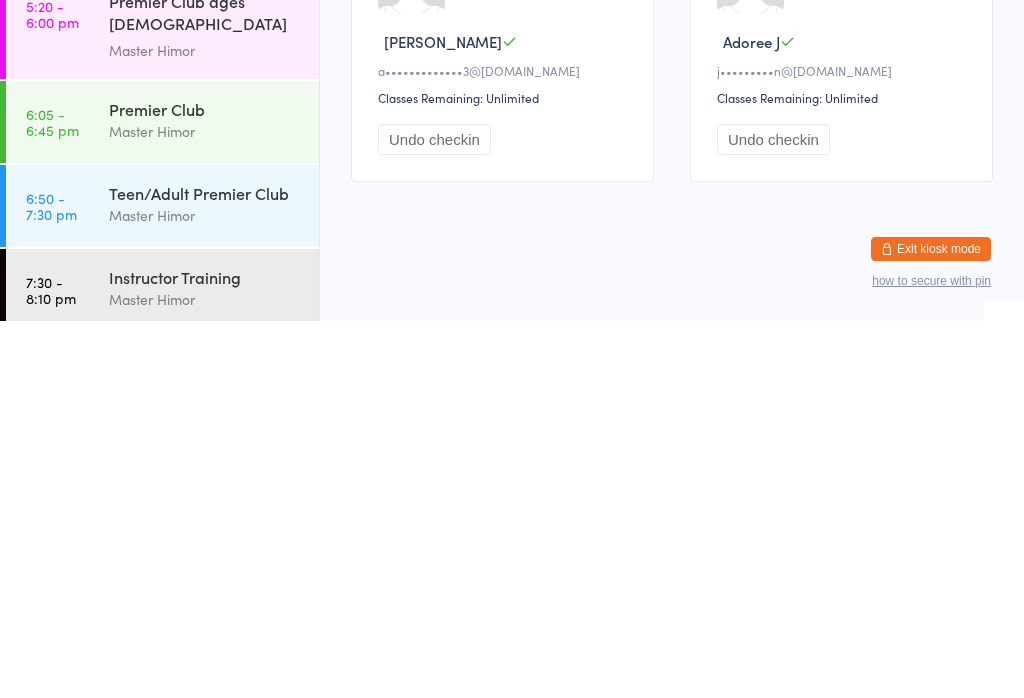 click on "Exit kiosk mode" at bounding box center (931, 626) 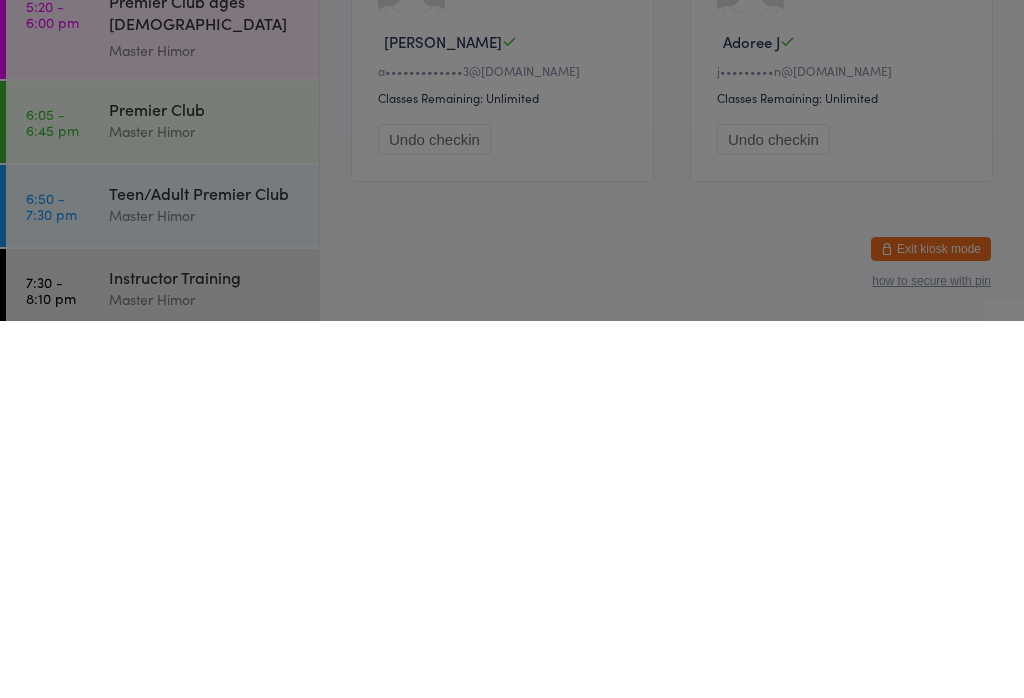 scroll, scrollTop: 329, scrollLeft: 0, axis: vertical 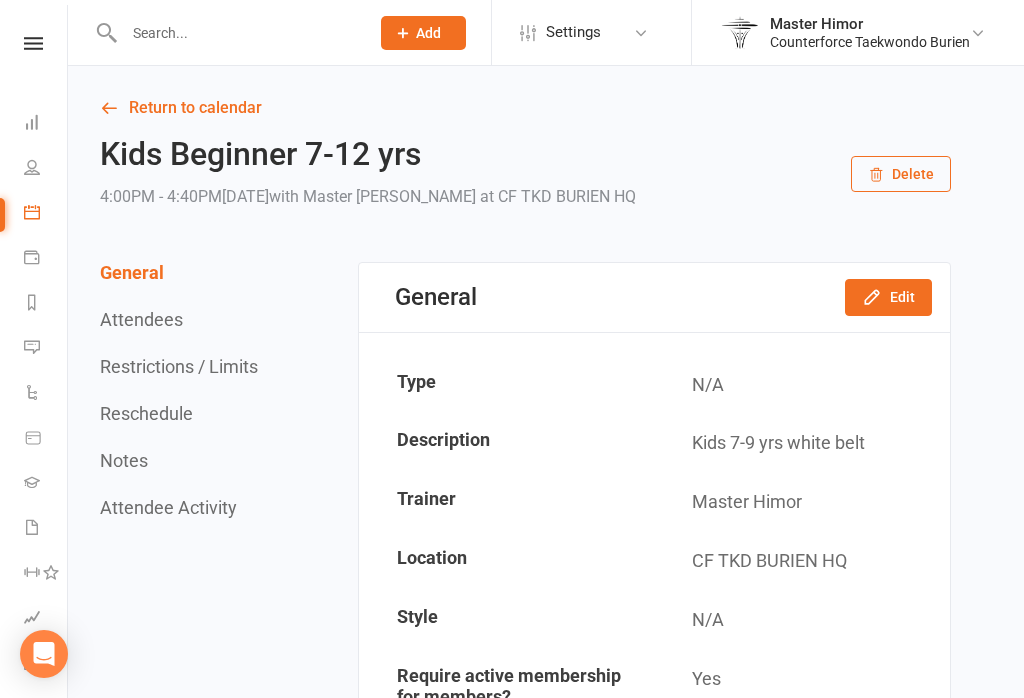 click at bounding box center (236, 33) 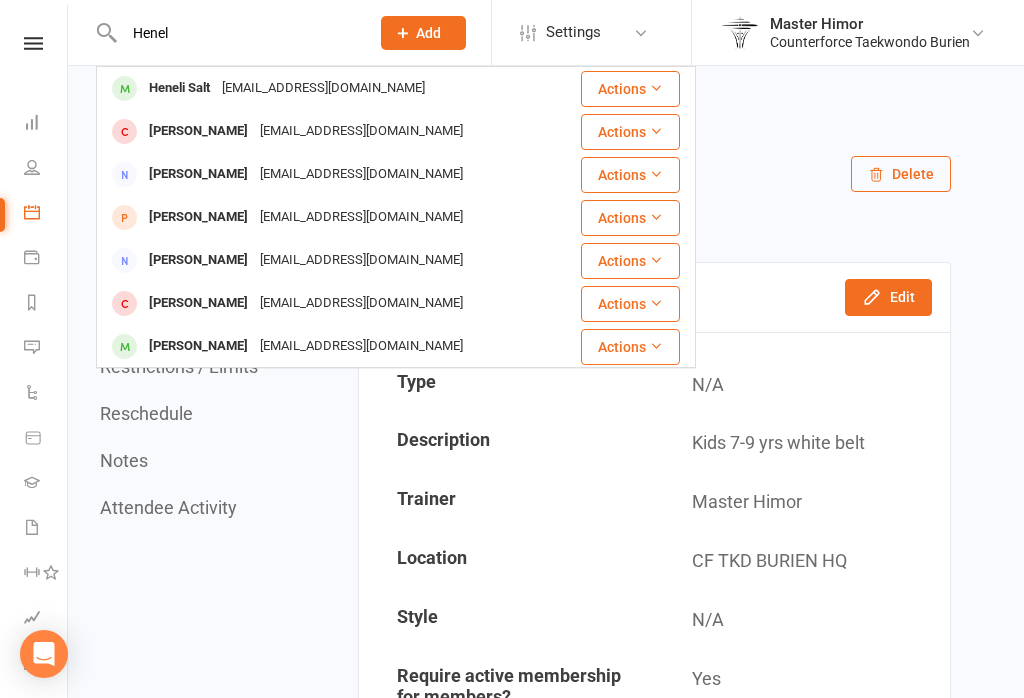 type on "Henel" 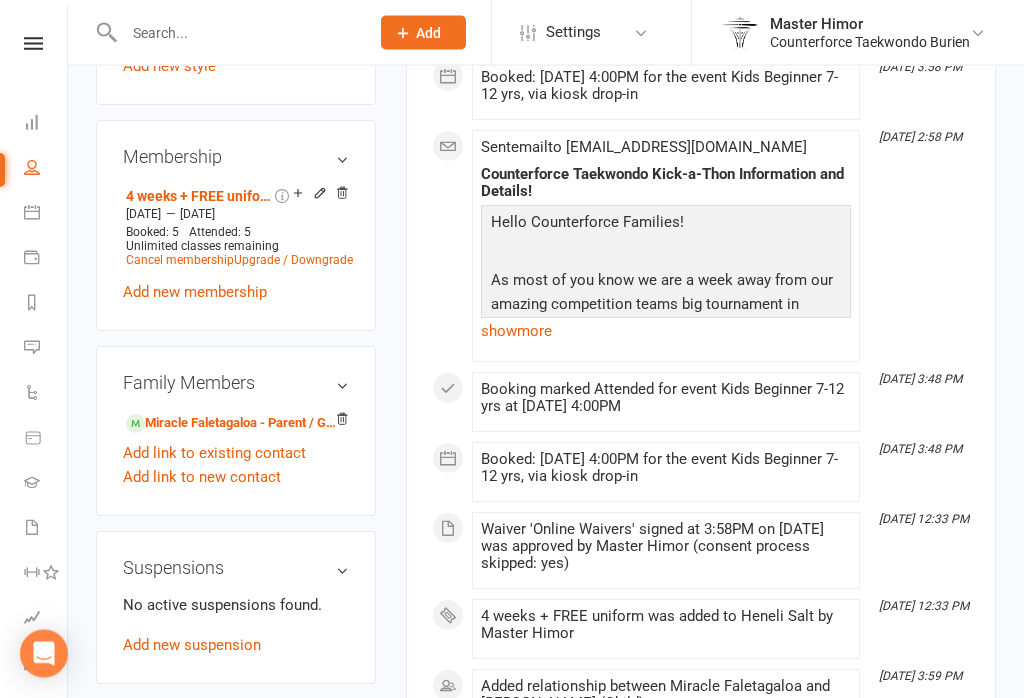 click at bounding box center [236, 33] 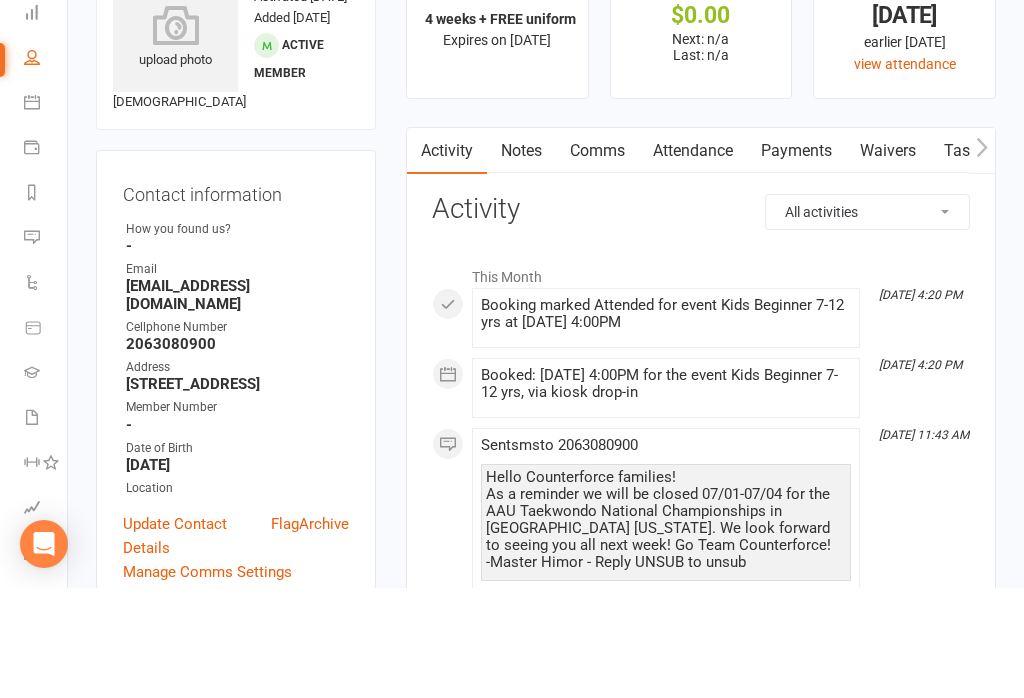 scroll, scrollTop: 33, scrollLeft: 0, axis: vertical 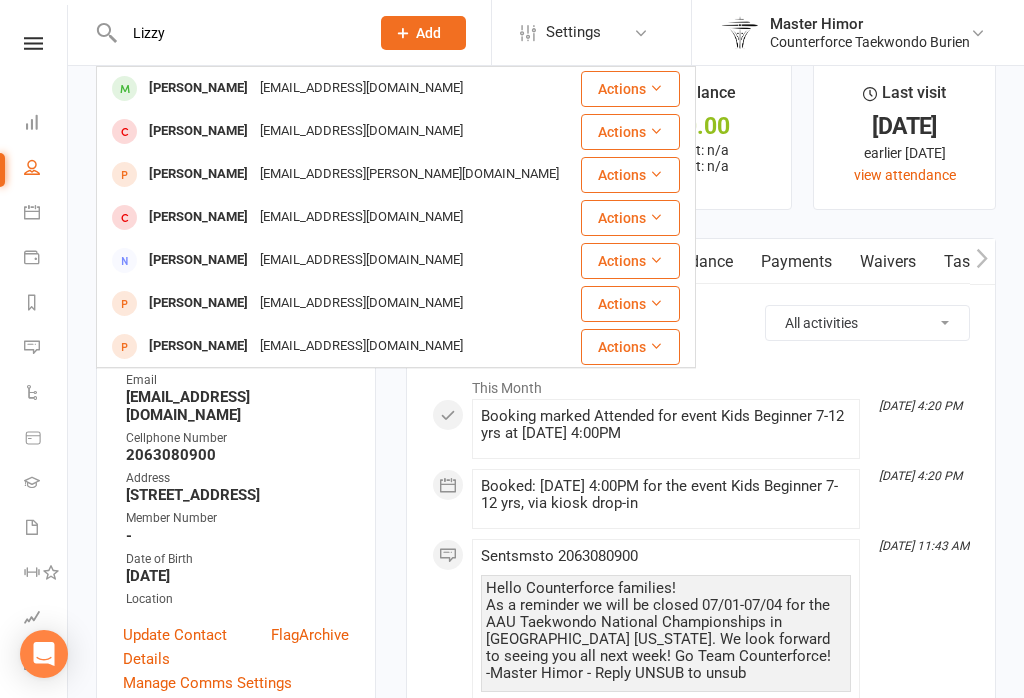 type on "Lizzy" 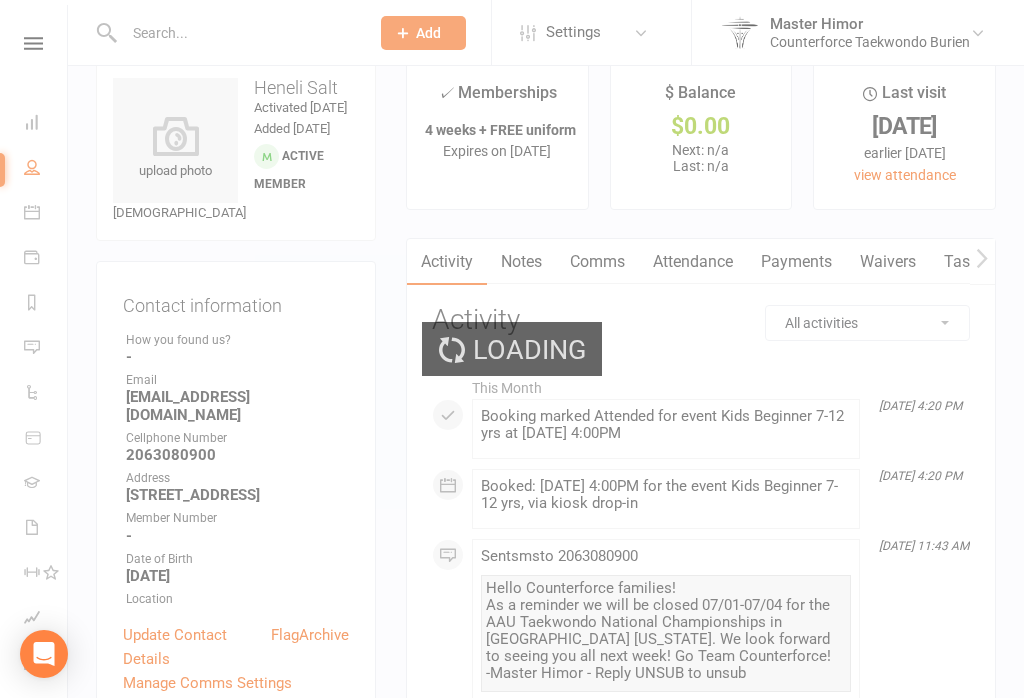 scroll, scrollTop: 34, scrollLeft: 0, axis: vertical 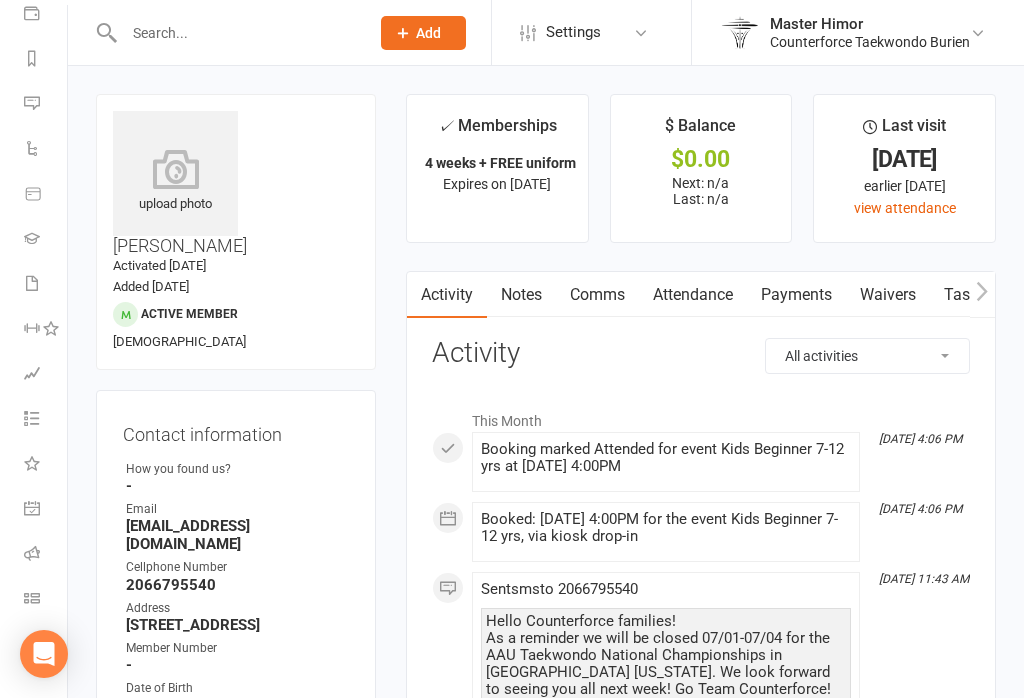 click at bounding box center [236, 33] 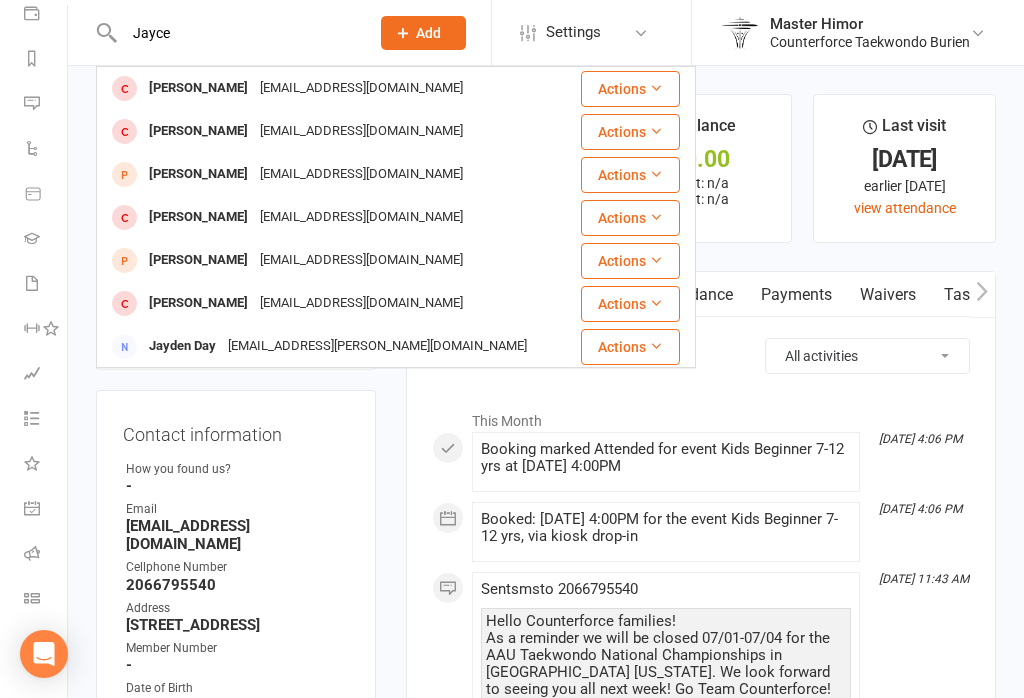 type on "Jayce" 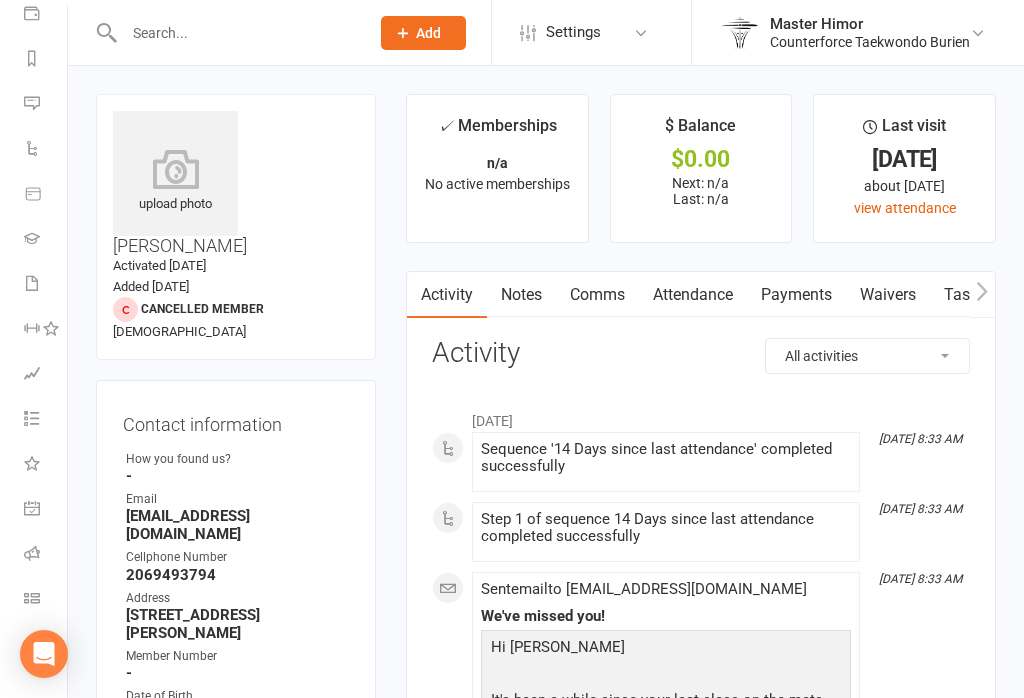 click at bounding box center (225, 32) 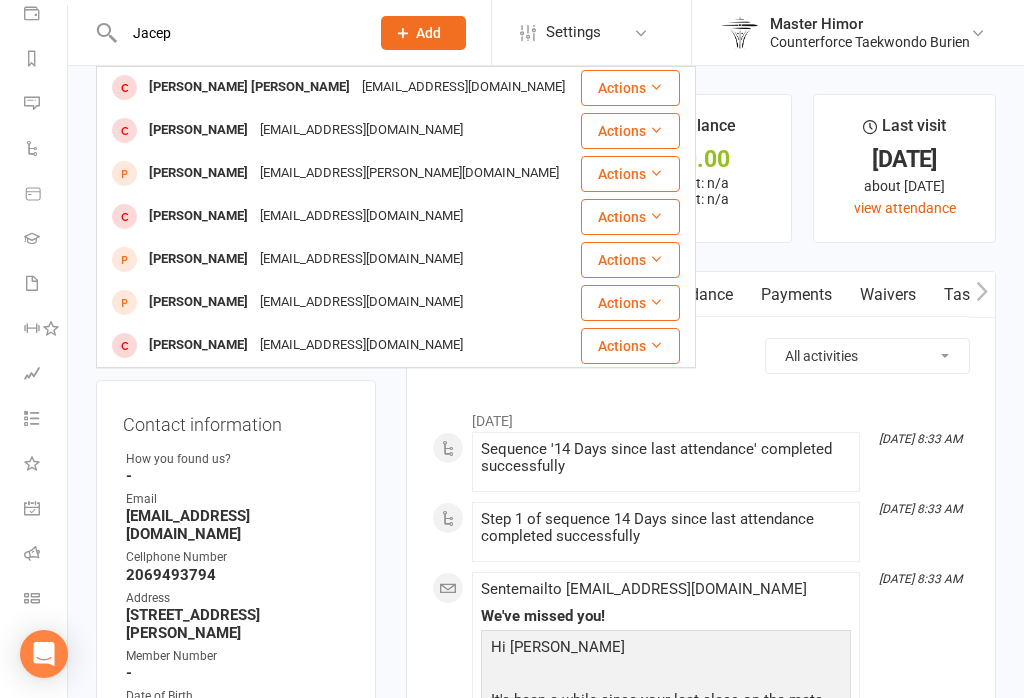 scroll, scrollTop: 517, scrollLeft: 0, axis: vertical 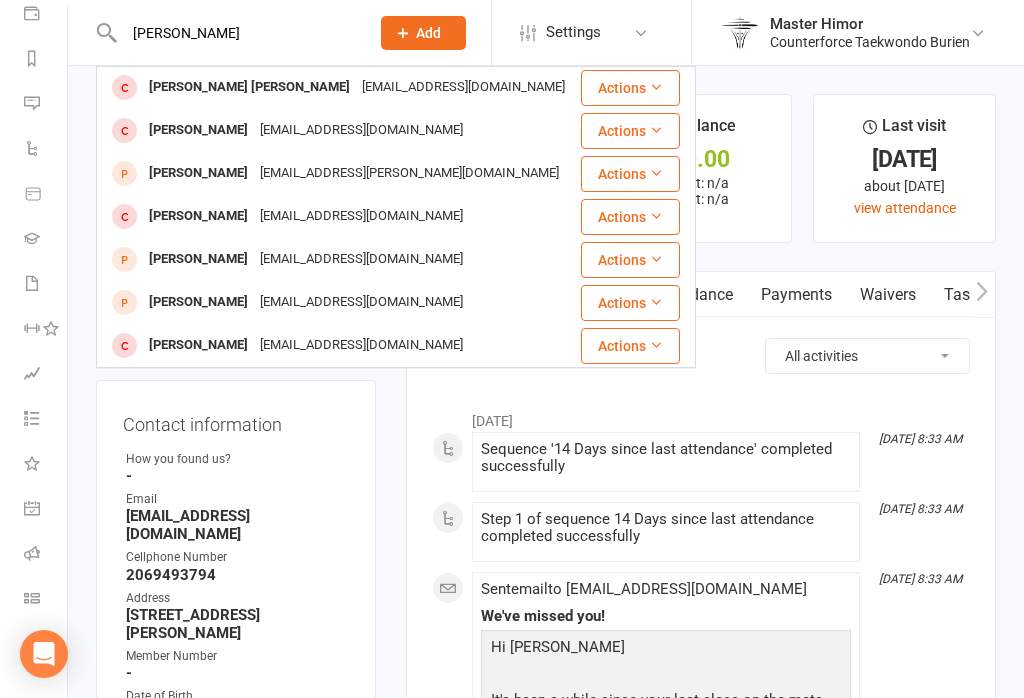 type on "J" 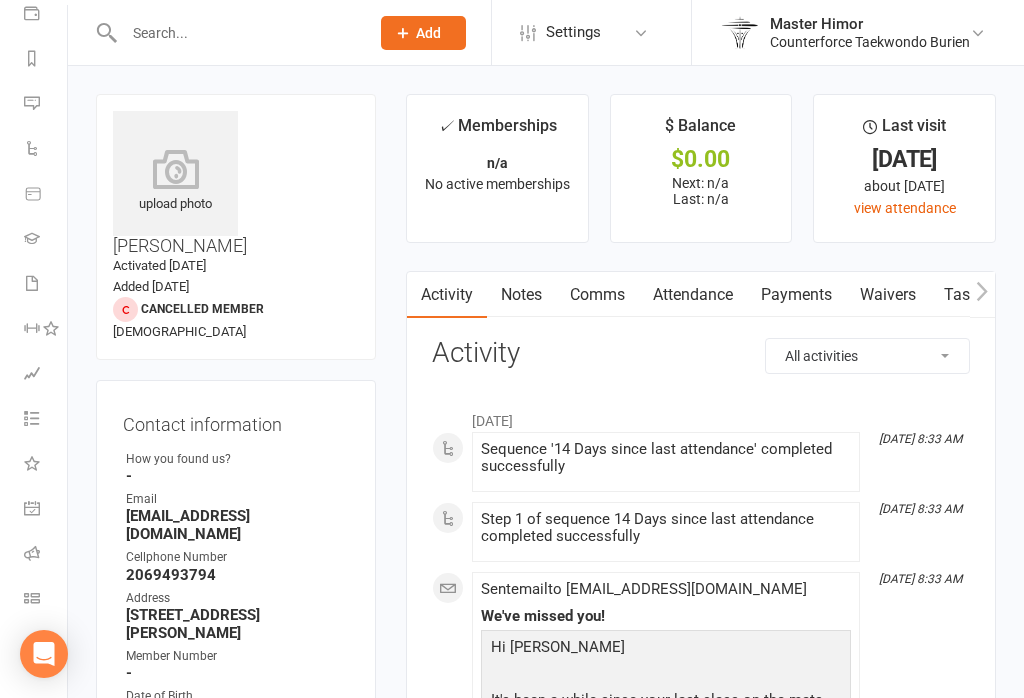 scroll, scrollTop: 213, scrollLeft: 0, axis: vertical 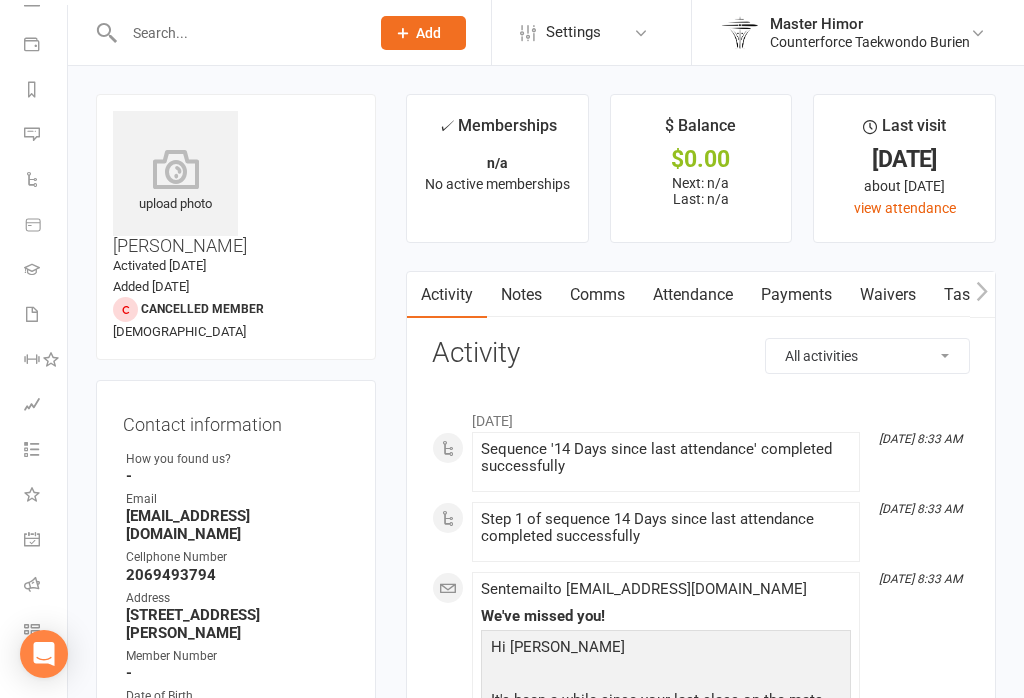 click at bounding box center [236, 33] 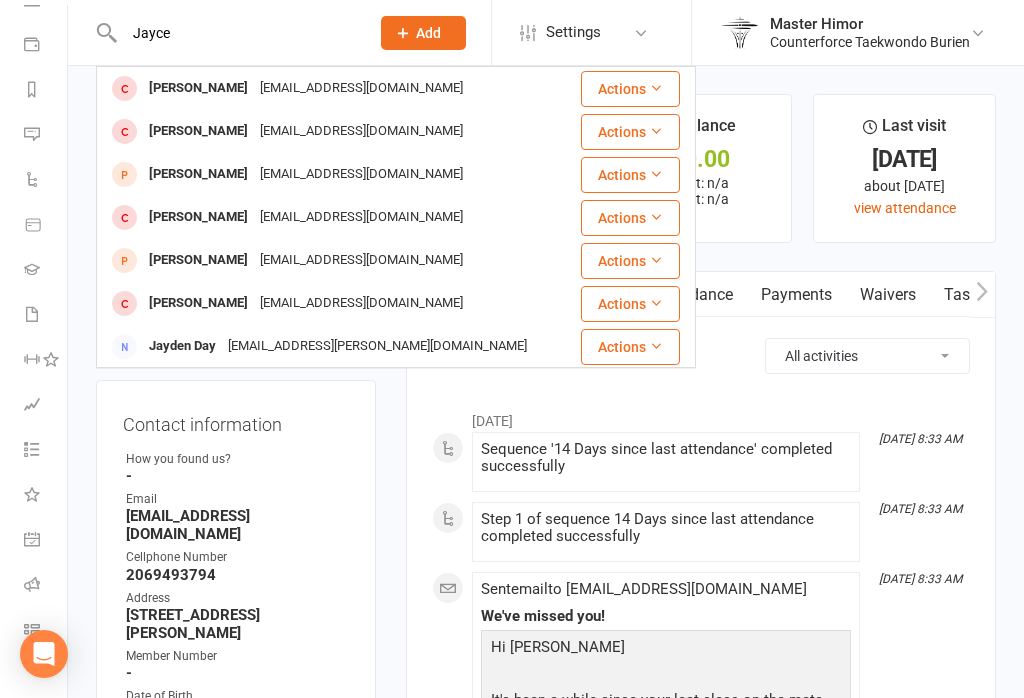 scroll, scrollTop: 0, scrollLeft: 0, axis: both 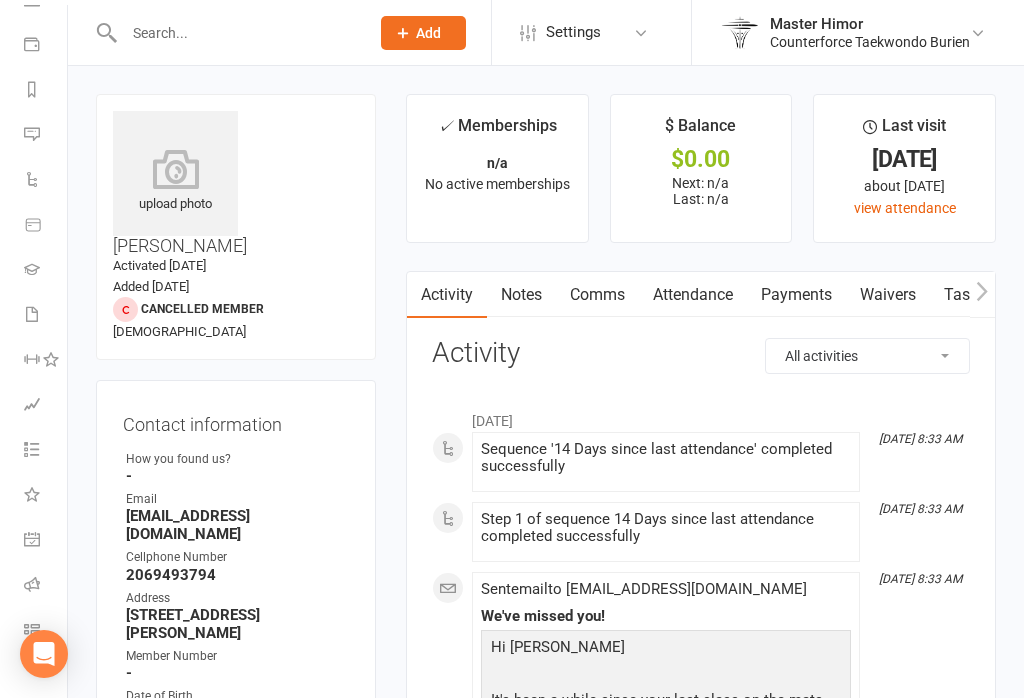 click at bounding box center [32, 314] 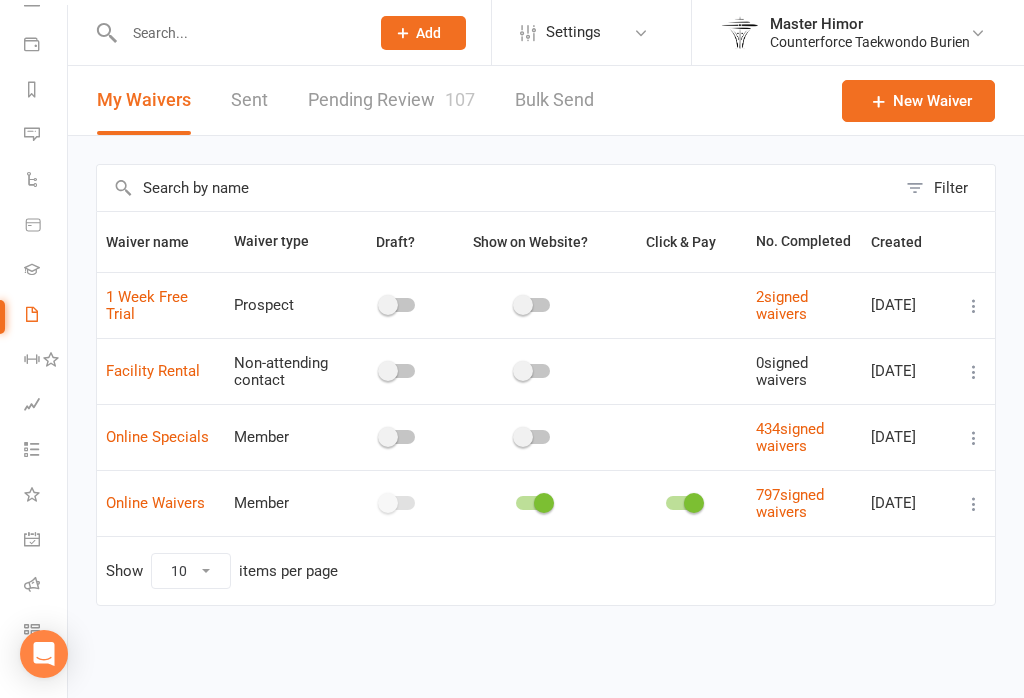 click on "Pending Review 107" at bounding box center (391, 100) 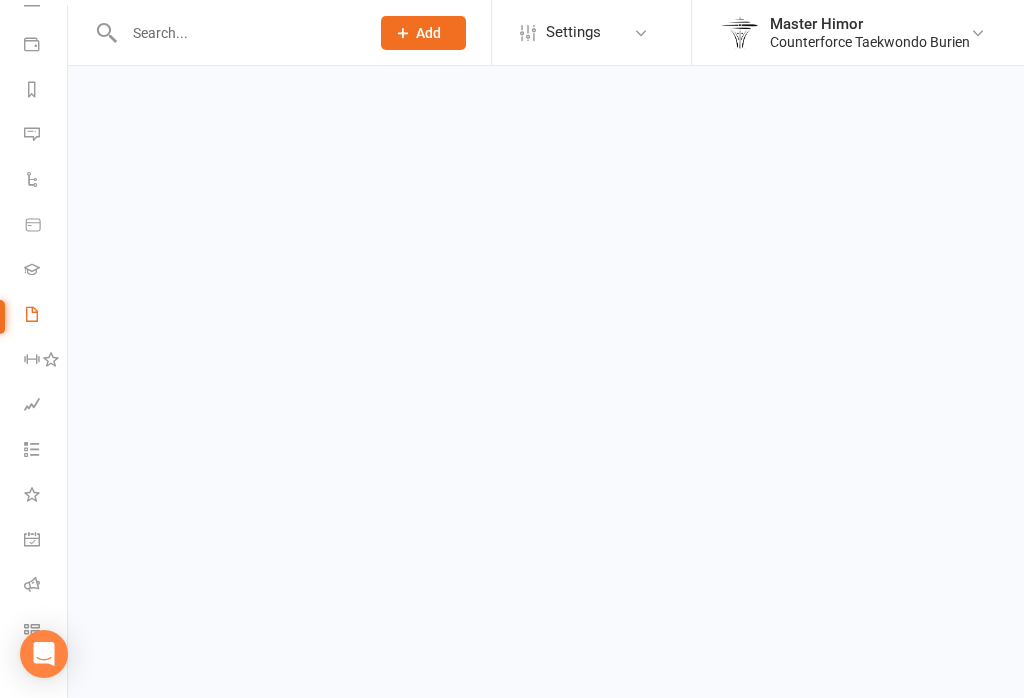 select on "100" 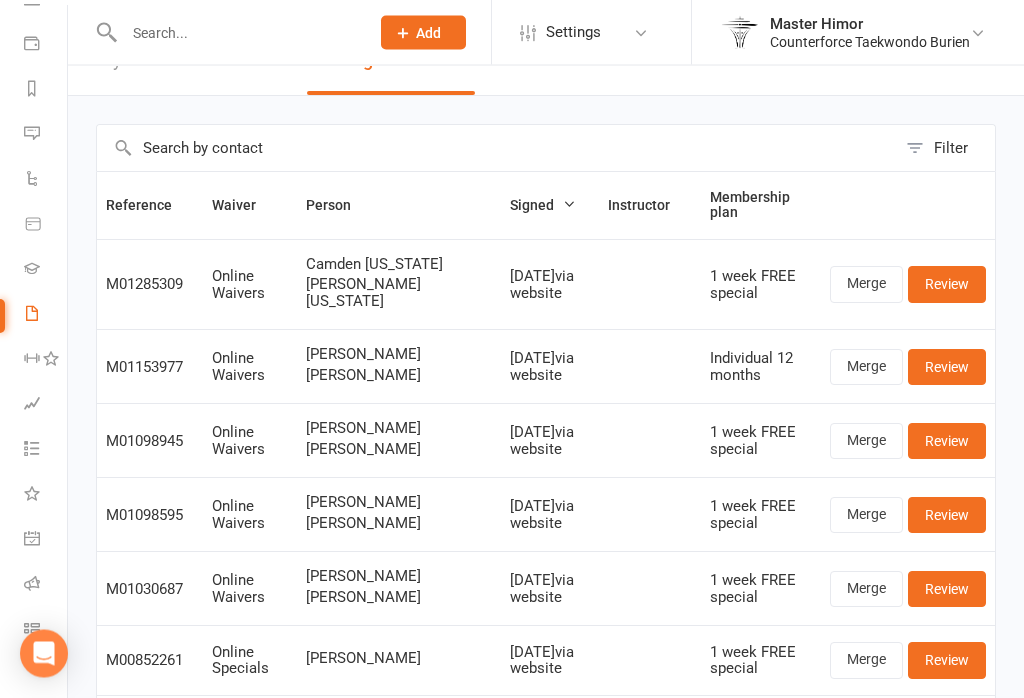 scroll, scrollTop: 41, scrollLeft: 0, axis: vertical 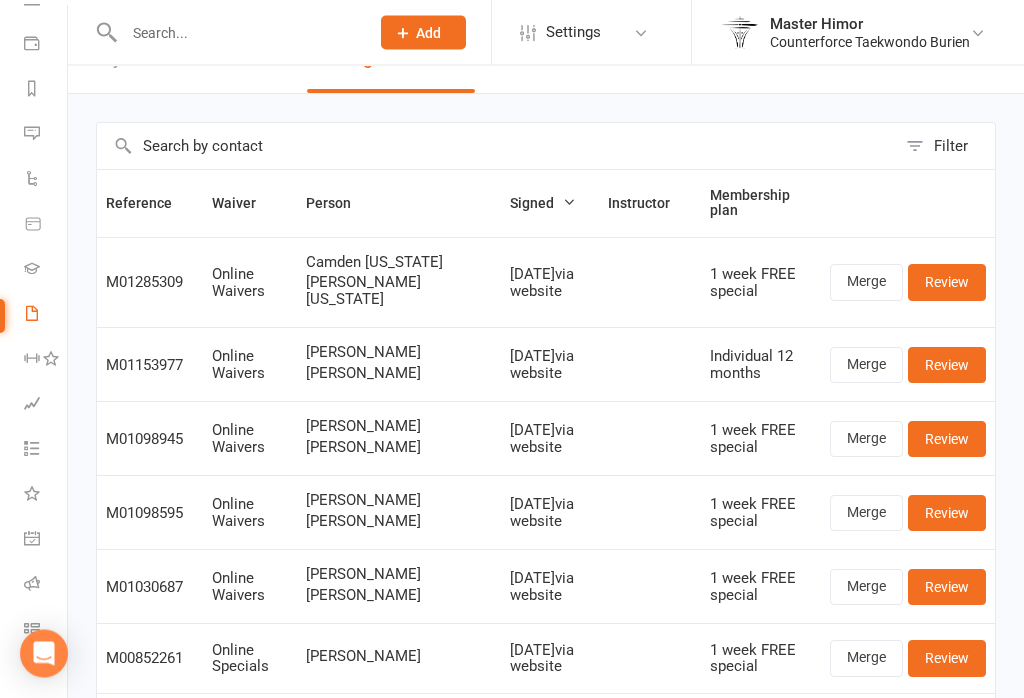 click on "Review" at bounding box center [947, 283] 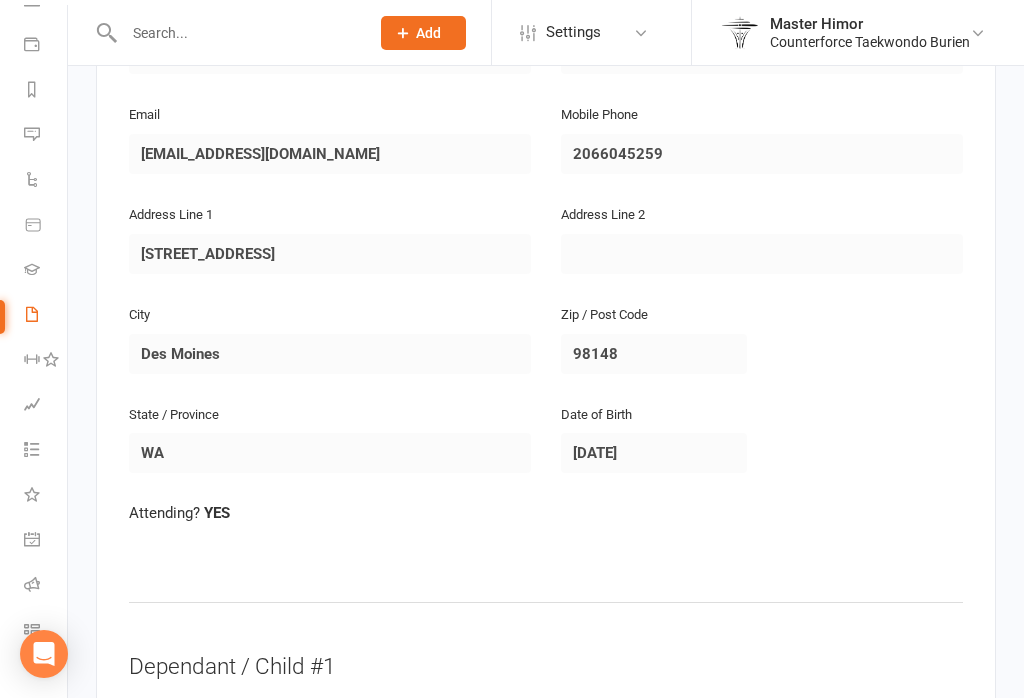 scroll, scrollTop: 613, scrollLeft: 0, axis: vertical 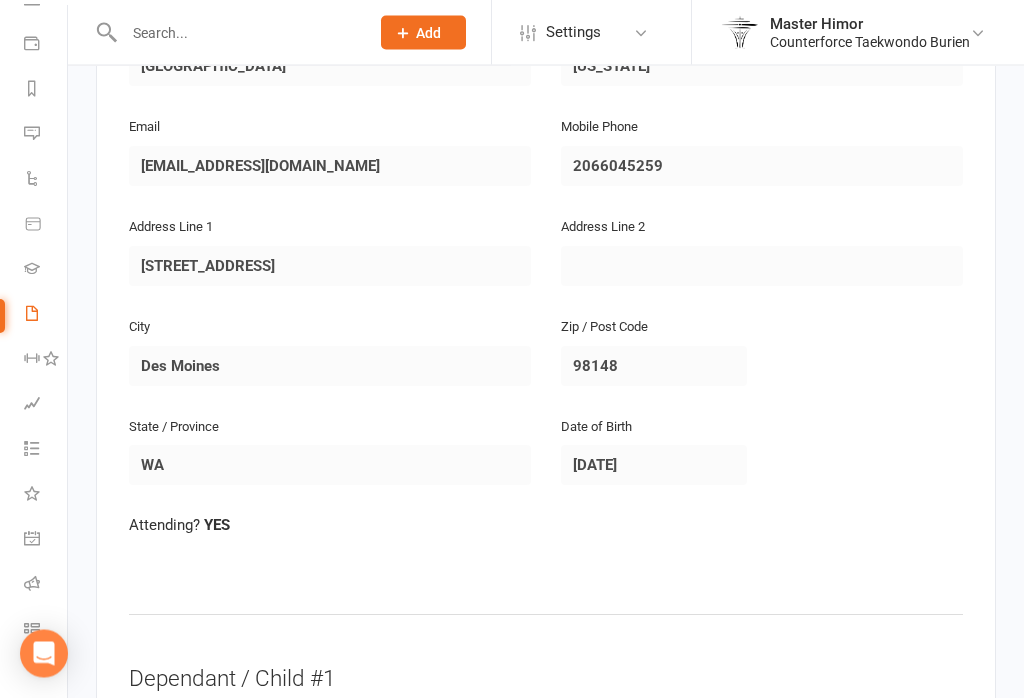 click at bounding box center [236, 33] 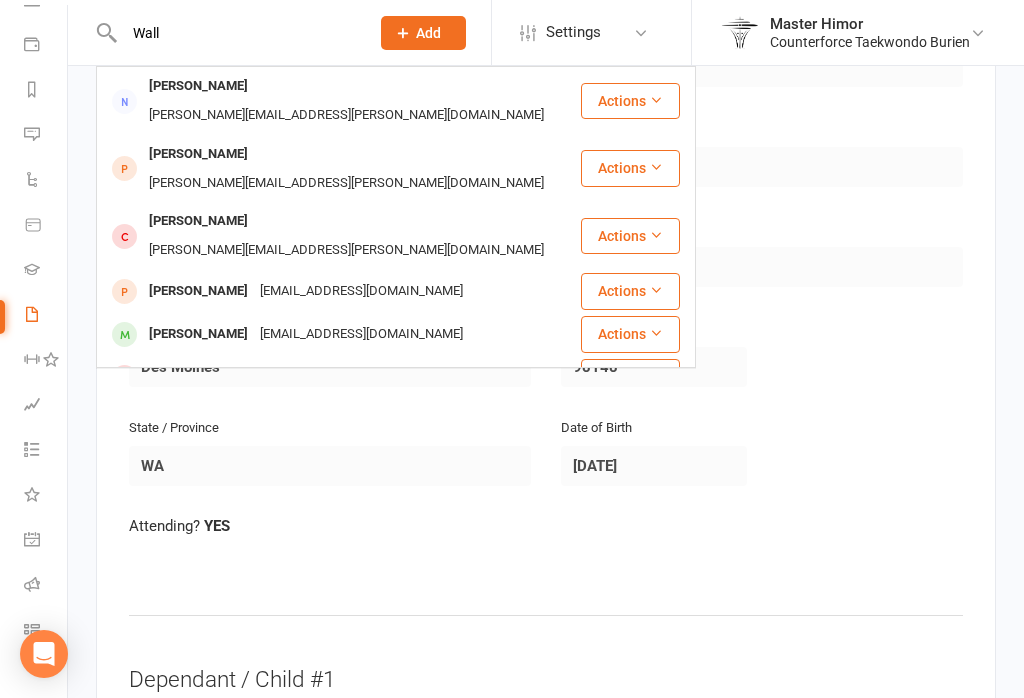 type on "Wall" 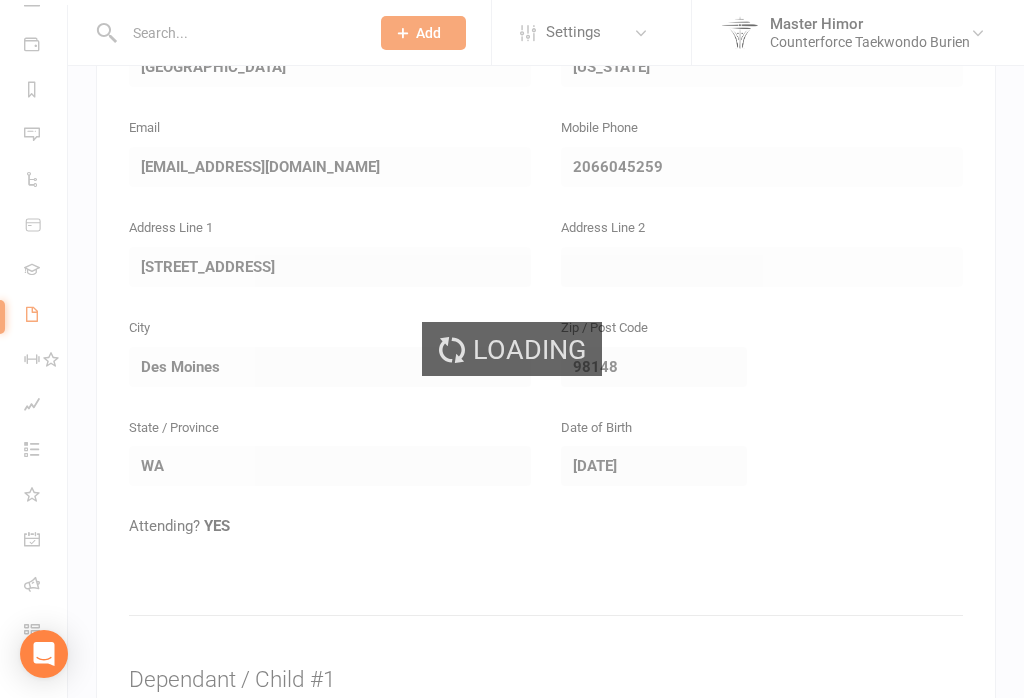 scroll, scrollTop: 614, scrollLeft: 0, axis: vertical 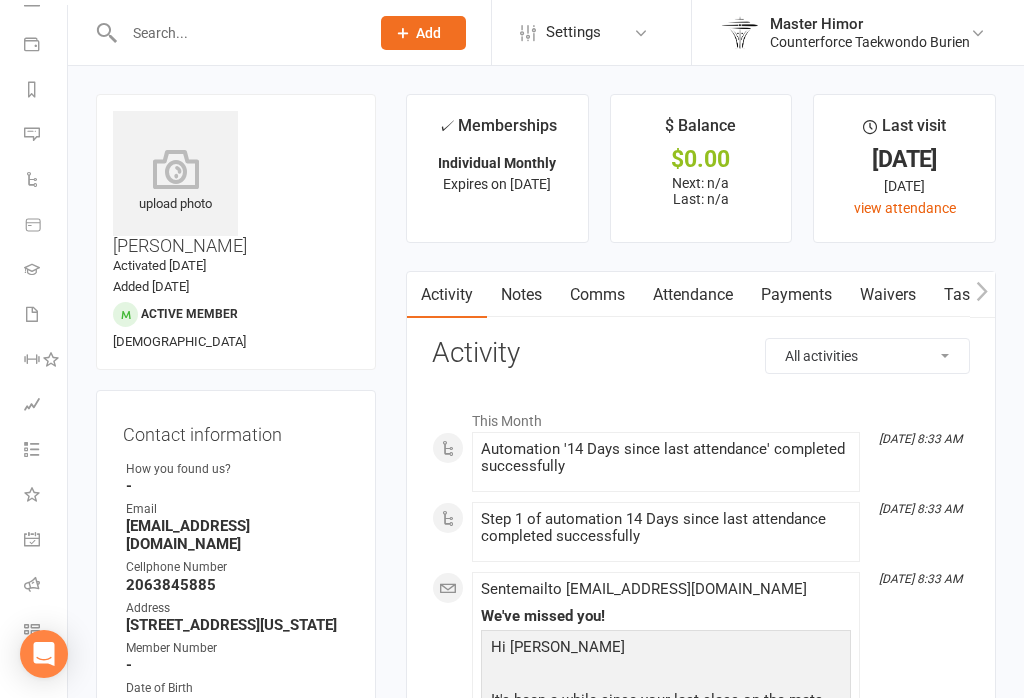 click at bounding box center (236, 33) 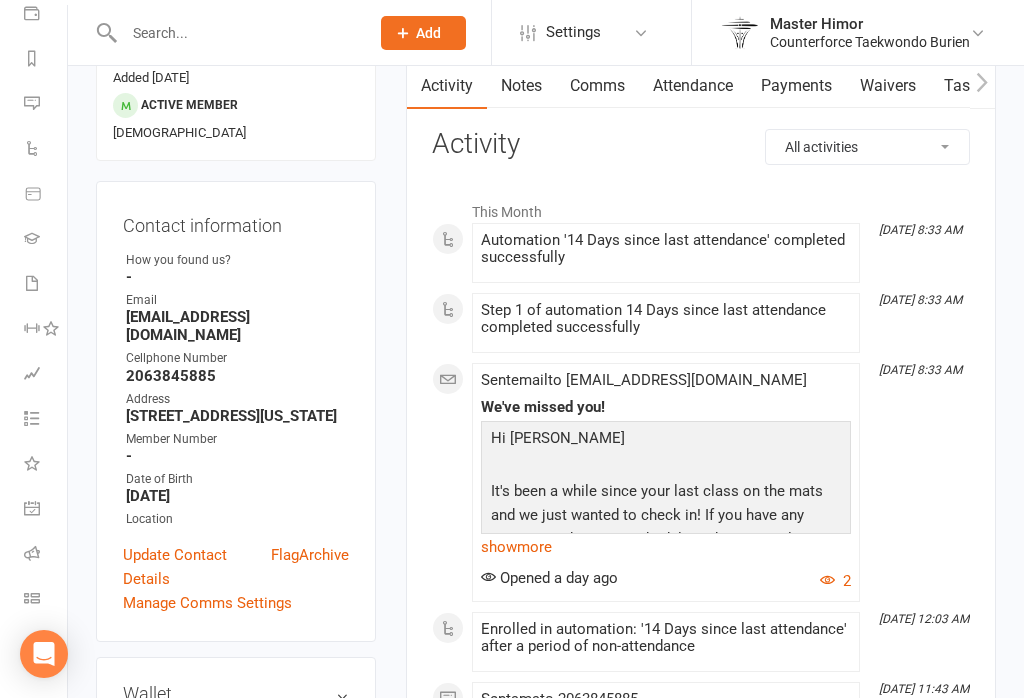 scroll, scrollTop: 244, scrollLeft: 0, axis: vertical 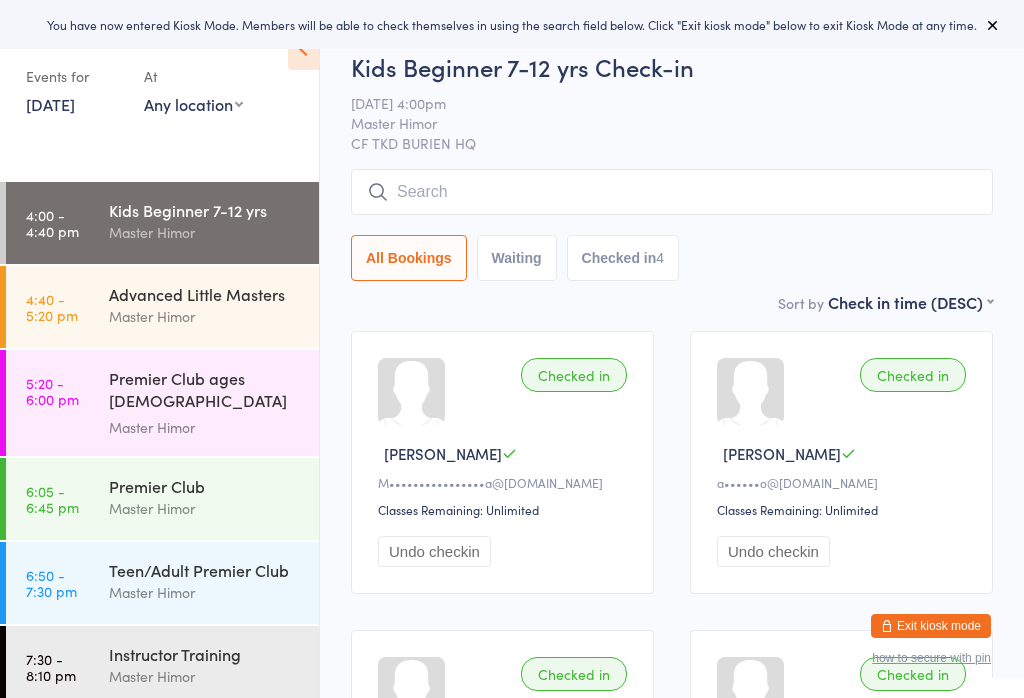 click on "All Bookings Waiting  Checked in  4" at bounding box center [672, 258] 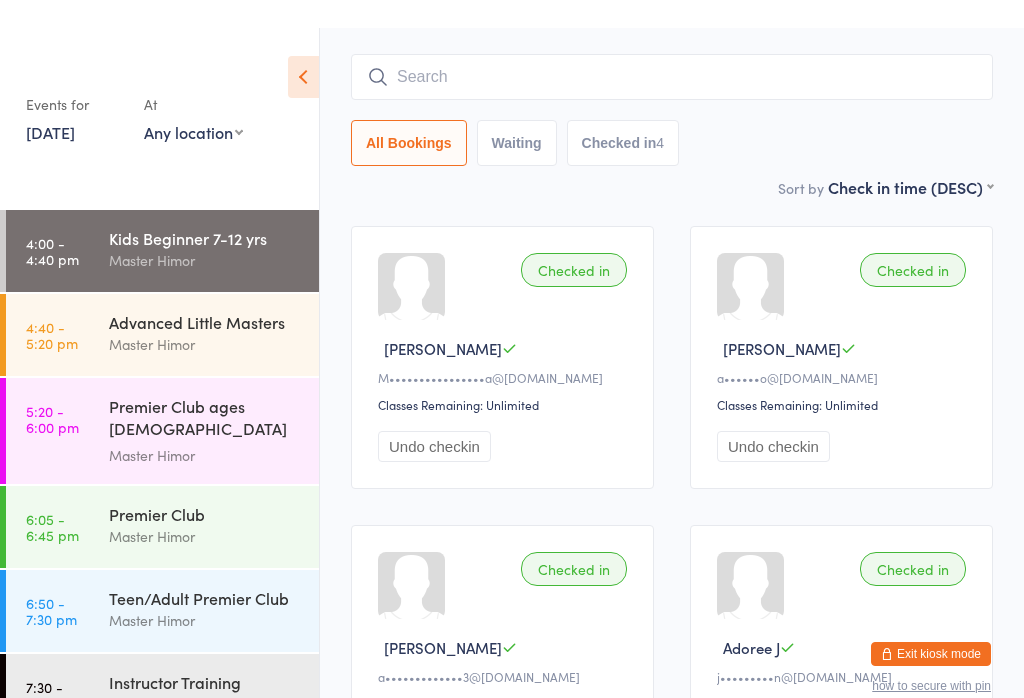 scroll, scrollTop: 0, scrollLeft: 0, axis: both 